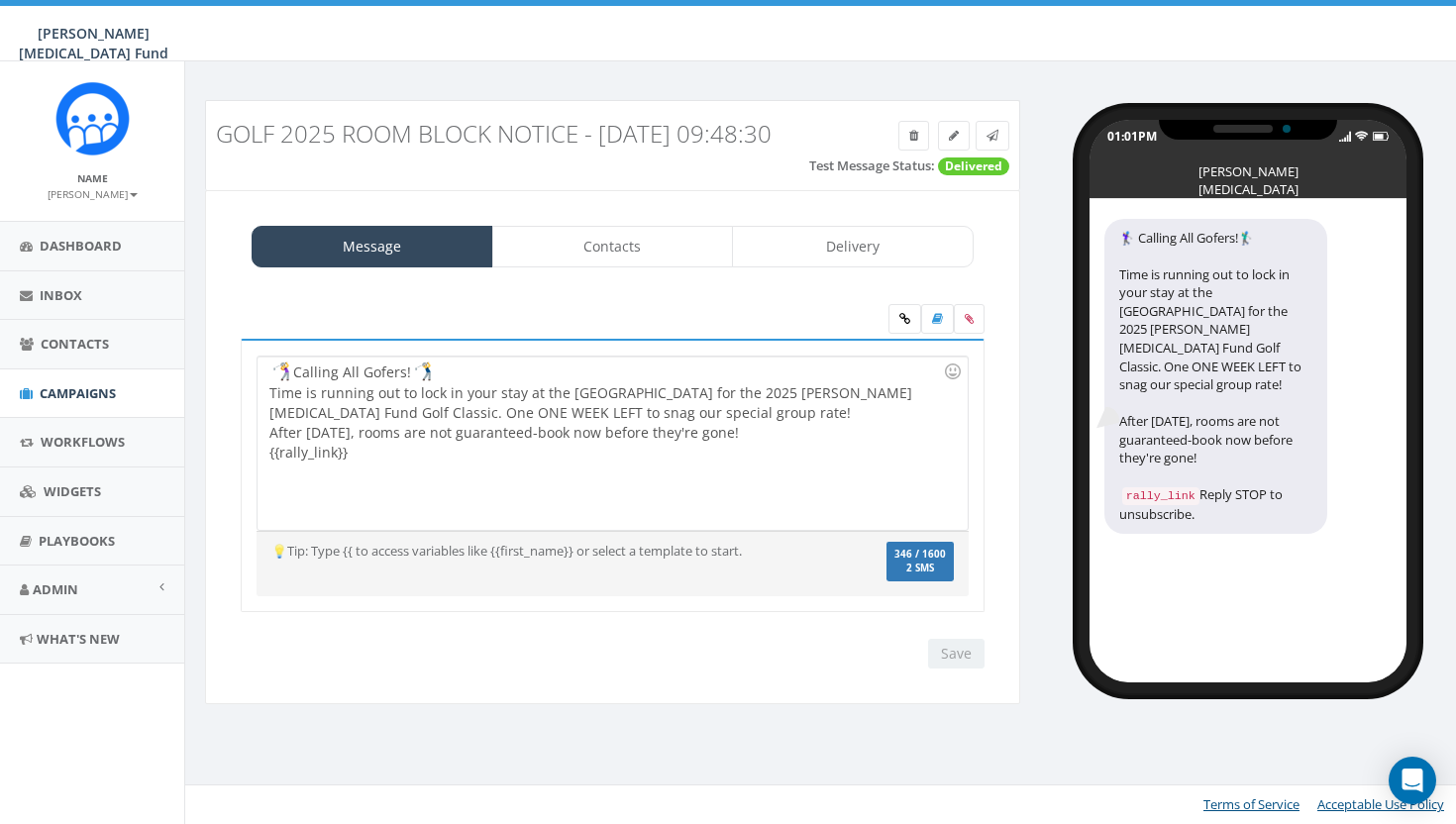 scroll, scrollTop: 0, scrollLeft: 0, axis: both 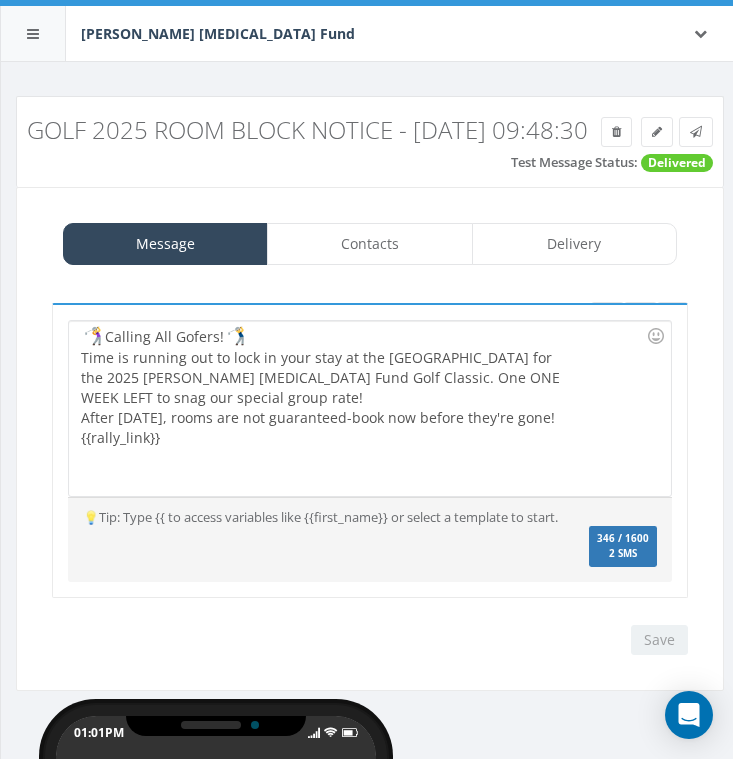 click on "Calling All Gofers! Time is running out to lock in your stay at the Grandover Resort & Spa for the 2025 Kay Yow Cancer Fund Golf Classic. One ONE WEEK LEFT to snag our special group rate! After July 9, rooms are not guaranteed-book now before they're gone!  {{rally_link}}" at bounding box center [330, 408] 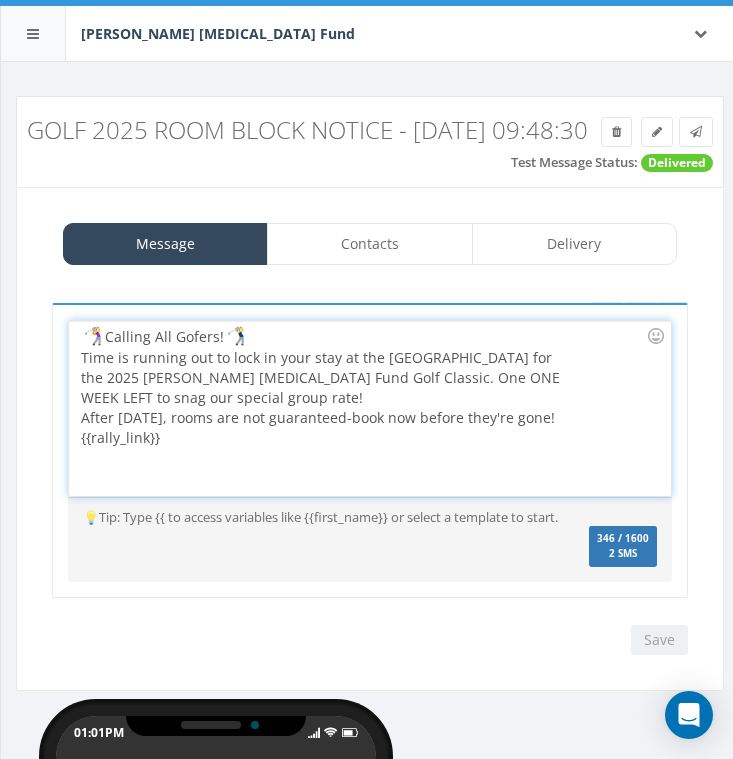 type 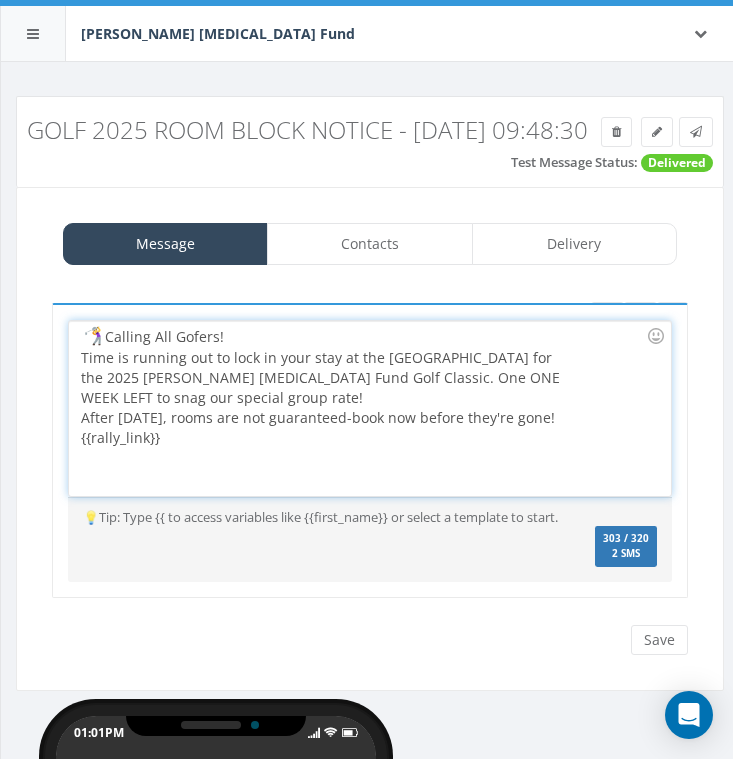 click on "Calling All Gofers! Time is running out to lock in your stay at the [GEOGRAPHIC_DATA] for the 2025 [PERSON_NAME] [MEDICAL_DATA] Fund Golf Classic. One ONE WEEK LEFT to snag our special group rate! After [DATE], rooms are not guaranteed-book now before they're gone!  {{rally_link}}" at bounding box center [330, 408] 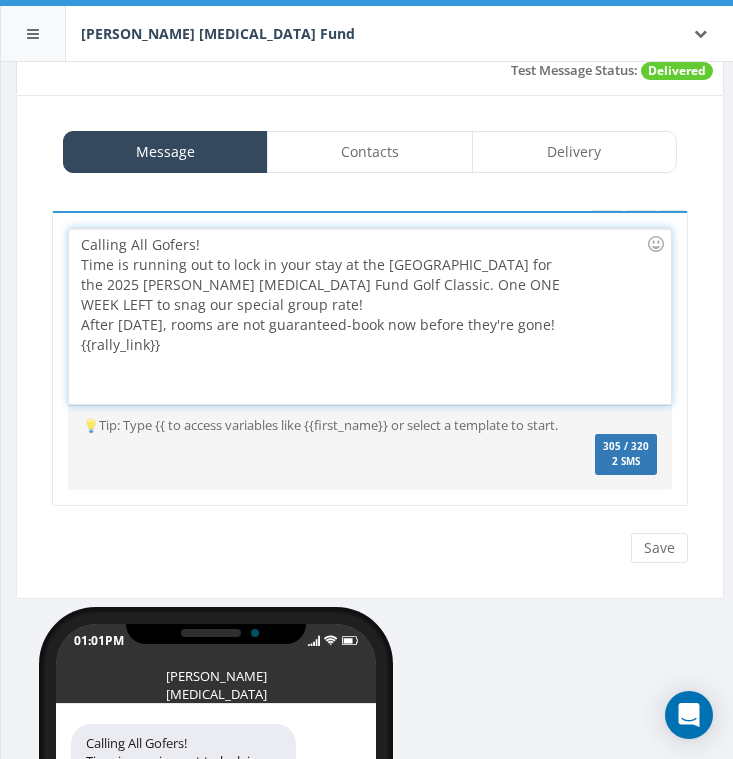 scroll, scrollTop: 26, scrollLeft: 0, axis: vertical 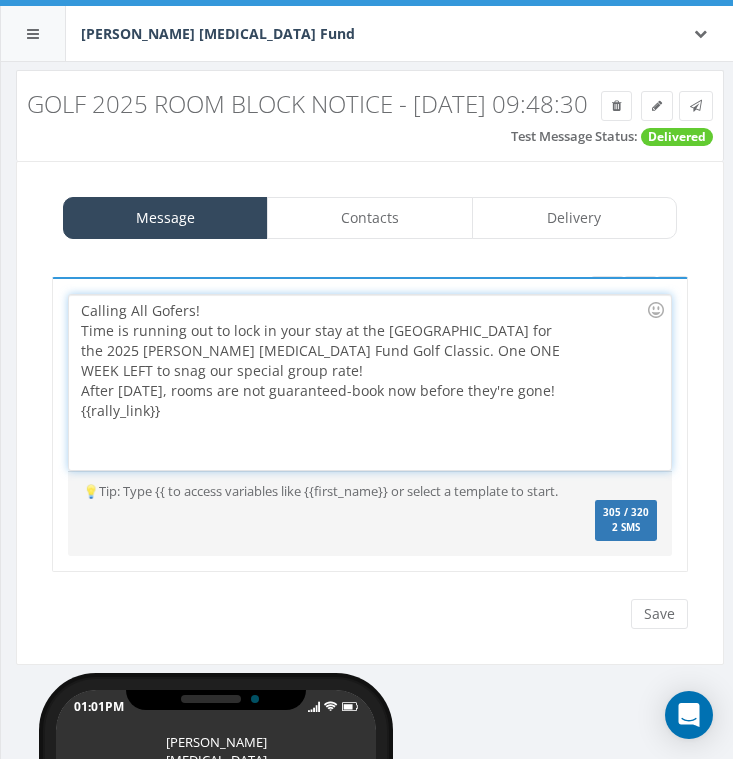 click on "Calling All Gofers! Time is running out to lock in your stay at the [GEOGRAPHIC_DATA] for the 2025 [PERSON_NAME] [MEDICAL_DATA] Fund Golf Classic. One ONE WEEK LEFT to snag our special group rate! After [DATE], rooms are not guaranteed-book now before they're gone!  {{rally_link}}" at bounding box center (330, 382) 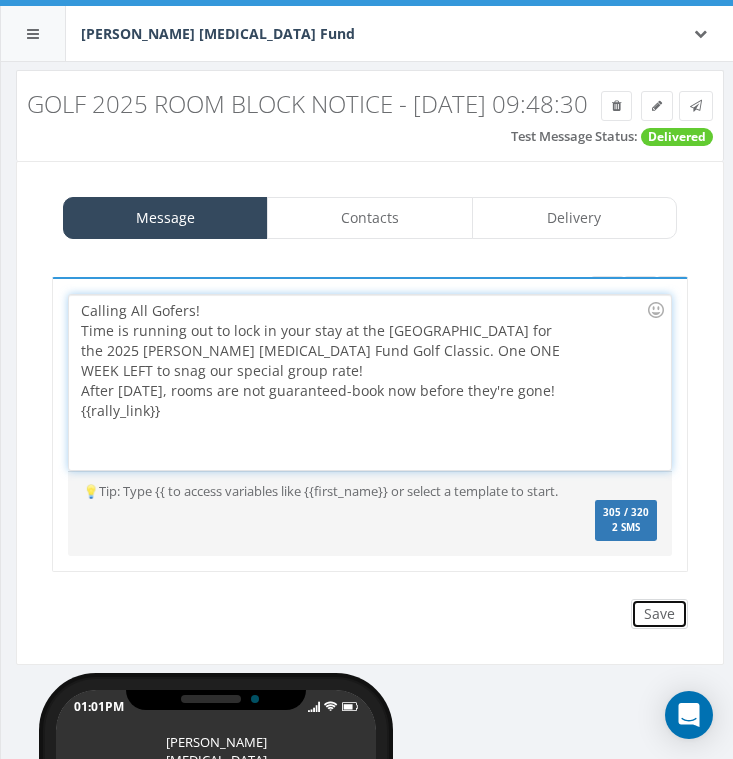 click on "Save" at bounding box center (659, 614) 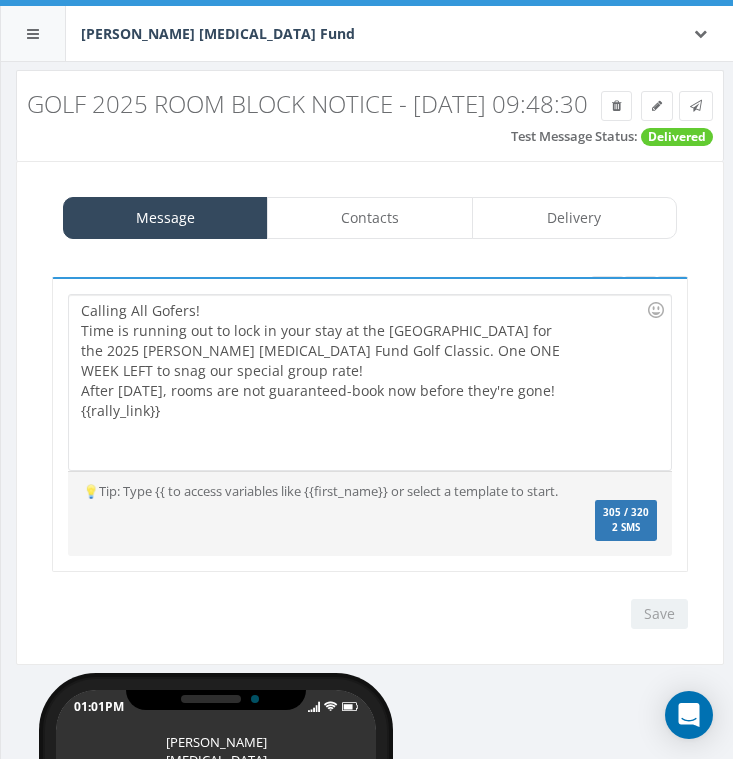 click on "Golf 2025 Room Block Notice - [DATE] 09:48:30" at bounding box center [370, 104] 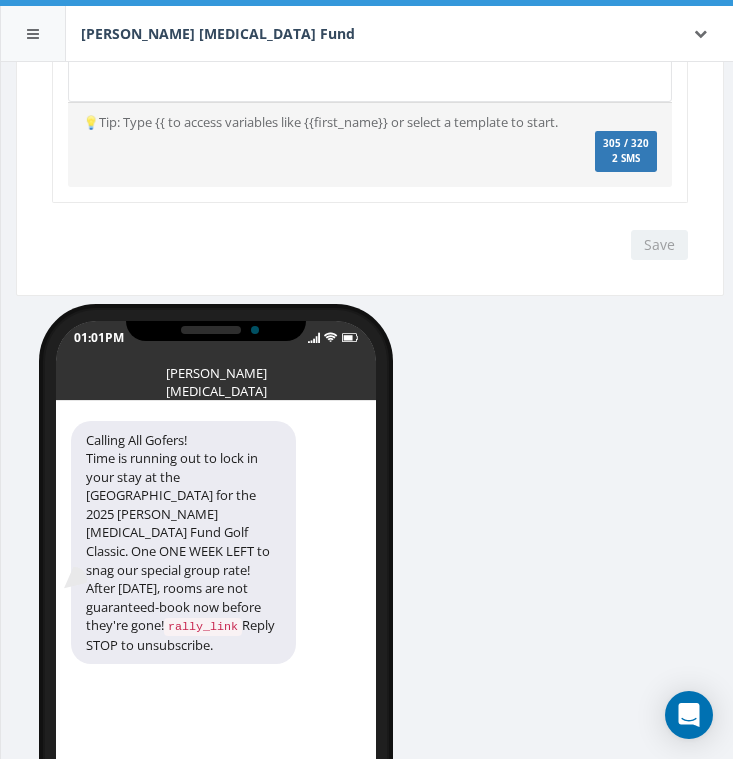 scroll, scrollTop: 0, scrollLeft: 0, axis: both 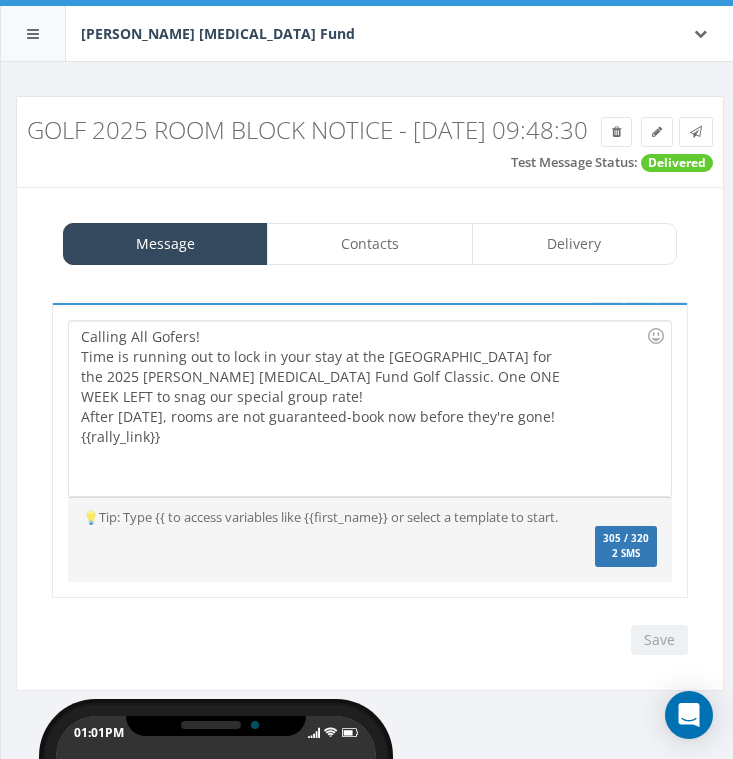 click on "Calling All Gofers! Time is running out to lock in your stay at the Grandover Resort & Spa for the 2025 Kay Yow Cancer Fund Golf Classic. One ONE WEEK LEFT to snag our special group rate! After July 9, rooms are not guaranteed-book now before they're gone!  {{rally_link}}" at bounding box center [330, 408] 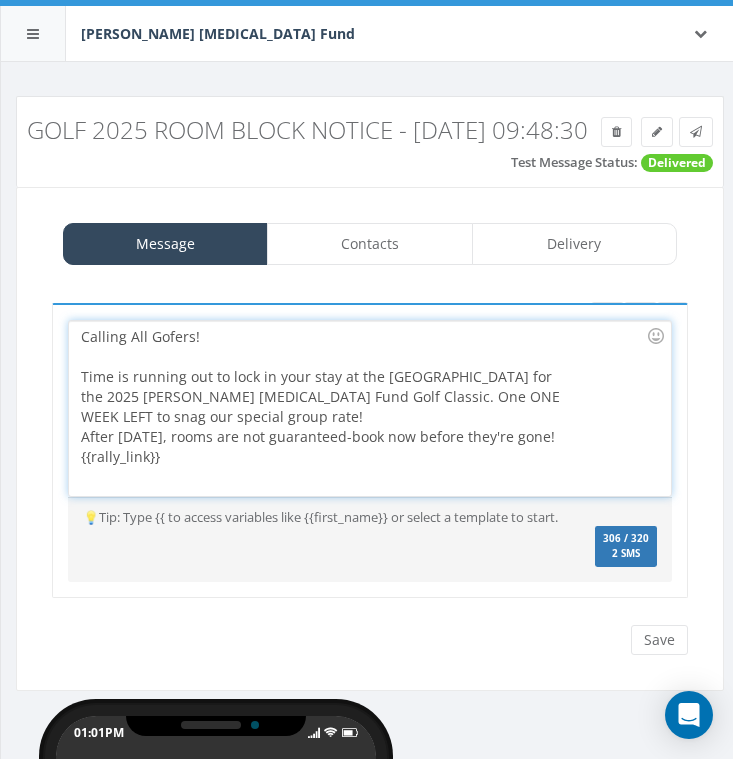 click on "Time is running out to lock in your stay at the Grandover Resort & Spa for the 2025 Kay Yow Cancer Fund Golf Classic. One ONE WEEK LEFT to snag our special group rate! After July 9, rooms are not guaranteed-book now before they're gone!  {{rally_link}}" at bounding box center (324, 407) 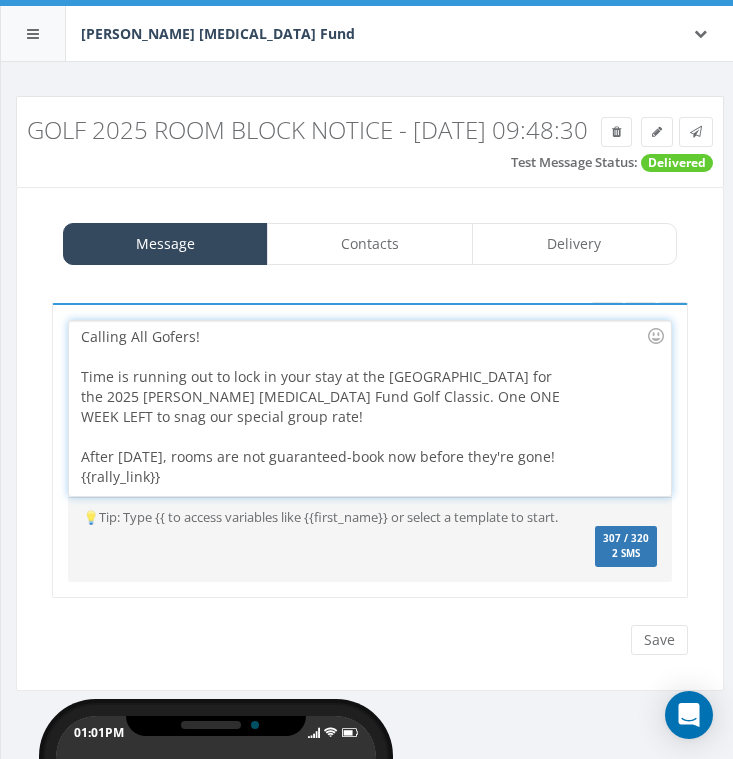 click on "Golf 2025 Room Block Notice - [DATE] 09:48:30" at bounding box center (370, 130) 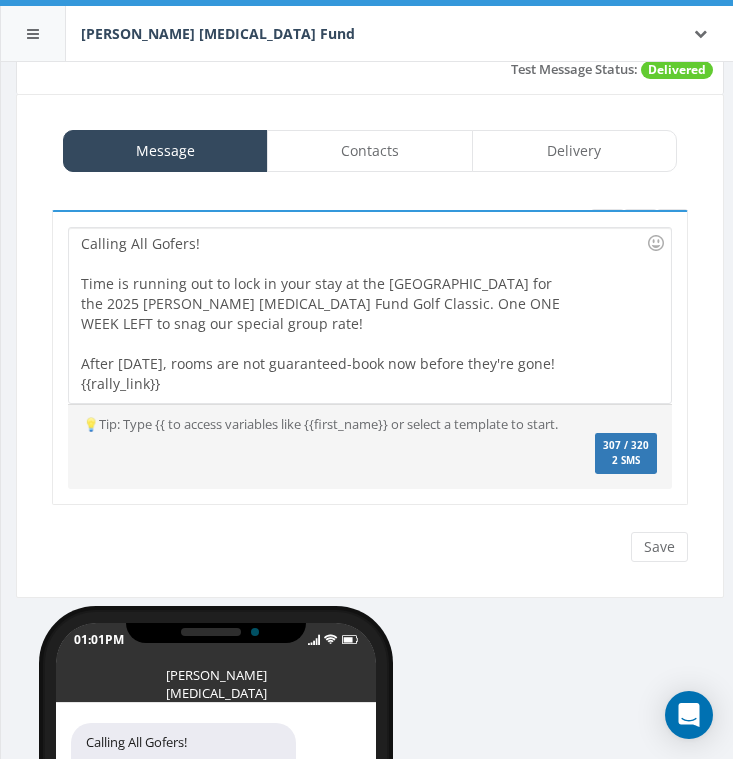 scroll, scrollTop: 112, scrollLeft: 0, axis: vertical 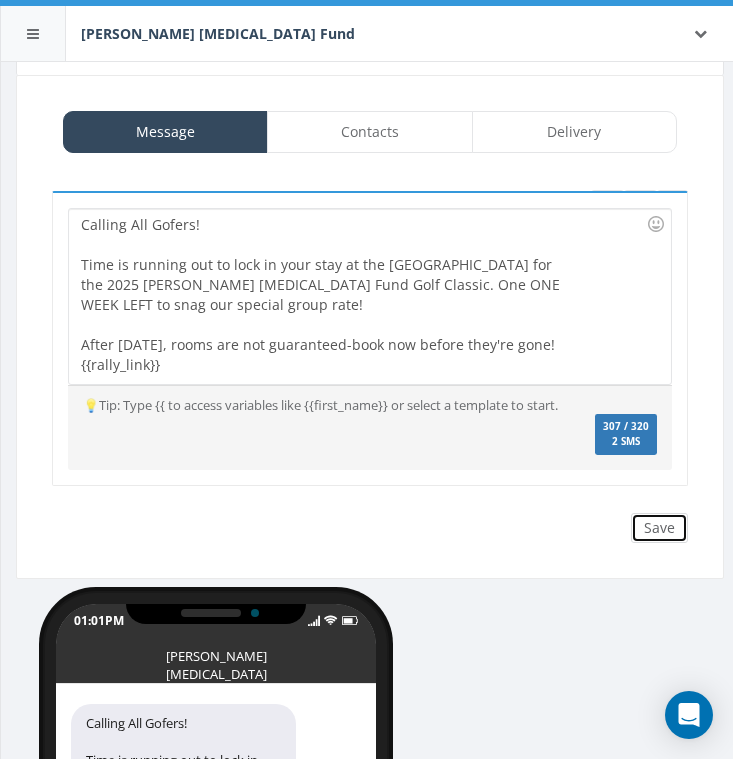 click on "Save" at bounding box center [659, 528] 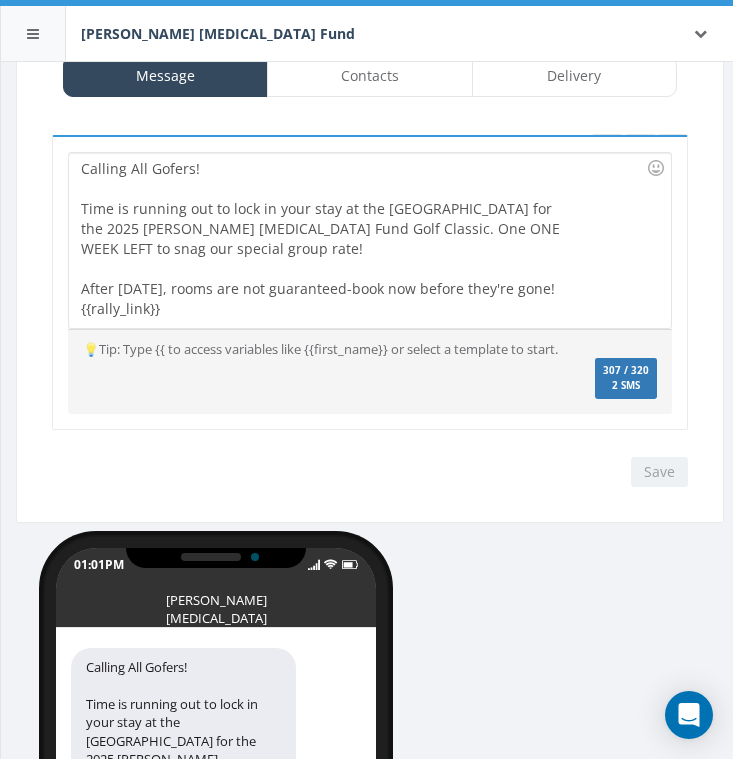scroll, scrollTop: 0, scrollLeft: 0, axis: both 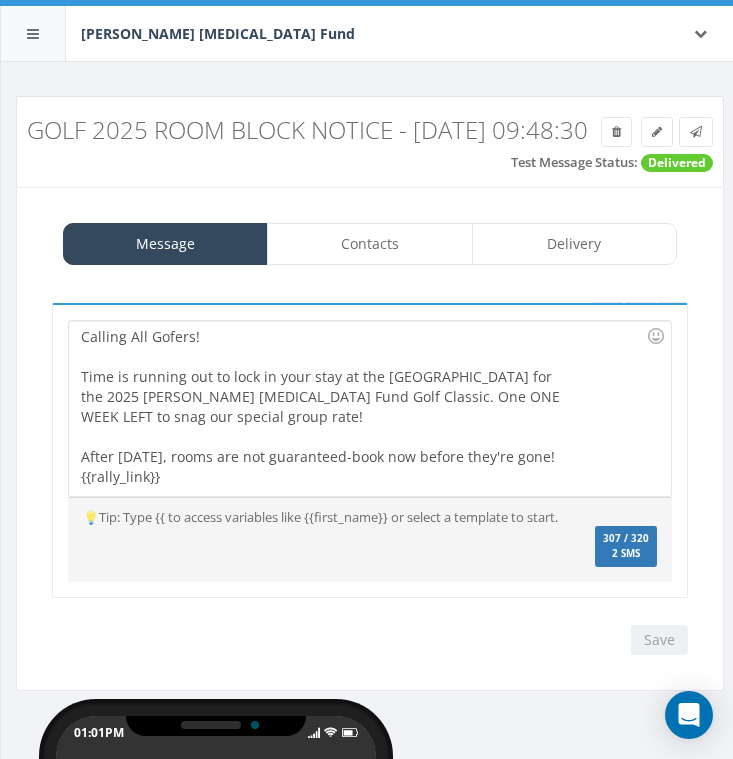 click on "Golf 2025 Room Block Notice - [DATE] 09:48:30" at bounding box center (370, 130) 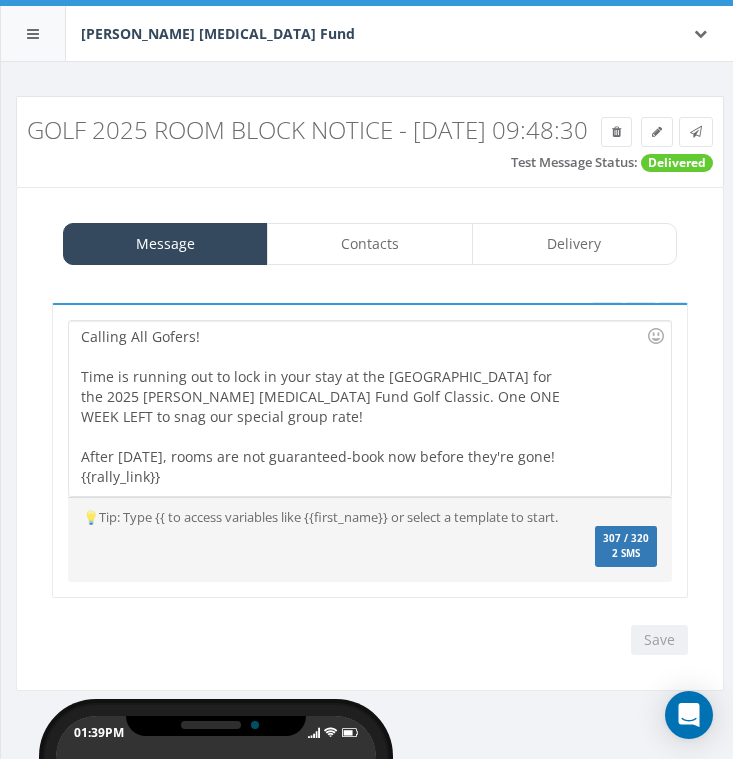 scroll, scrollTop: 22, scrollLeft: 6, axis: both 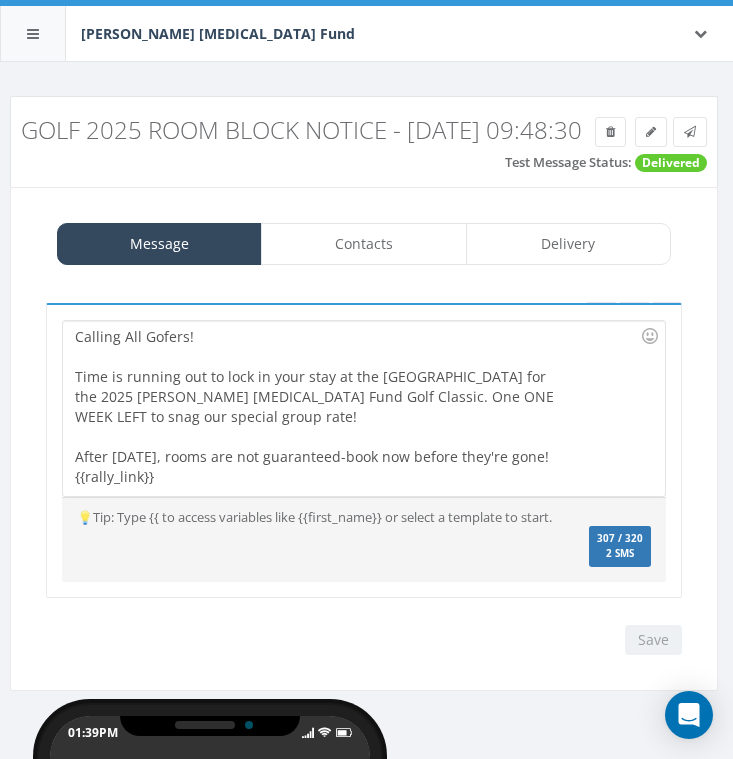 click on "Golf 2025 Room Block Notice - [DATE] 09:48:30" at bounding box center [364, 130] 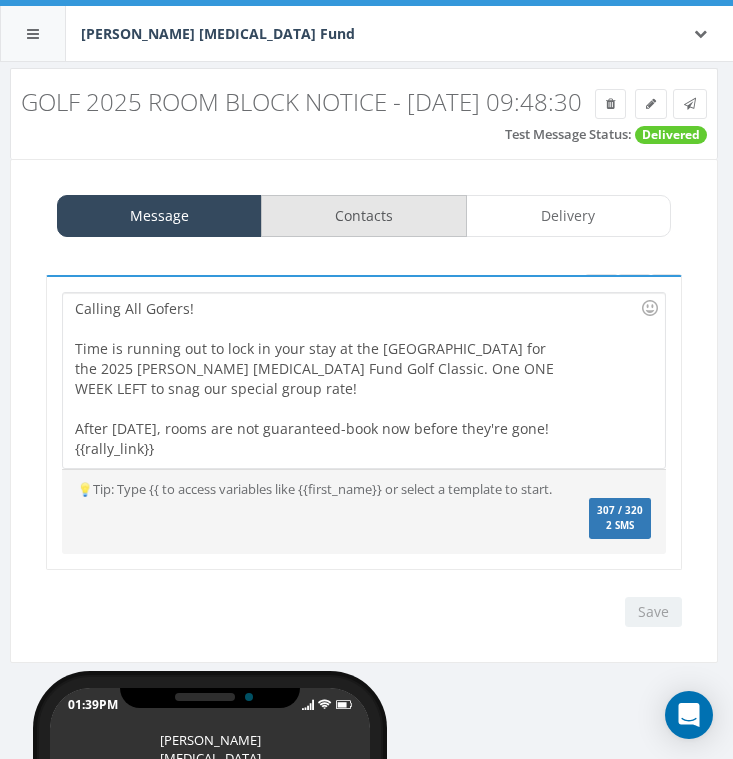 scroll, scrollTop: 27, scrollLeft: 6, axis: both 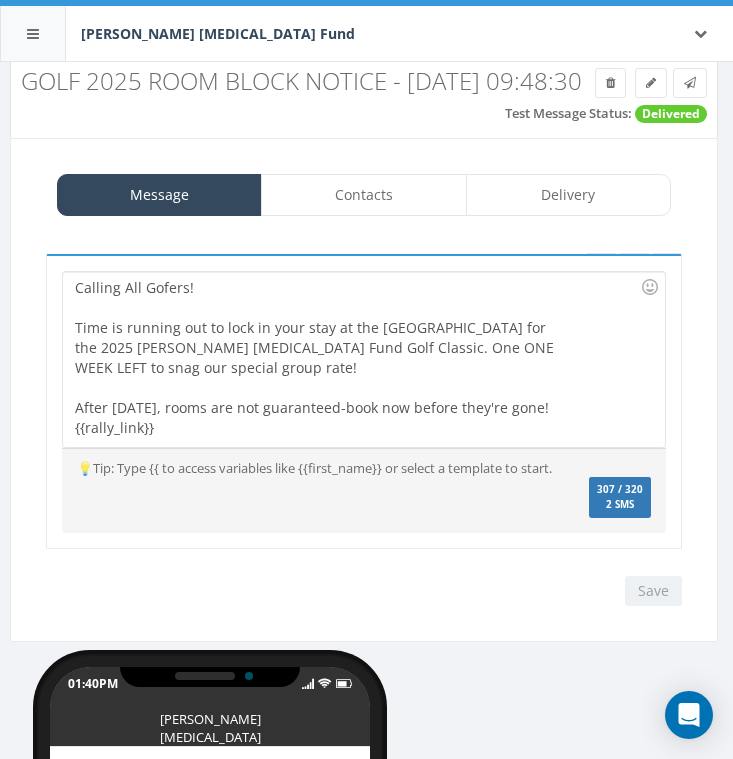 click on "Calling All Gofers! Time is running out to lock in your stay at the [GEOGRAPHIC_DATA] for the 2025 [PERSON_NAME] [MEDICAL_DATA] Fund Golf Classic. One ONE WEEK LEFT to snag our special group rate! After [DATE], rooms are not guaranteed-book now before they're gone!  {{rally_link}}" at bounding box center (324, 359) 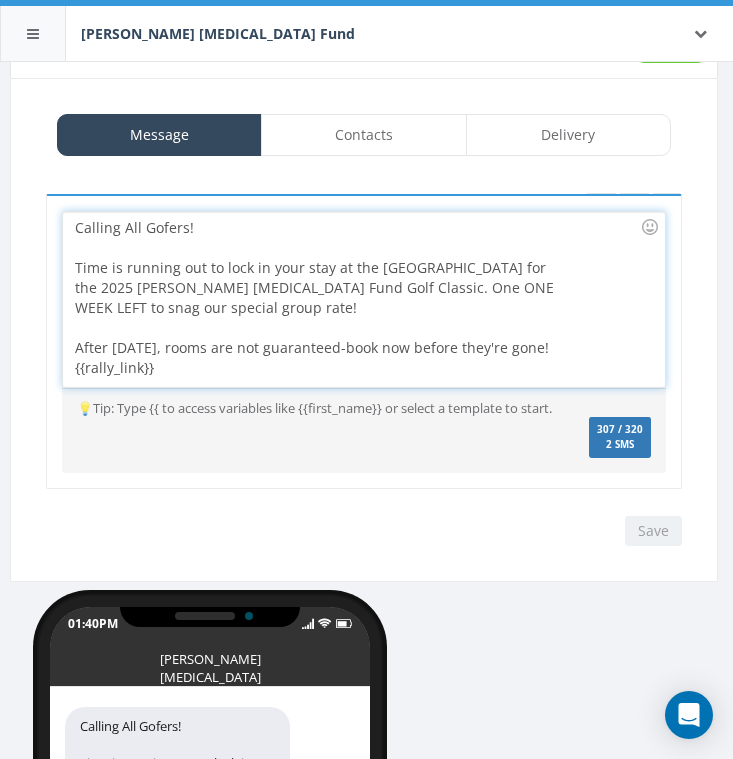 scroll, scrollTop: 0, scrollLeft: 6, axis: horizontal 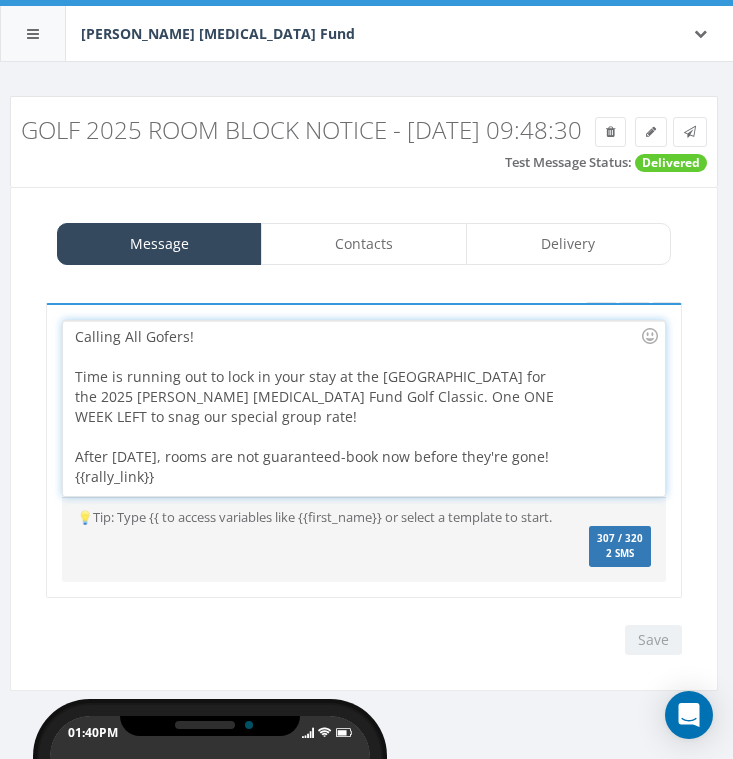click on "Golf 2025 Room Block Notice - [DATE] 09:48:30" at bounding box center (364, 130) 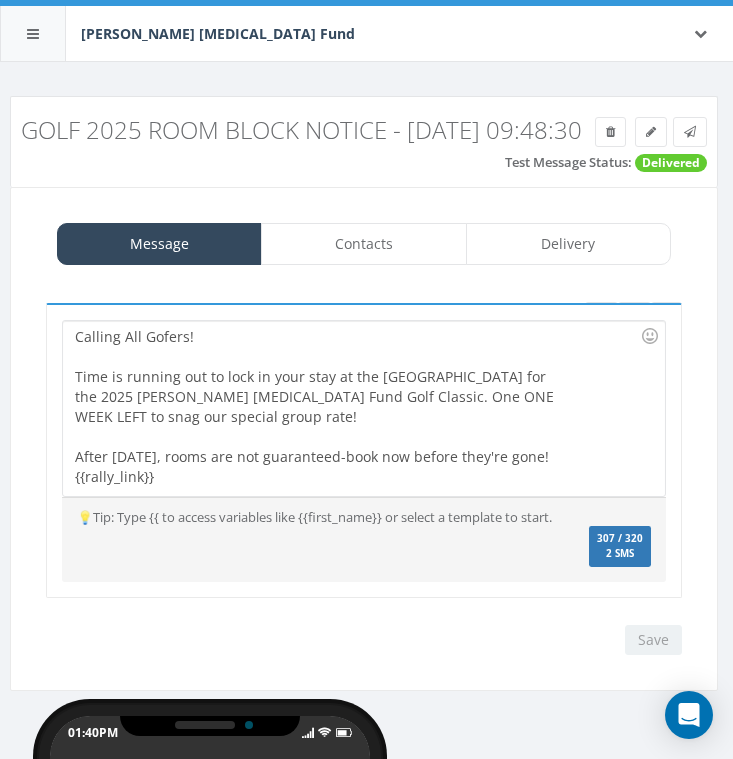 click on "Golf 2025 Room Block Notice - [DATE] 09:48:30" at bounding box center (364, 130) 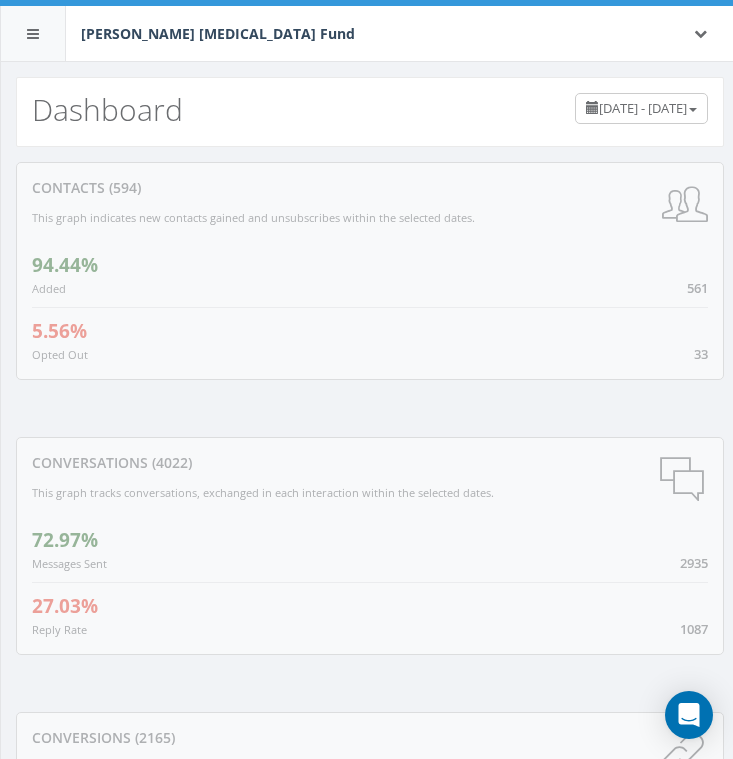 scroll, scrollTop: 0, scrollLeft: 0, axis: both 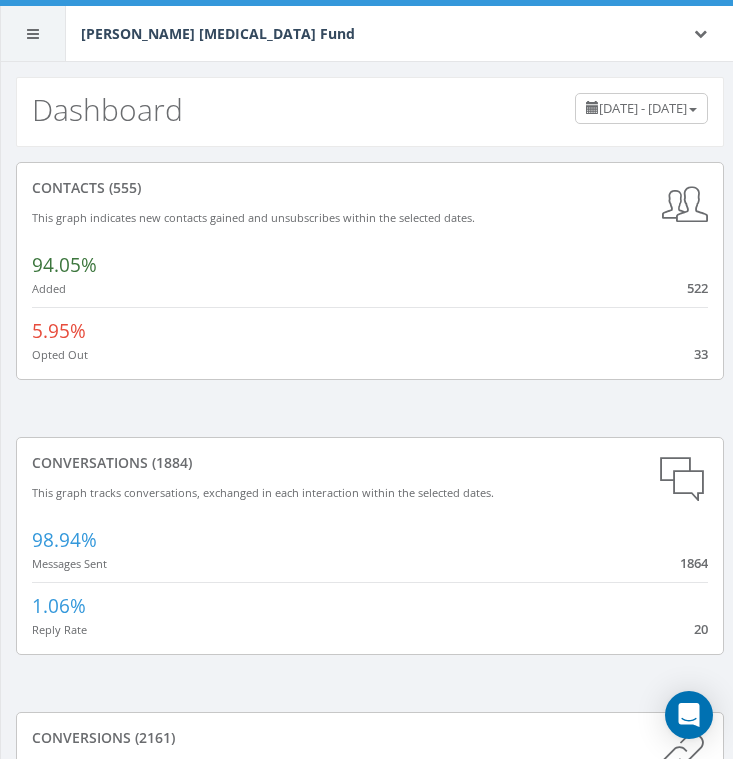 click at bounding box center [33, 34] 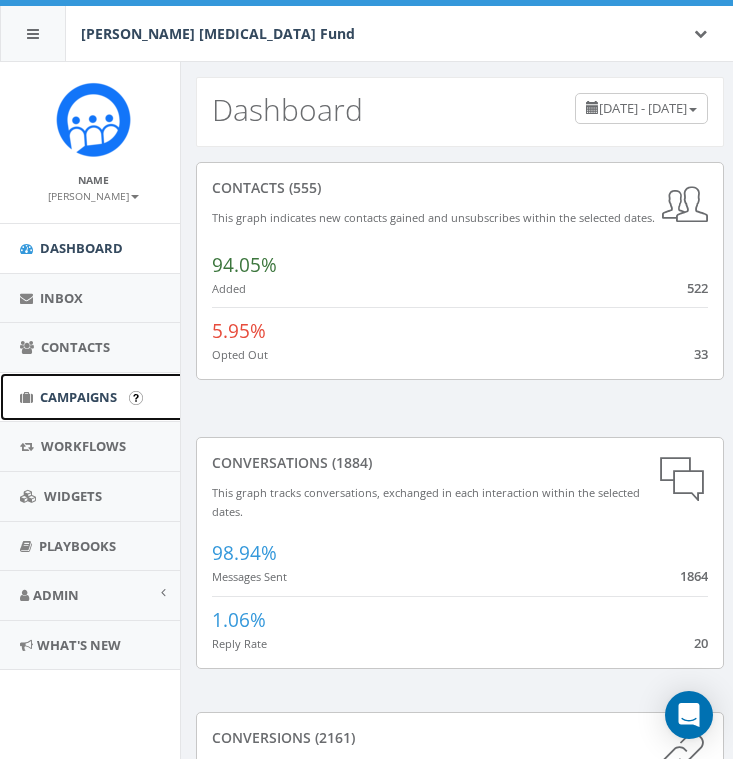 click on "Campaigns" at bounding box center (78, 397) 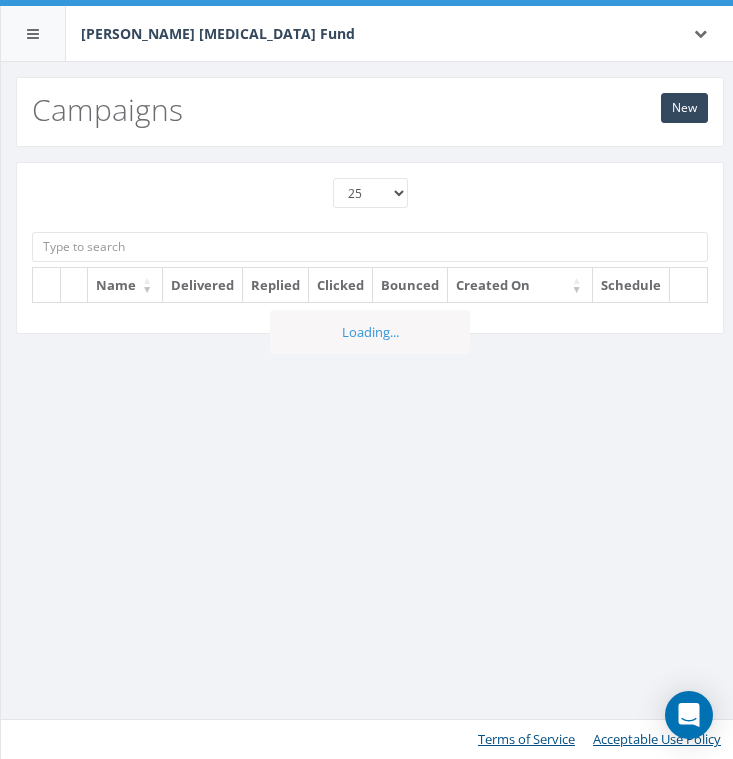scroll, scrollTop: 0, scrollLeft: 0, axis: both 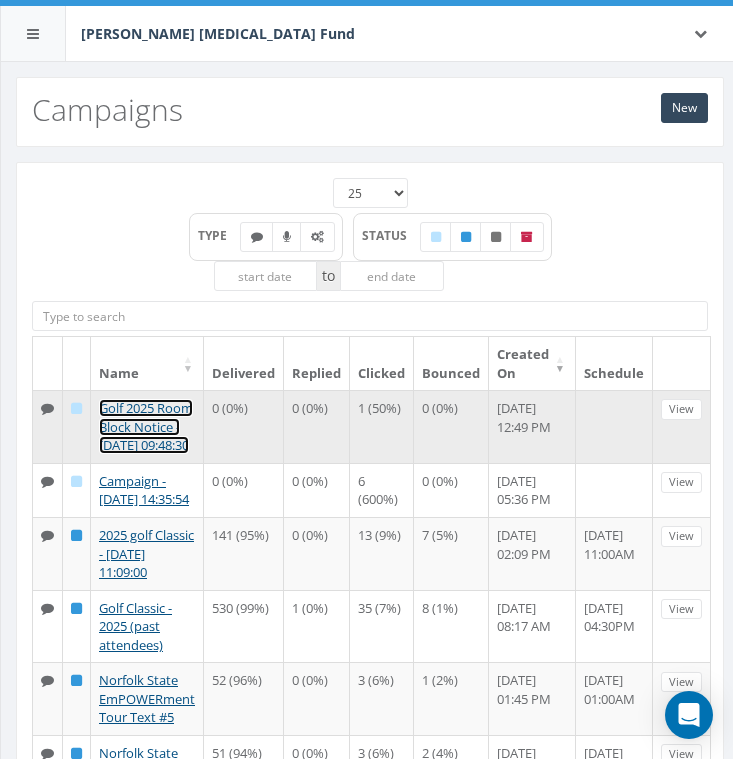 click on "Golf 2025 Room Block Notice - [DATE] 09:48:30" at bounding box center (146, 426) 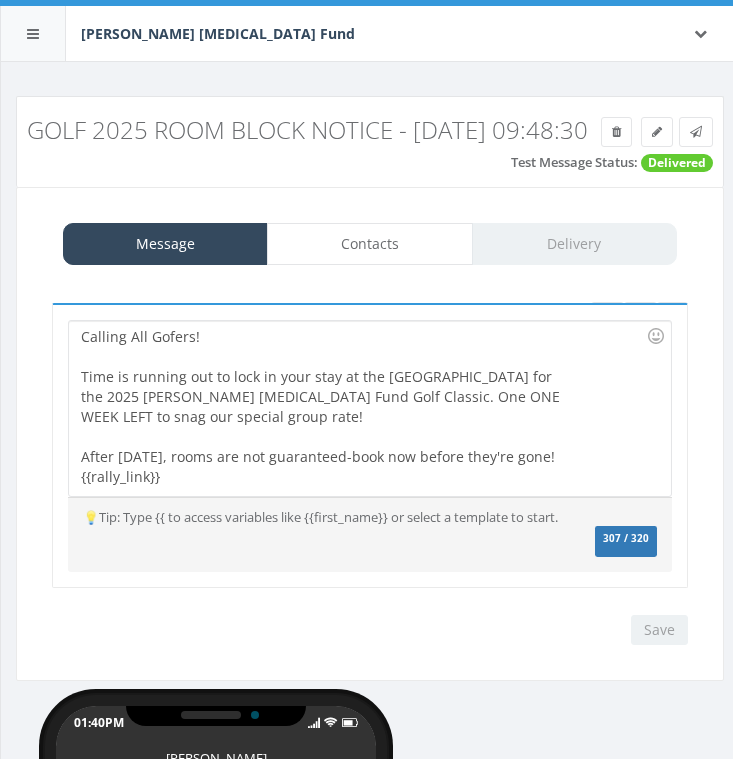 scroll, scrollTop: 0, scrollLeft: 0, axis: both 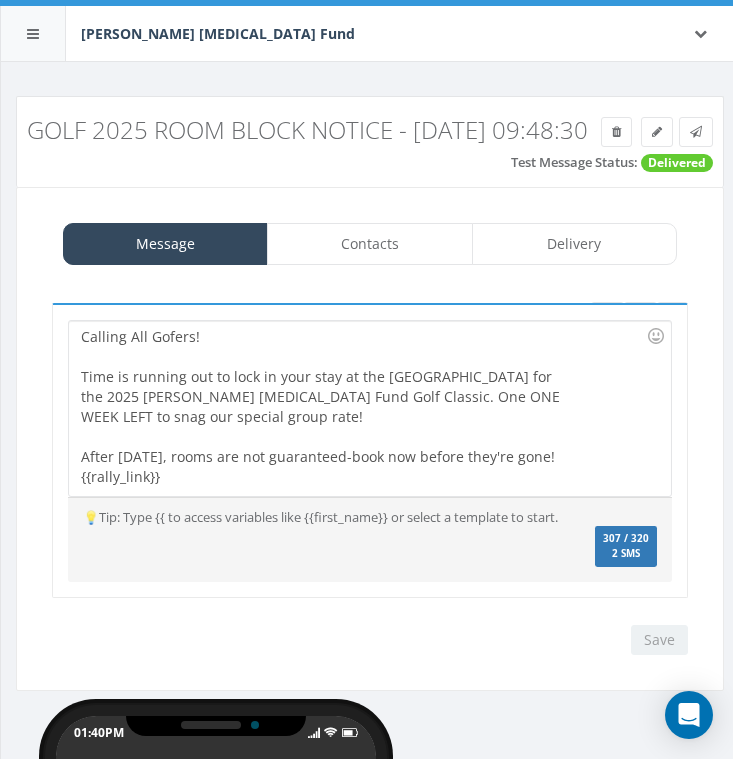 click on "Golf 2025 Room Block Notice - [DATE] 09:48:30" at bounding box center (370, 130) 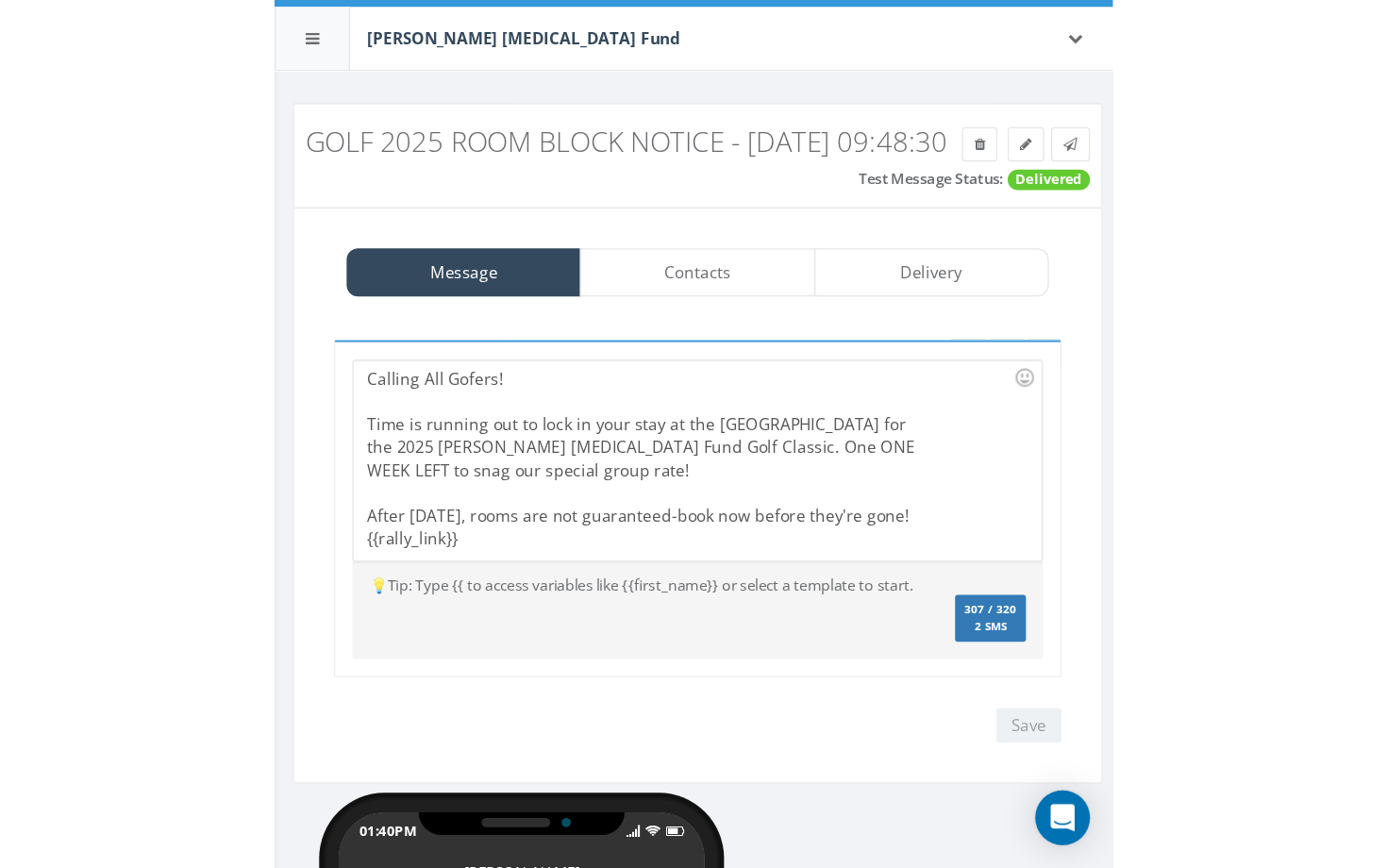 scroll, scrollTop: 3, scrollLeft: 0, axis: vertical 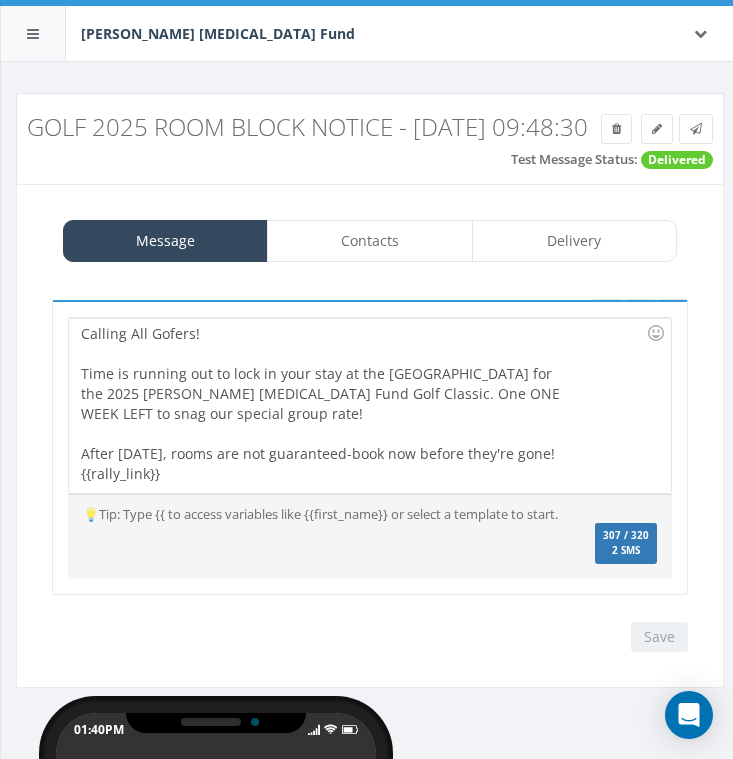 click on "Golf 2025 Room Block Notice - [DATE] 09:48:30" at bounding box center (370, 127) 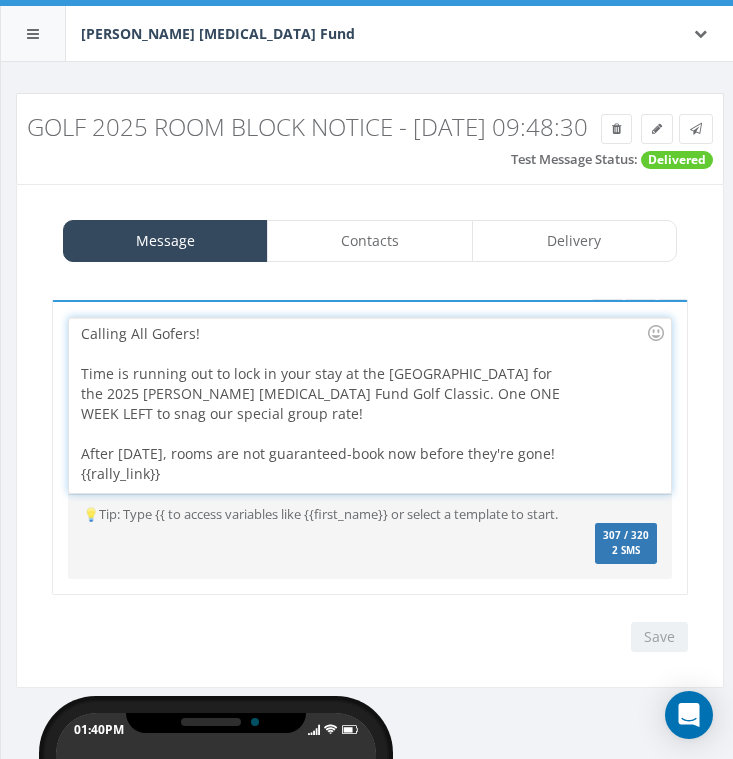type 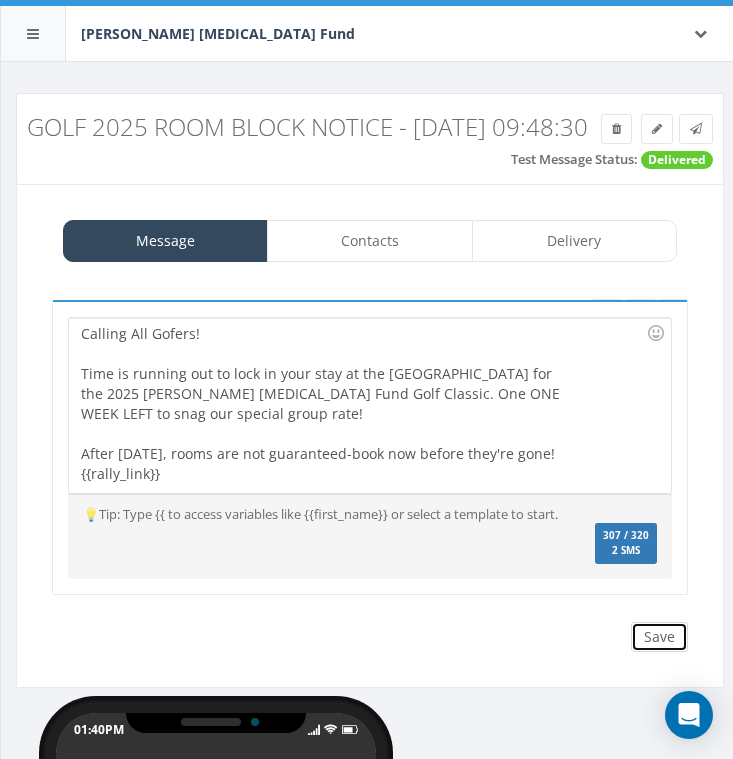 click on "Save" at bounding box center (659, 637) 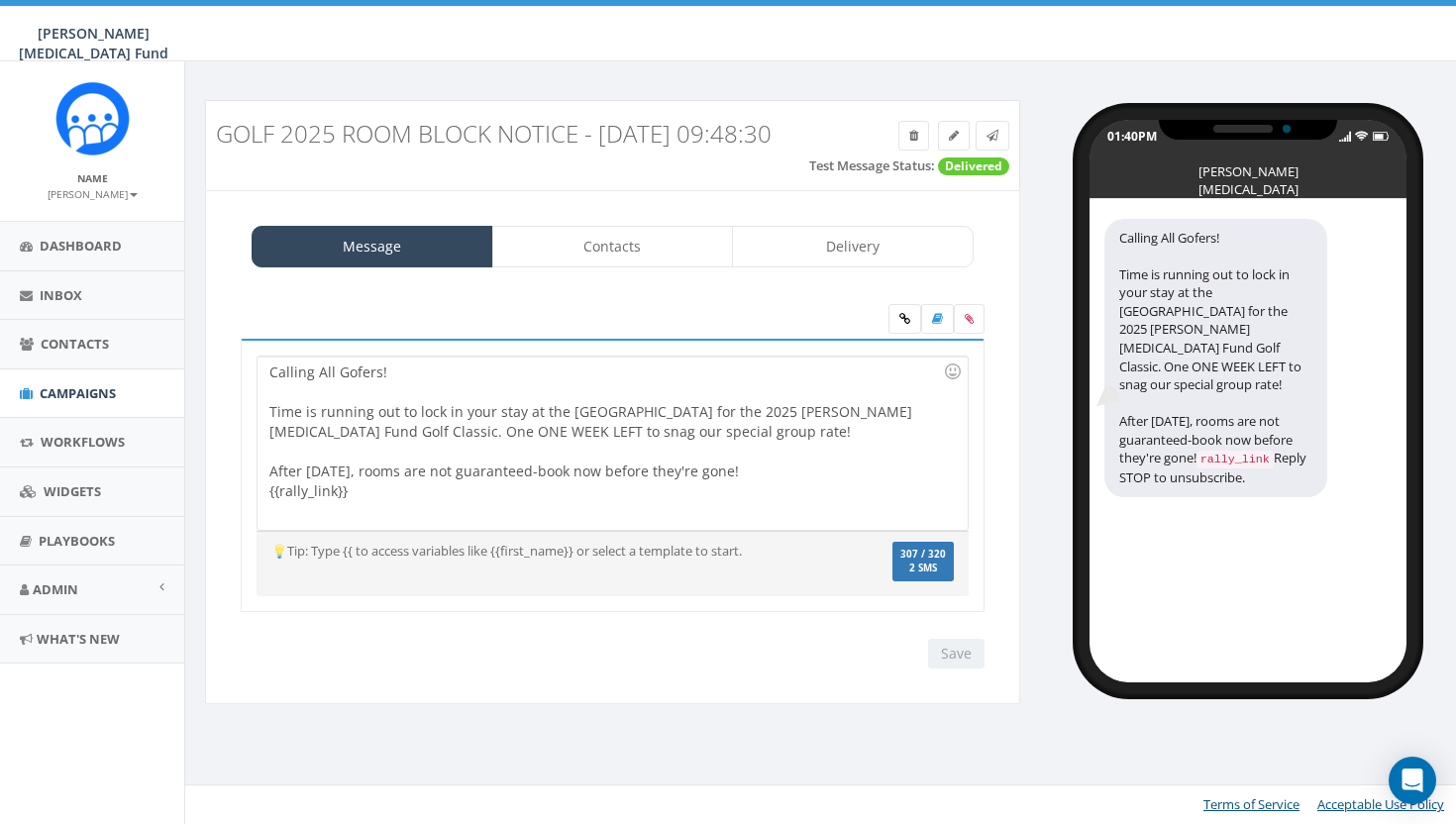 scroll, scrollTop: 0, scrollLeft: 0, axis: both 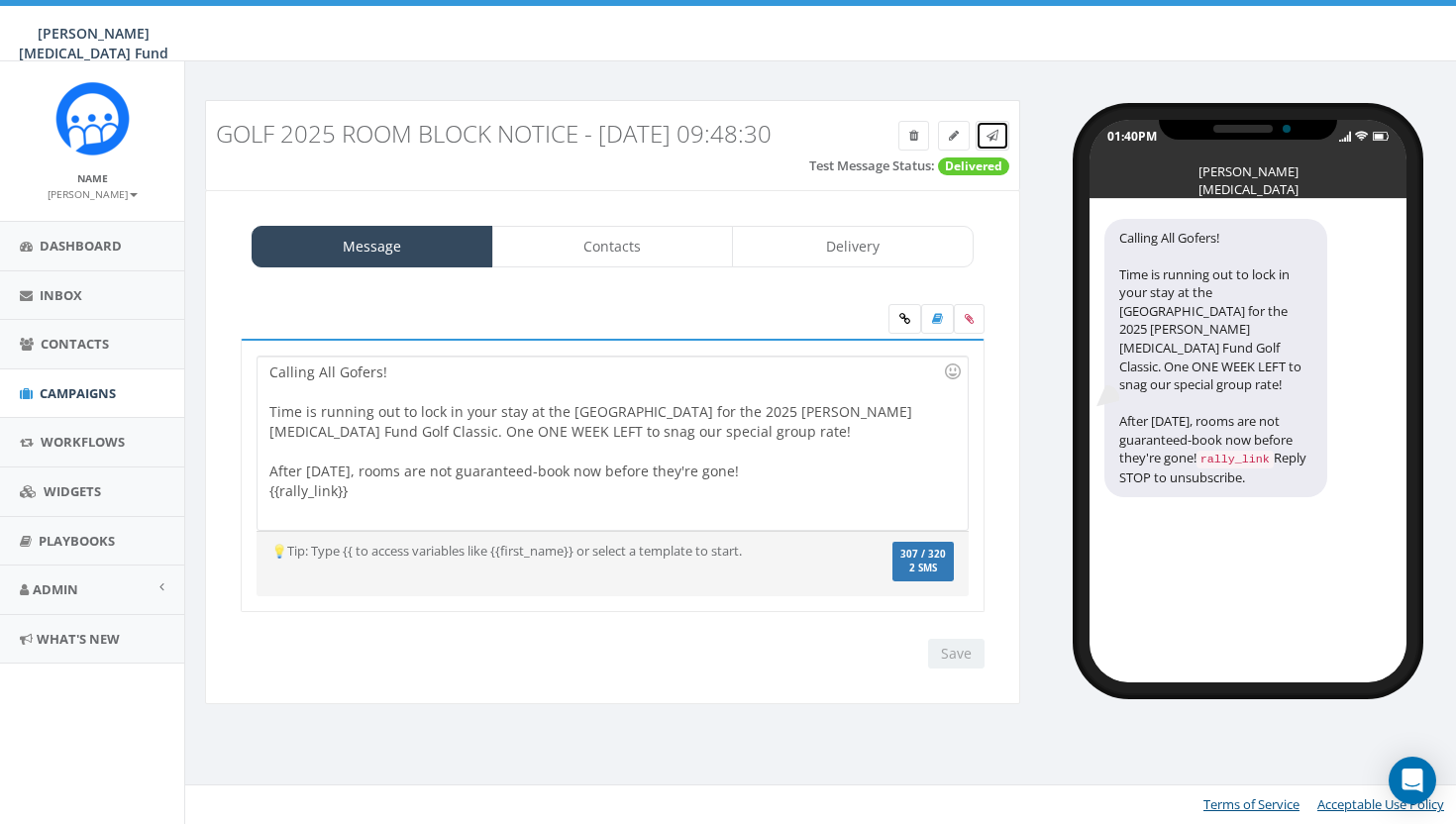 click at bounding box center (992, 136) 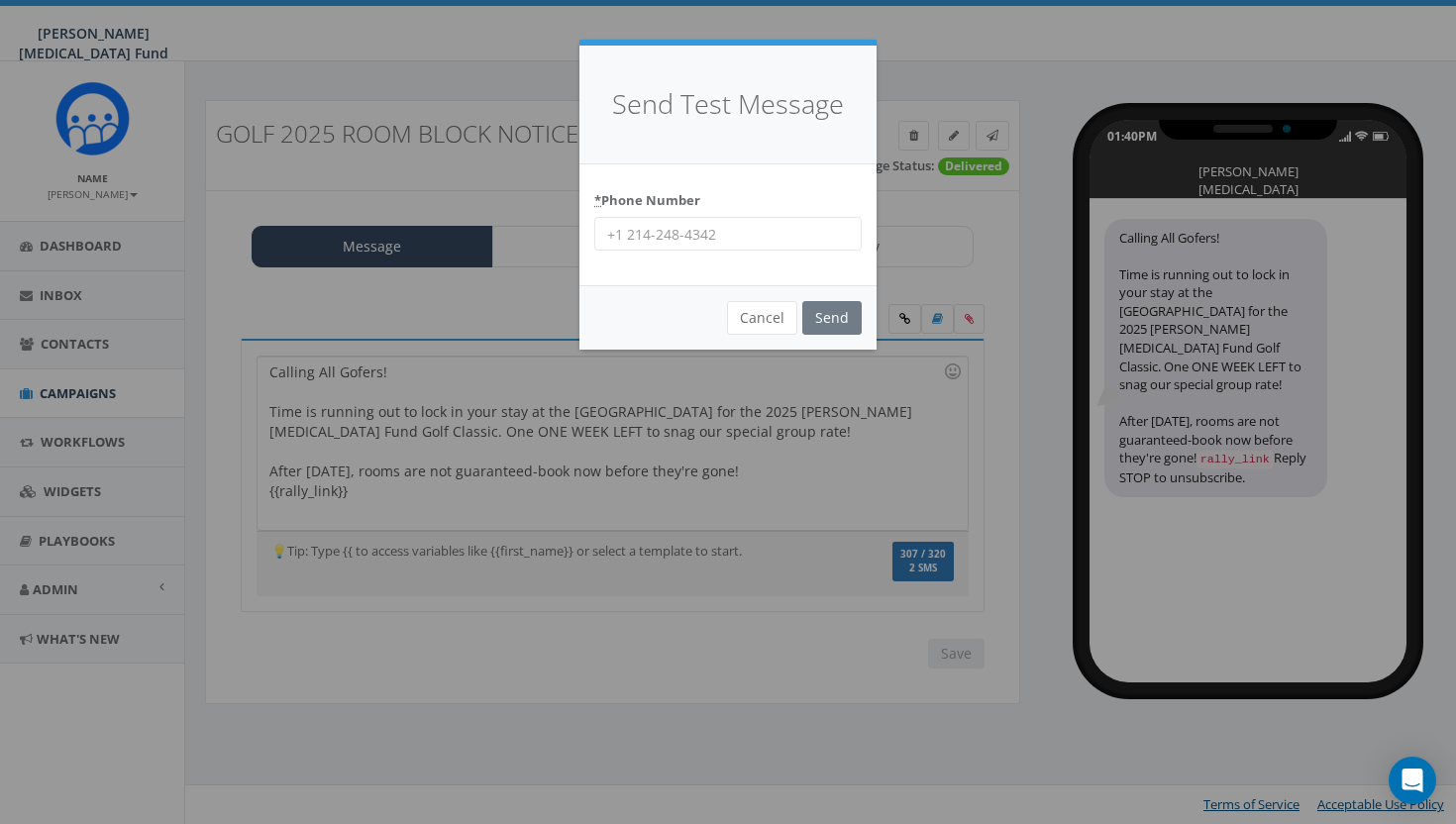 click on "*   Phone Number" at bounding box center [728, 234] 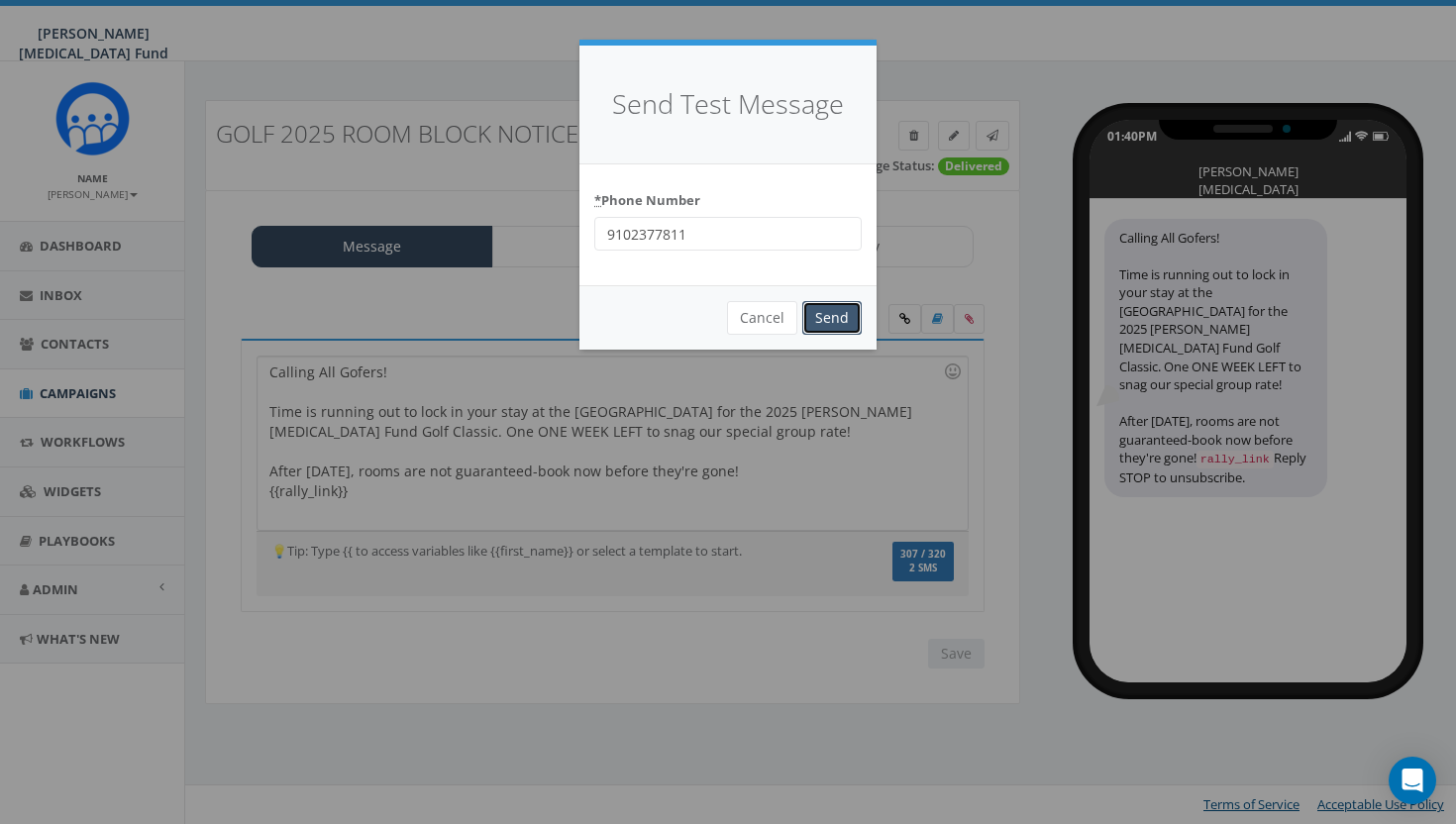 click on "Send" at bounding box center [832, 318] 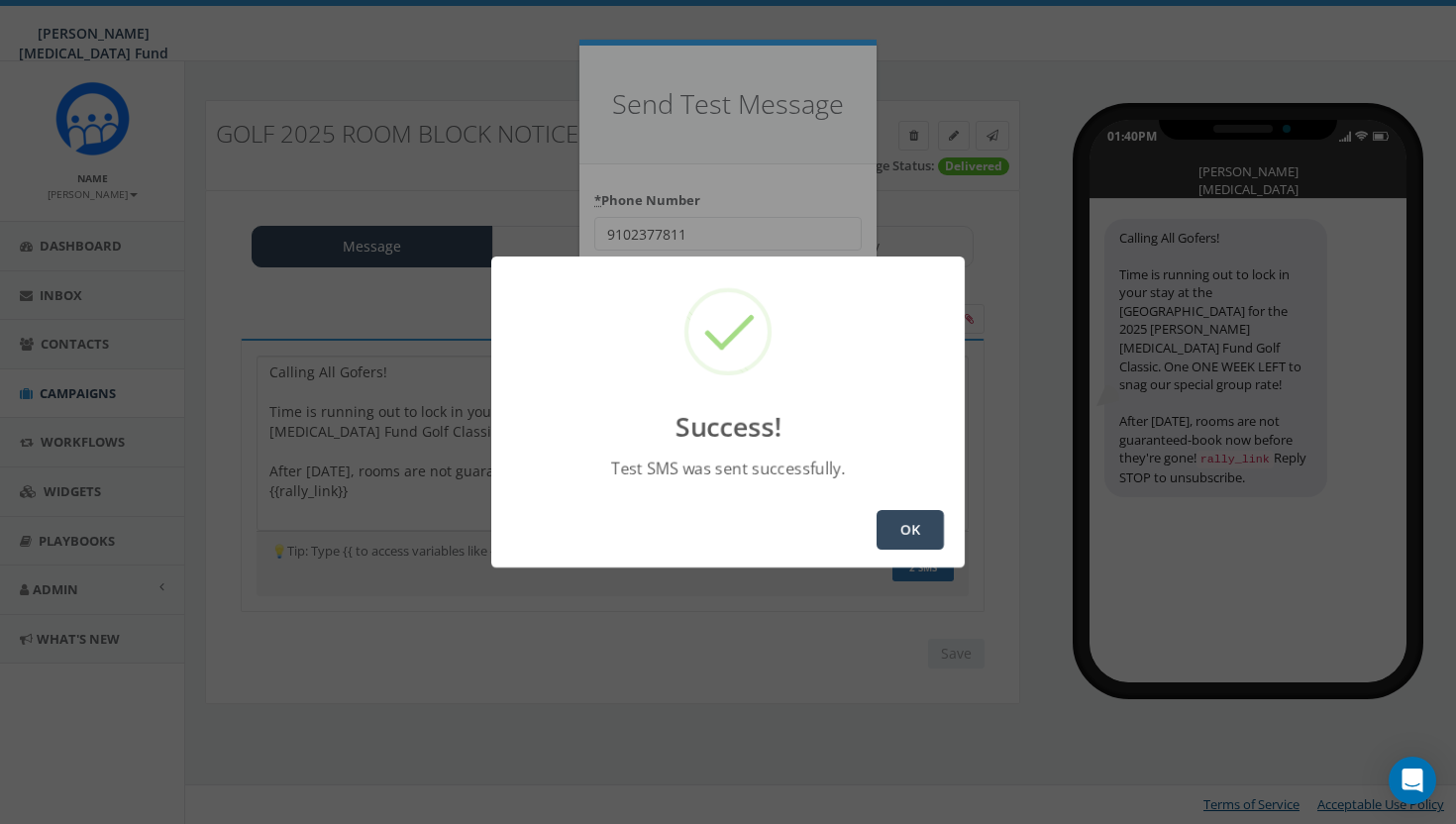 click on "OK" at bounding box center (910, 530) 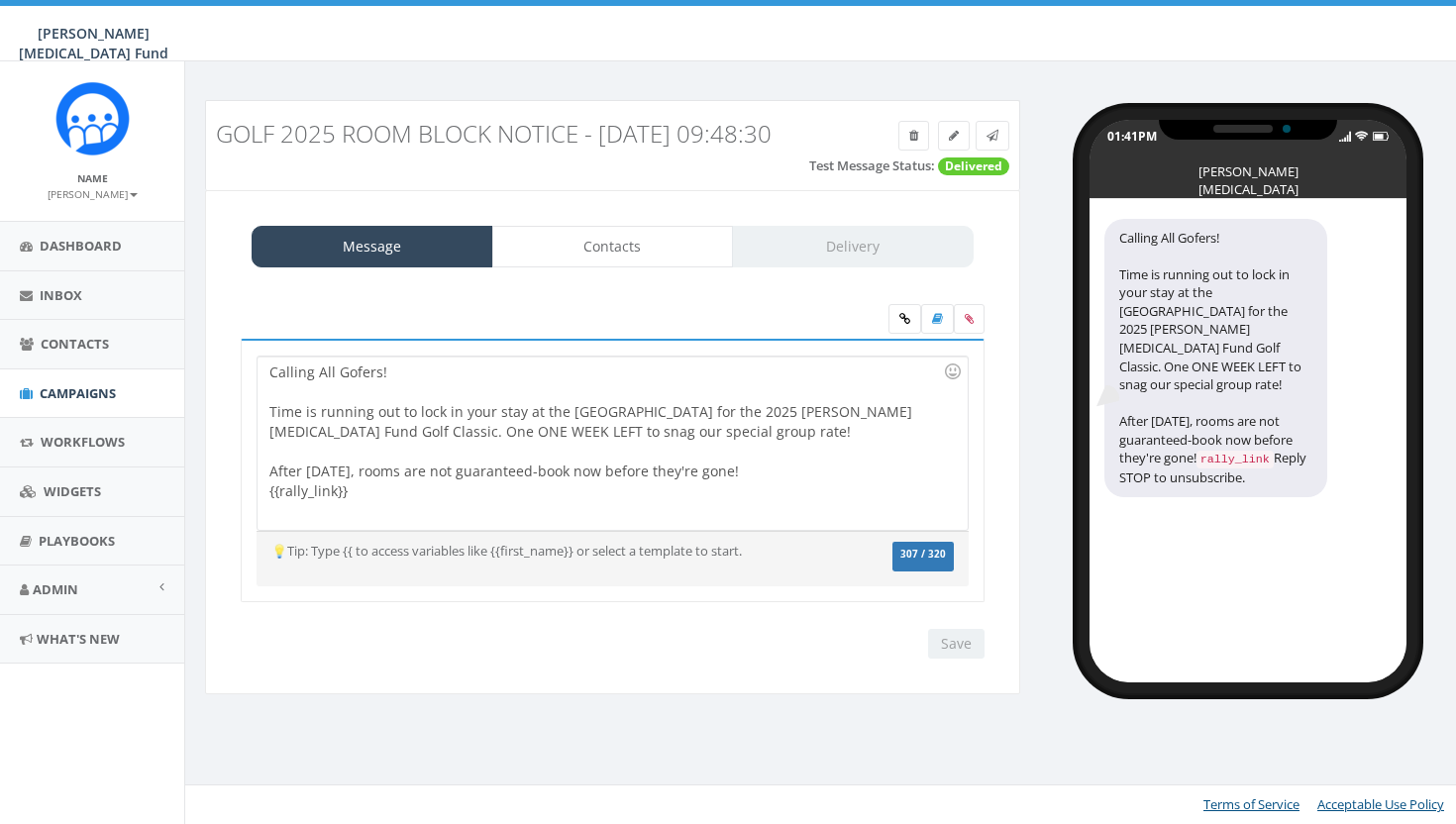 scroll, scrollTop: 0, scrollLeft: 0, axis: both 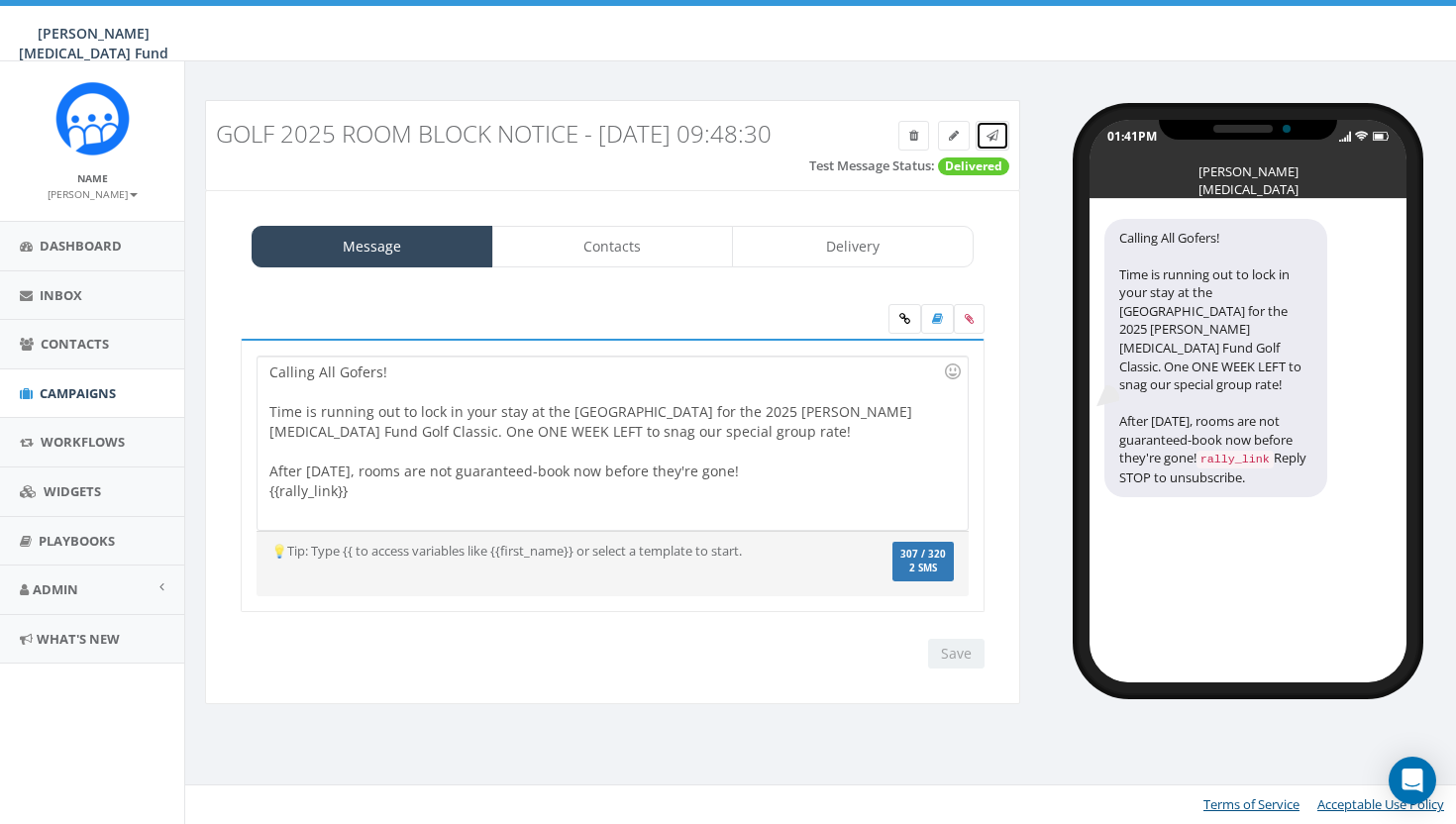 click at bounding box center [992, 136] 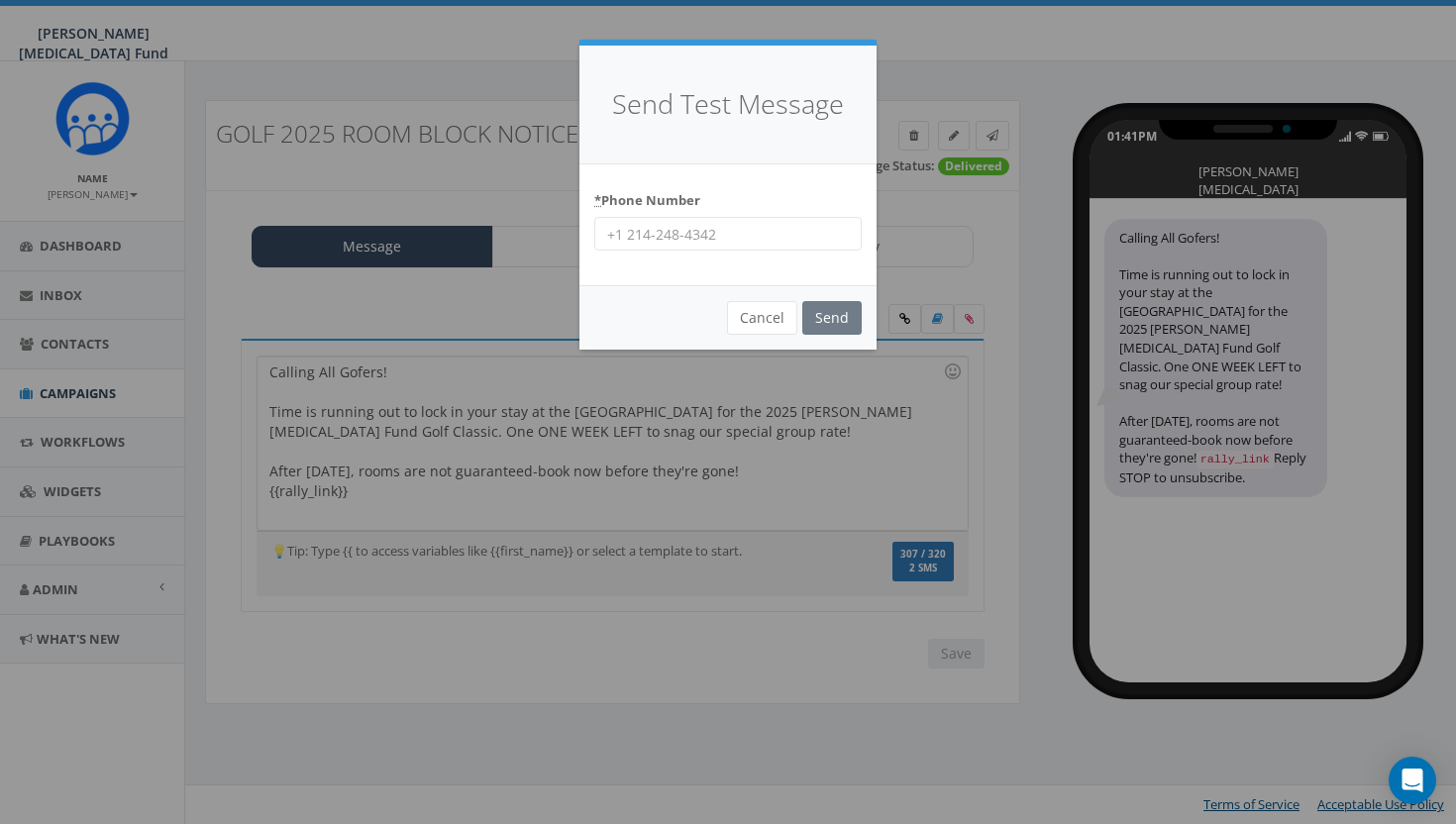 click on "*   Phone Number" at bounding box center (728, 234) 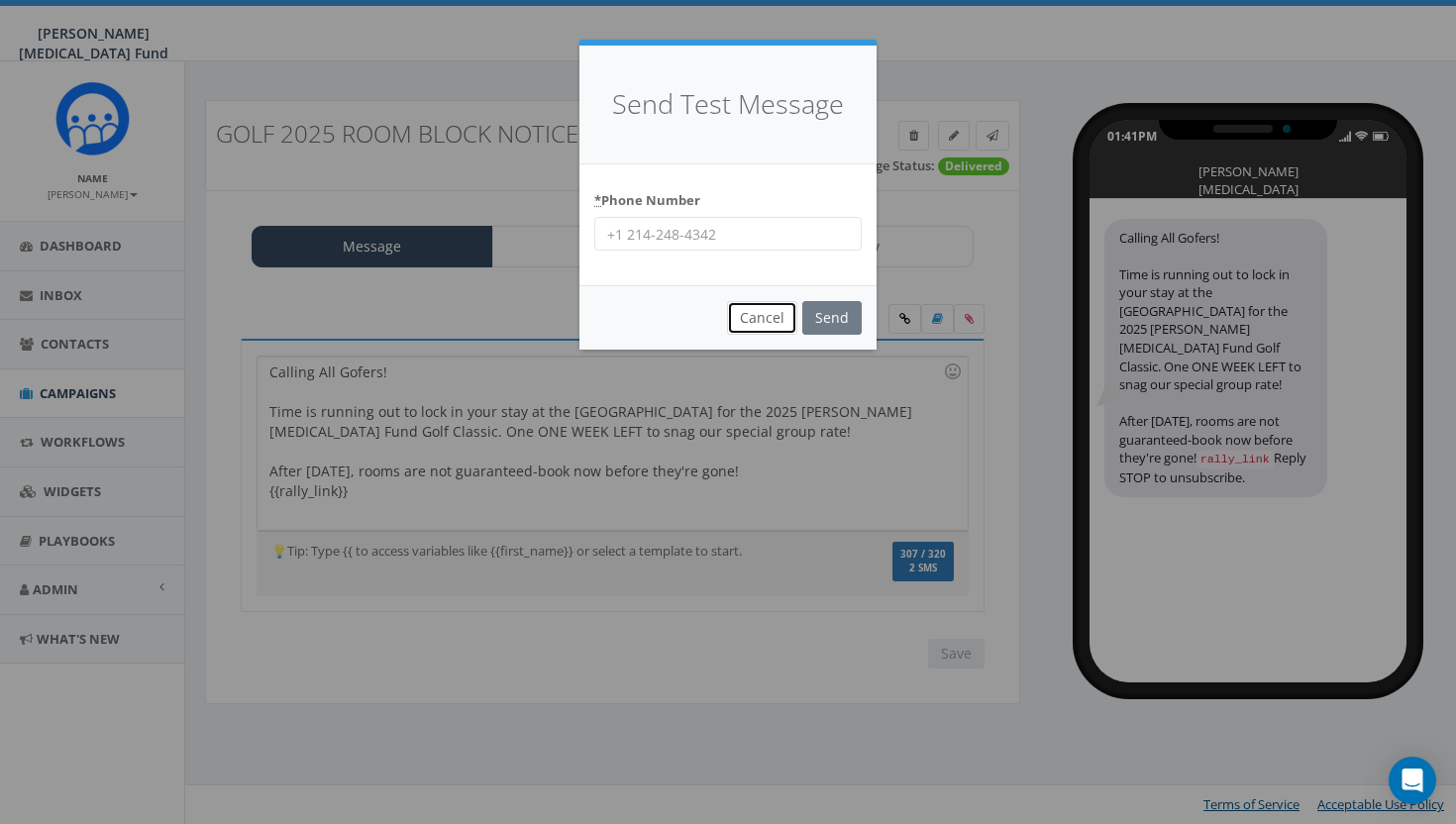 click on "Cancel" at bounding box center (762, 318) 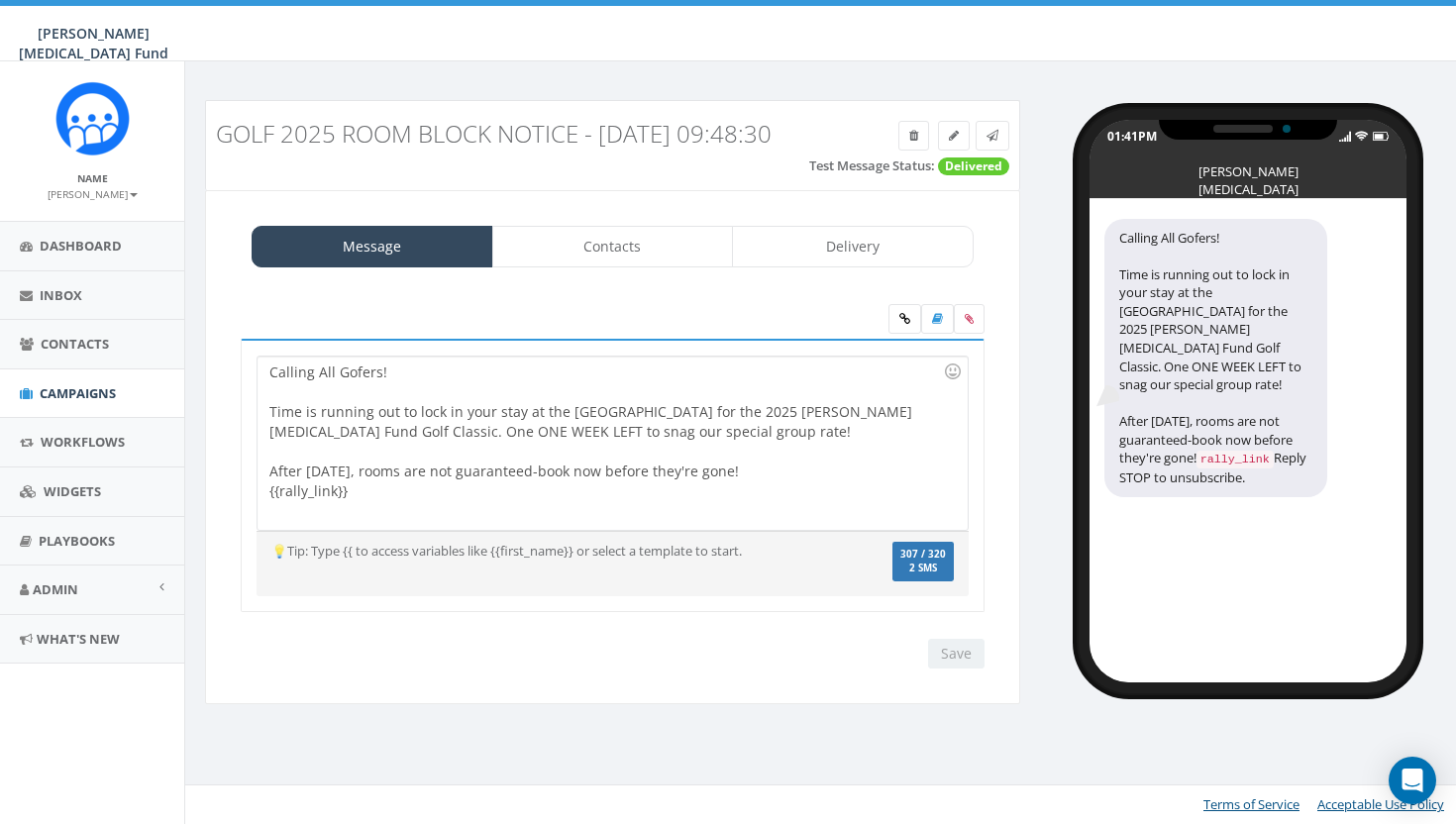 click on "Calling All Gofers! Time is running out to lock in your stay at the [GEOGRAPHIC_DATA] for the 2025 [PERSON_NAME] [MEDICAL_DATA] Fund Golf Classic. One ONE WEEK LEFT to snag our special group rate! After [DATE], rooms are not guaranteed-book now before they're gone!  {{rally_link}}" at bounding box center [612, 443] 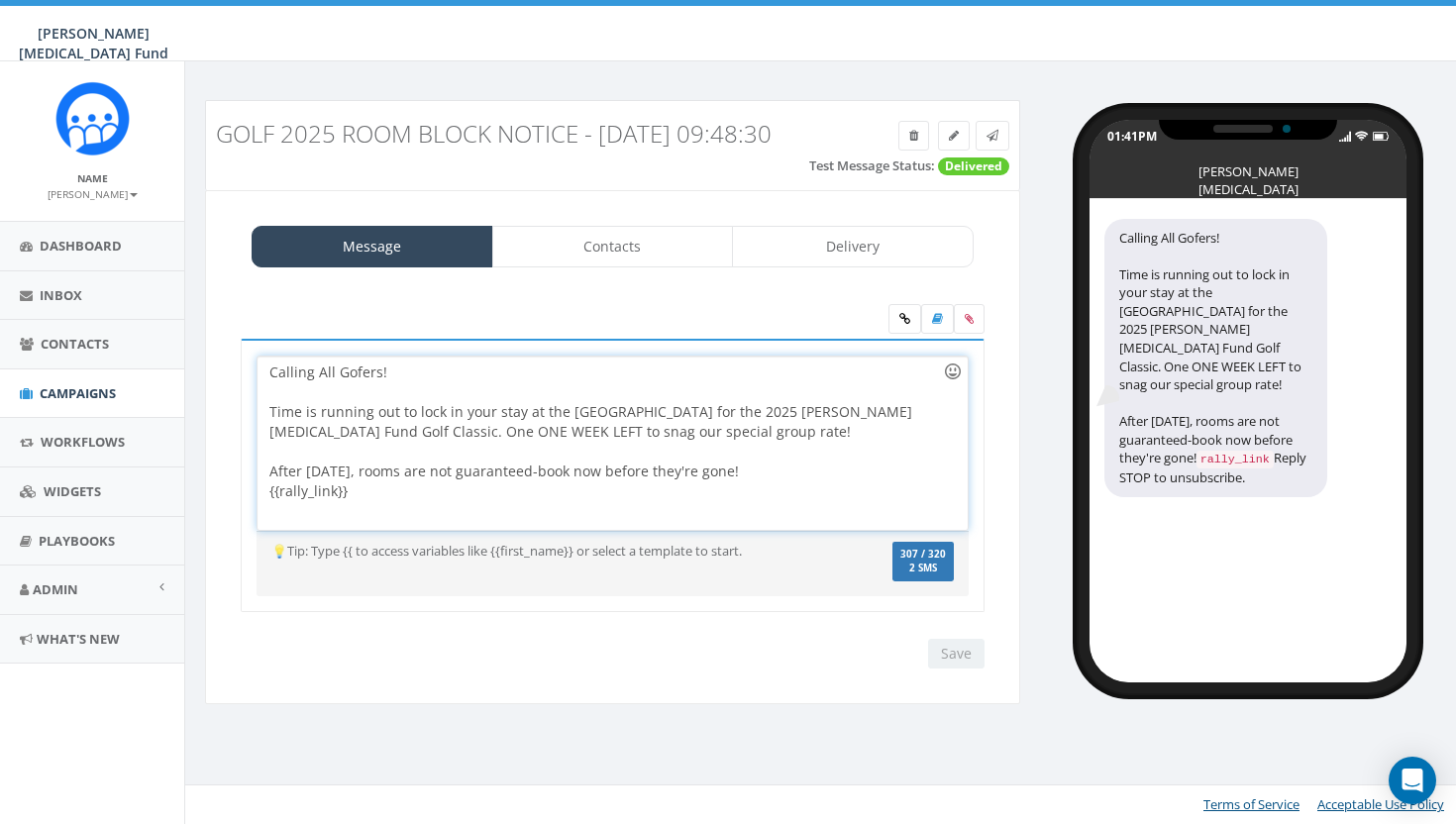 click at bounding box center (953, 371) 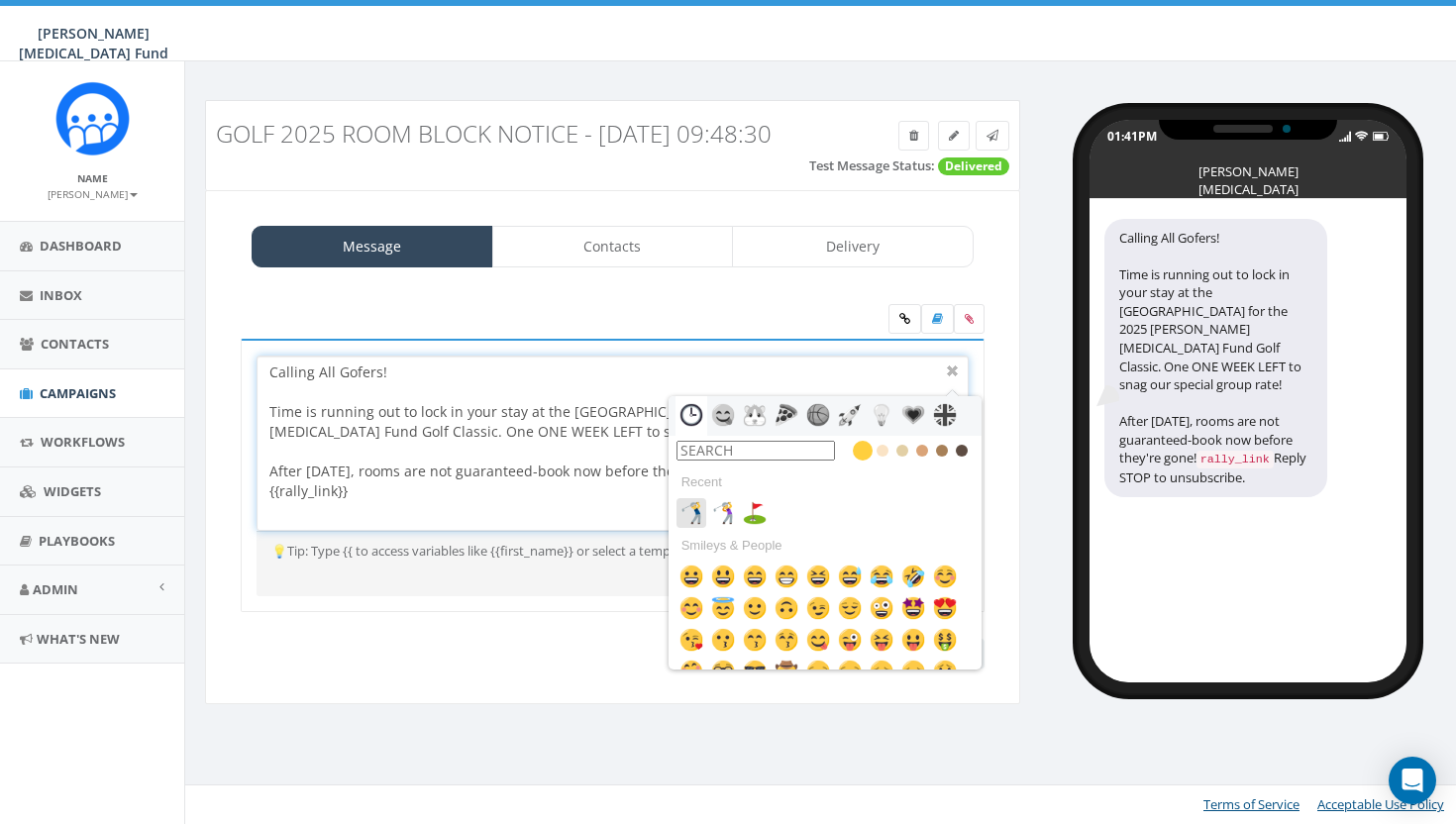 click at bounding box center (691, 513) 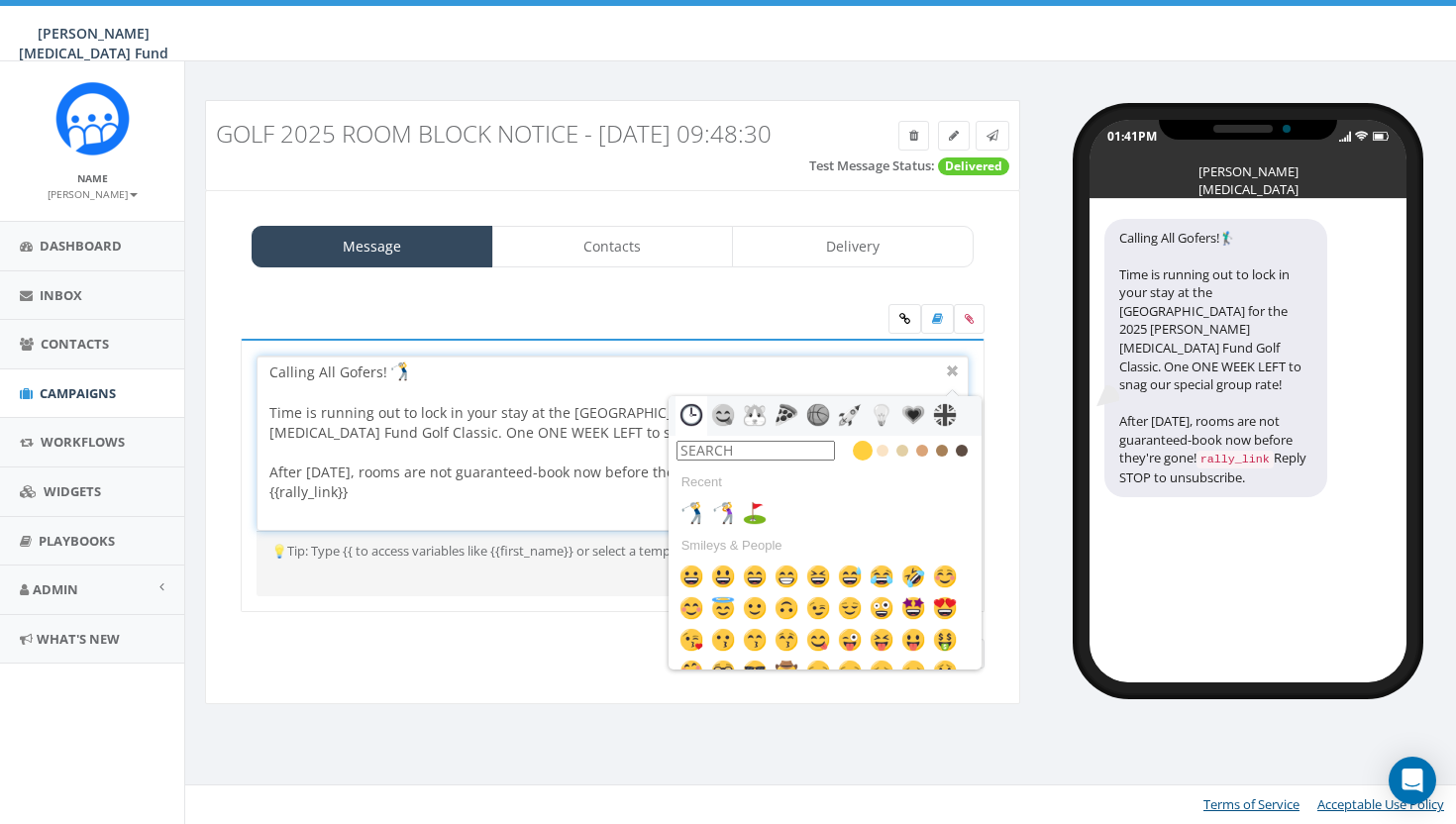 click on "Calling All Gofers! Time is running out to lock in your stay at the Grandover Resort & Spa for the 2025 Kay Yow Cancer Fund Golf Classic. One ONE WEEK LEFT to snag our special group rate! After July 9, rooms are not guaranteed-book now before they're gone!  {{rally_link}}" at bounding box center (612, 443) 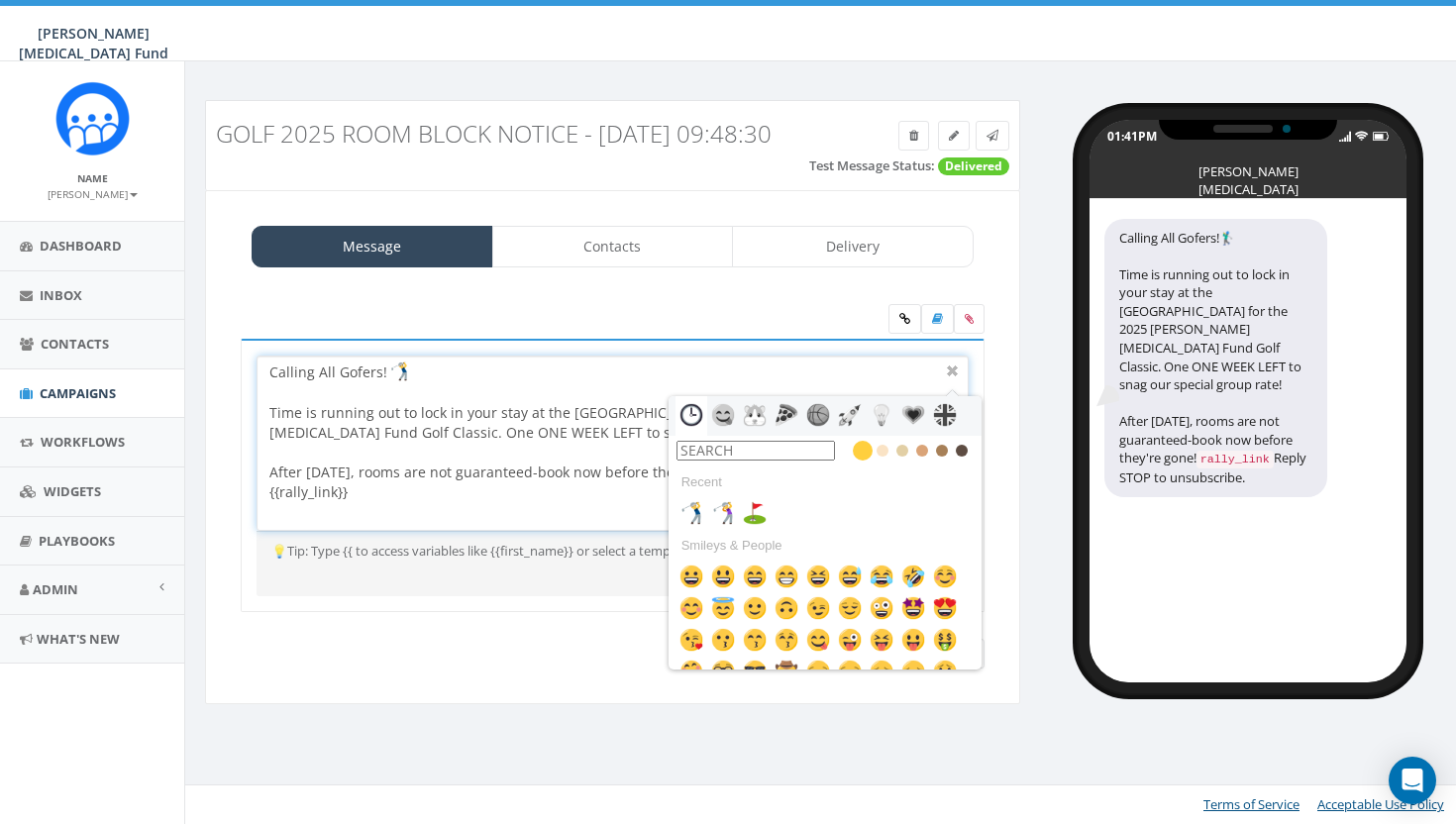 click on "Calling All Gofers! Time is running out to lock in your stay at the Grandover Resort & Spa for the 2025 Kay Yow Cancer Fund Golf Classic. One ONE WEEK LEFT to snag our special group rate! After July 9, rooms are not guaranteed-book now before they're gone!  {{rally_link}}" at bounding box center [612, 443] 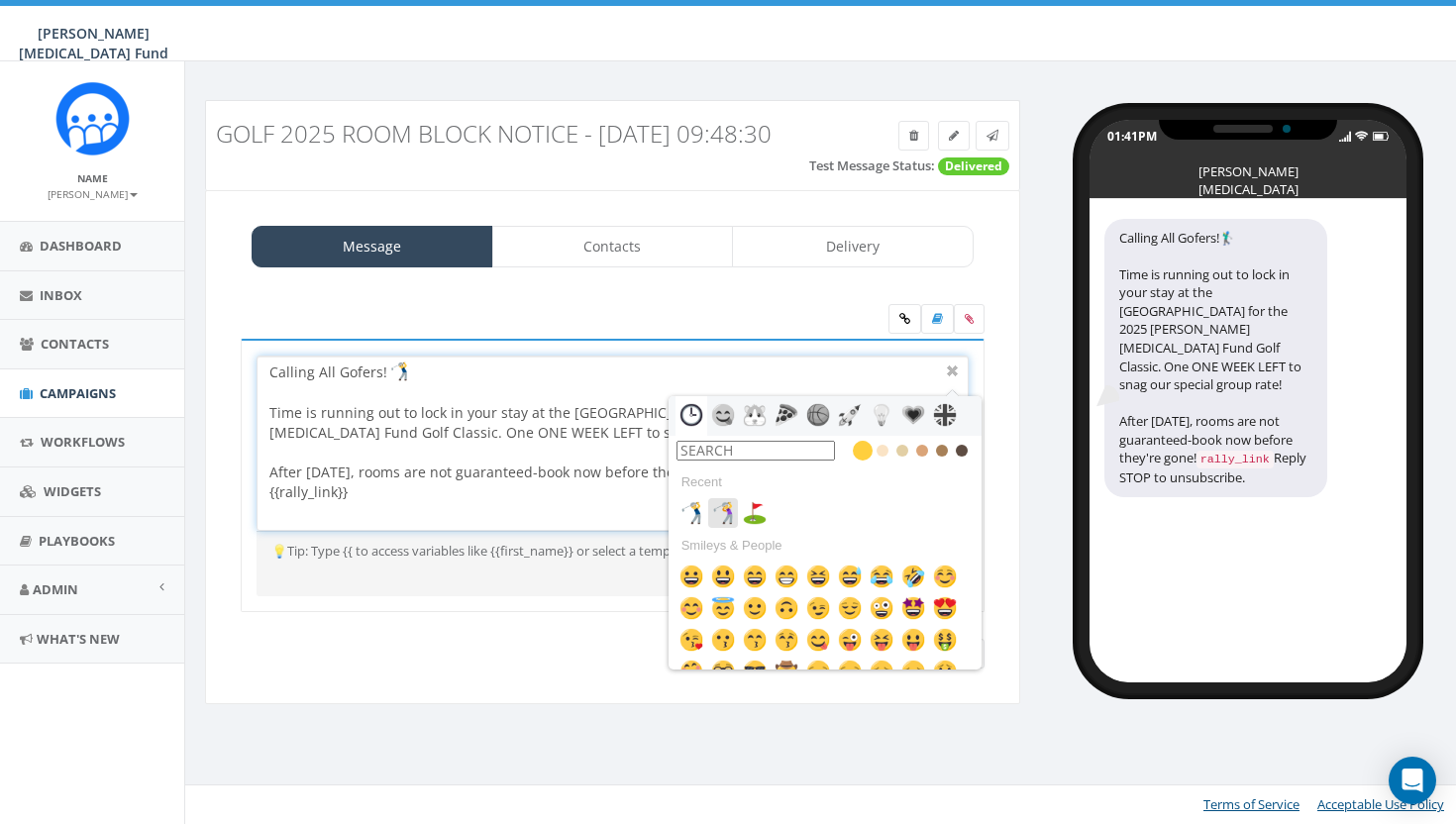 click at bounding box center [723, 513] 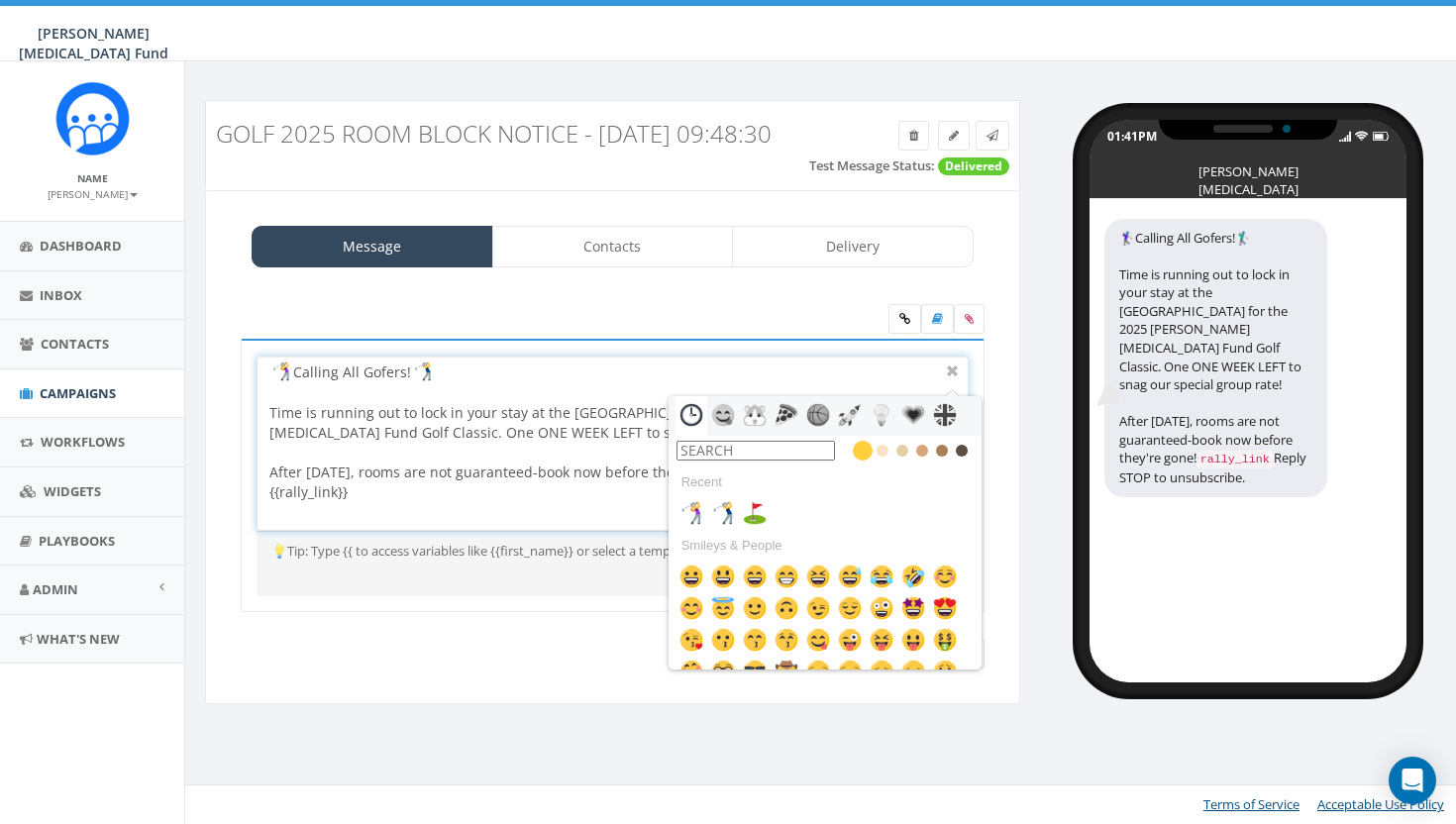 click on "Calling All Gofers! Time is running out to lock in your stay at the Grandover Resort & Spa for the 2025 Kay Yow Cancer Fund Golf Classic. One ONE WEEK LEFT to snag our special group rate! After July 9, rooms are not guaranteed-book now before they're gone!  {{rally_link}}" at bounding box center [612, 443] 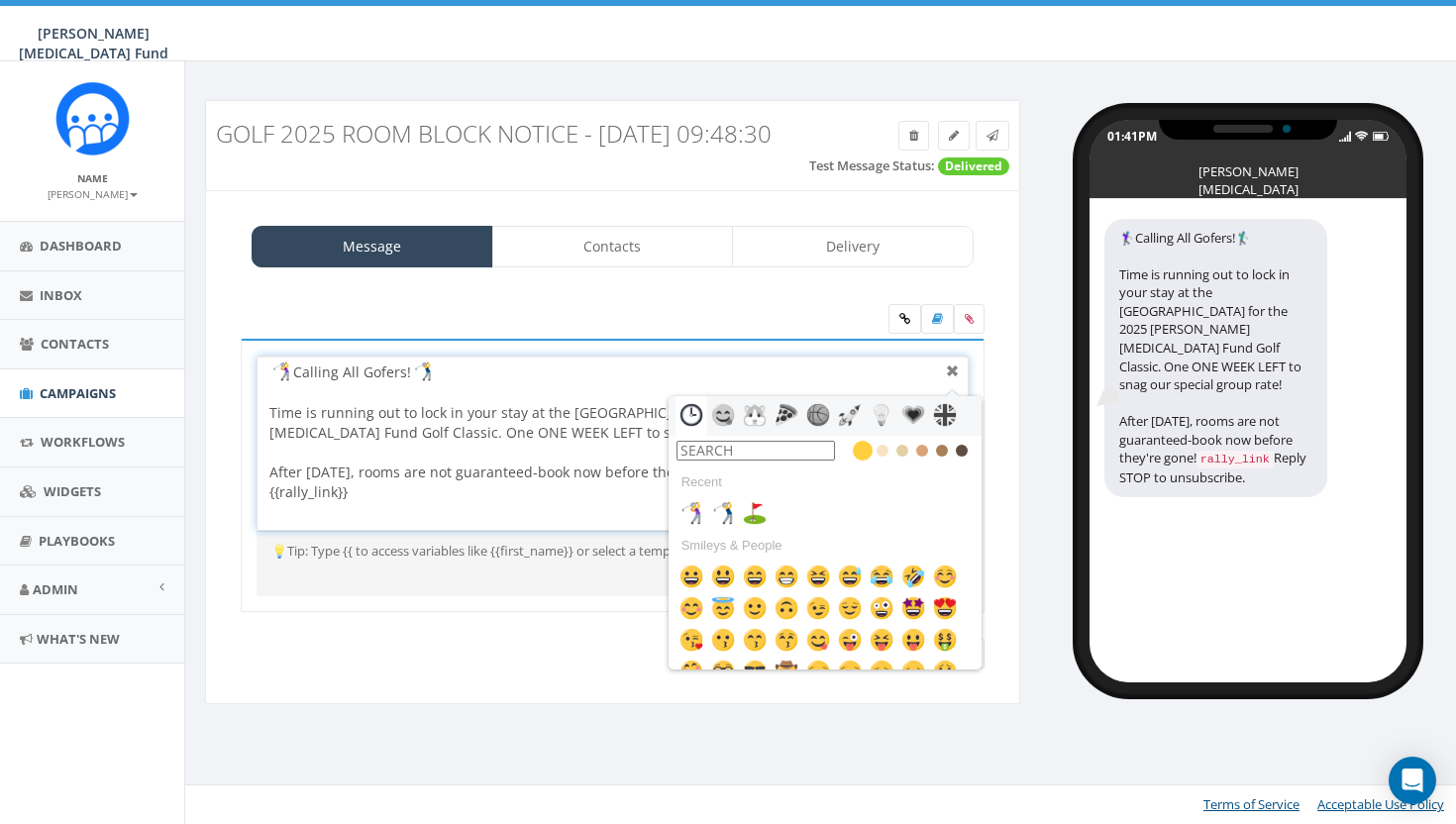 click at bounding box center (953, 371) 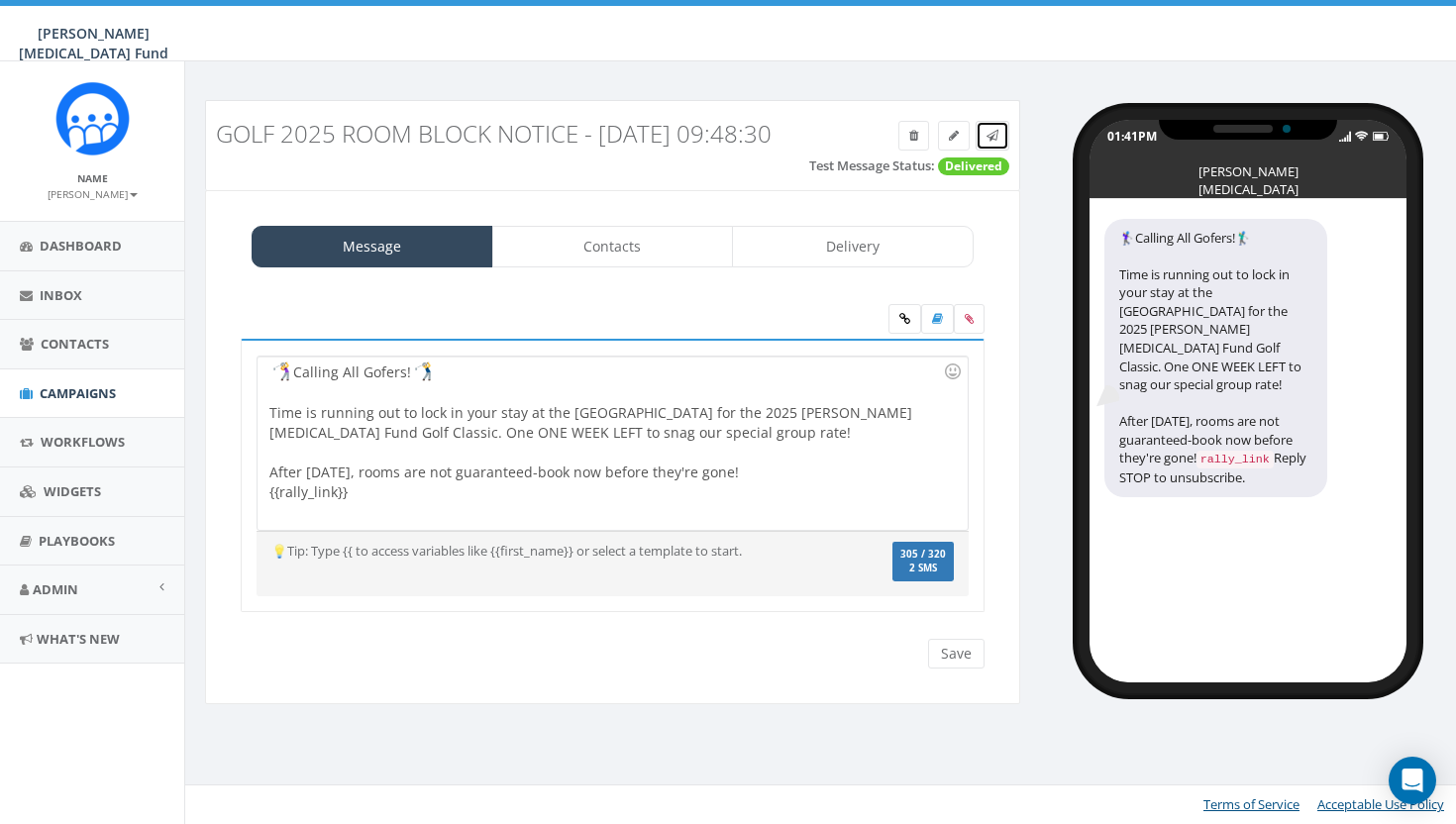 click at bounding box center (992, 136) 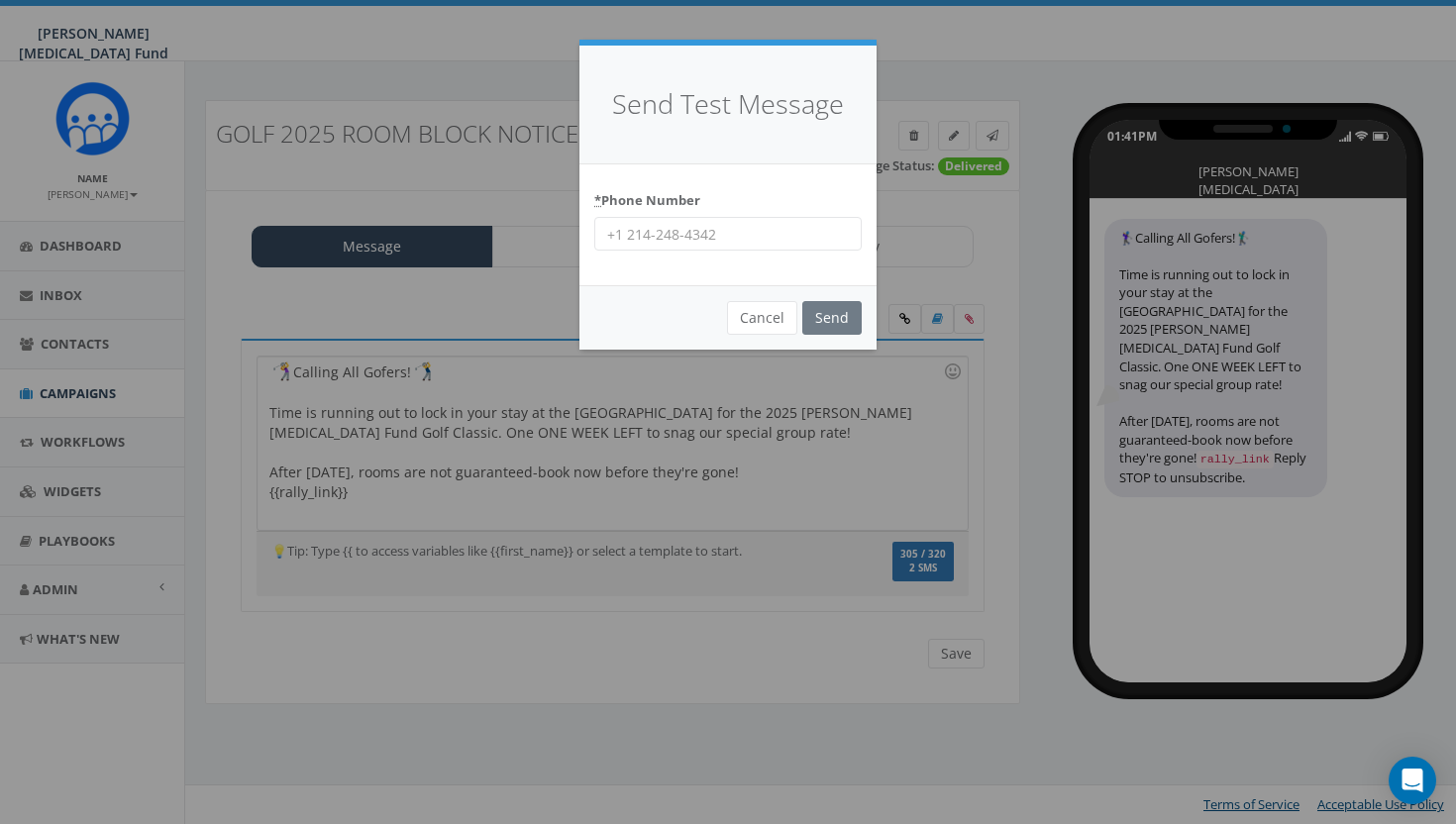 click on "*   Phone Number" at bounding box center [728, 234] 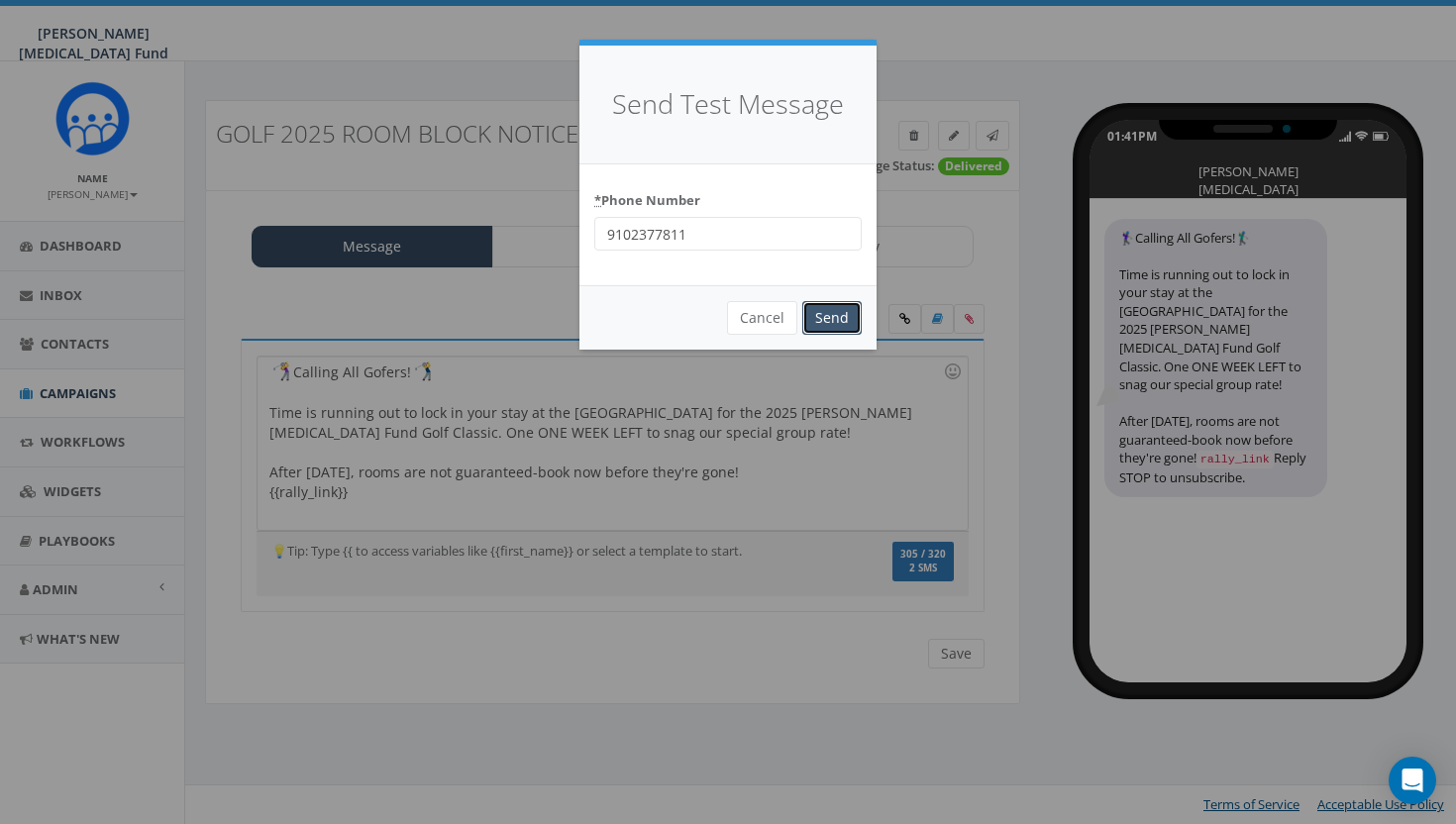 click on "Send" at bounding box center (832, 318) 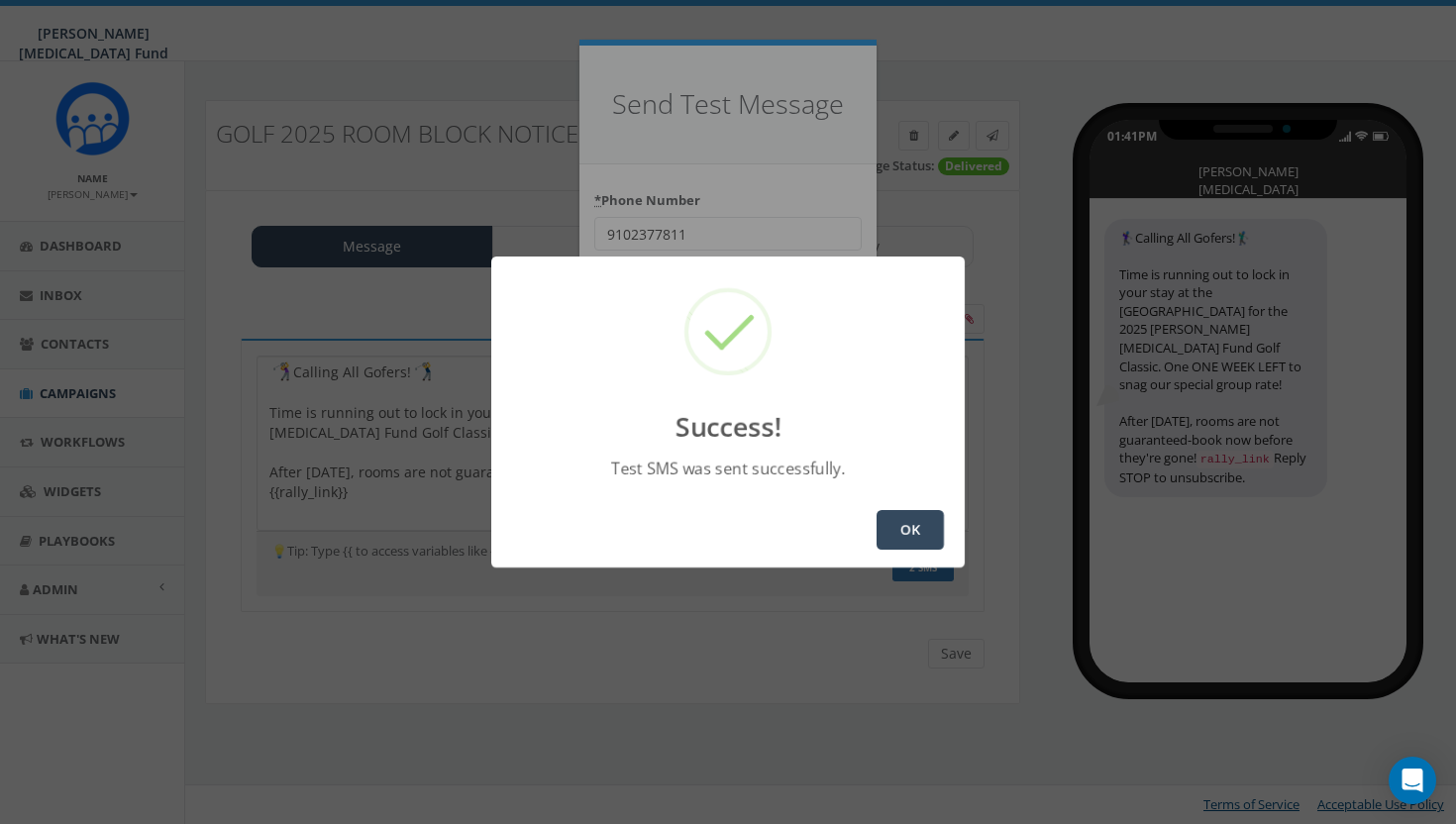 click on "OK" at bounding box center [910, 530] 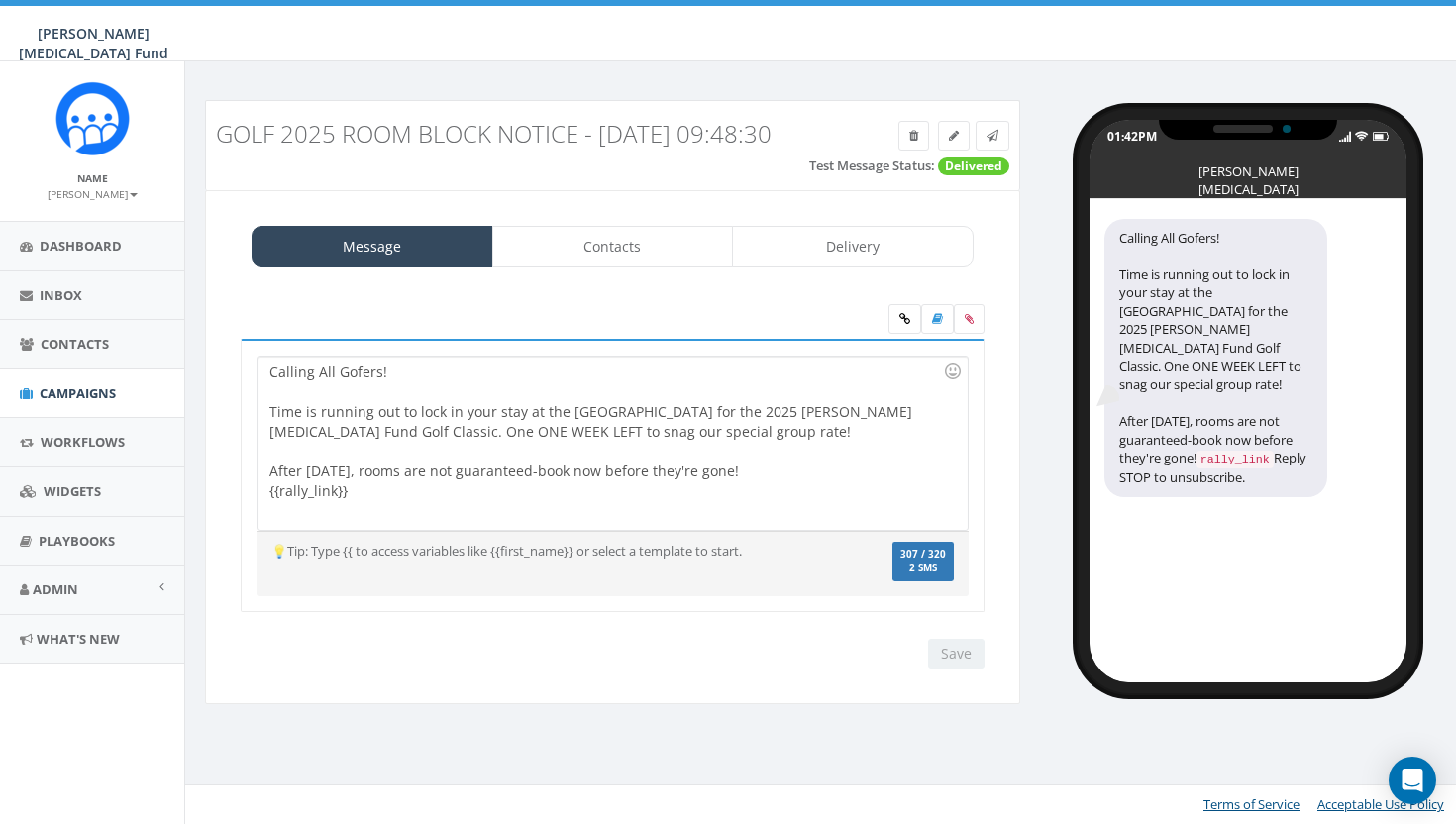 scroll, scrollTop: 0, scrollLeft: 0, axis: both 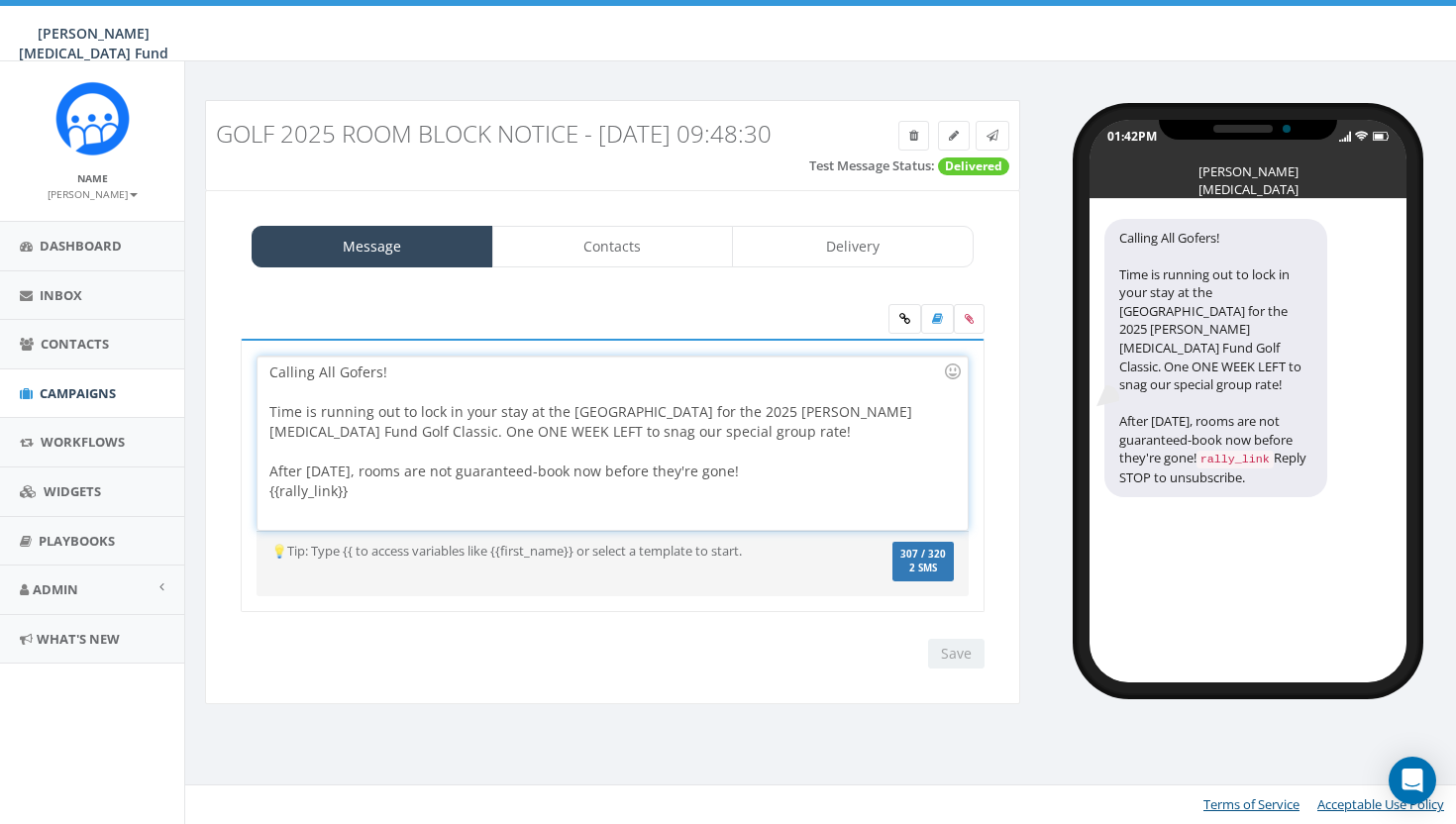 click on "Calling All Gofers! Time is running out to lock in your stay at the [GEOGRAPHIC_DATA] for the 2025 [PERSON_NAME] [MEDICAL_DATA] Fund Golf Classic. One ONE WEEK LEFT to snag our special group rate! After [DATE], rooms are not guaranteed-book now before they're gone!  {{rally_link}}" at bounding box center [612, 443] 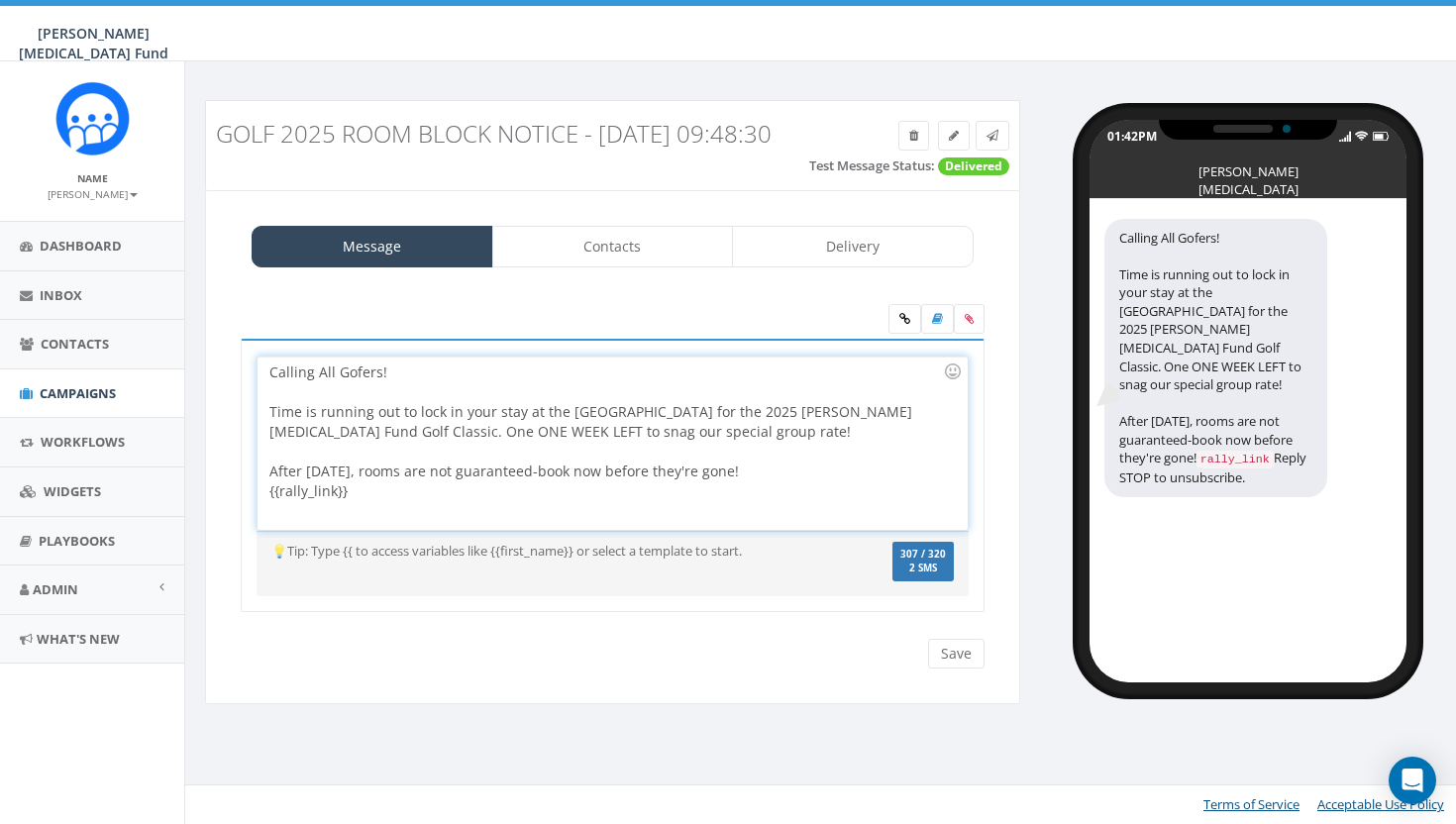 click on "Calling All Gofers! Time is running out to lock in your stay at the [GEOGRAPHIC_DATA] for the 2025 [PERSON_NAME] [MEDICAL_DATA] Fund Golf Classic. One ONE WEEK LEFT to snag our special group rate! After [DATE], rooms are not guaranteed-book now before they're gone!  {{rally_link}}" at bounding box center (612, 443) 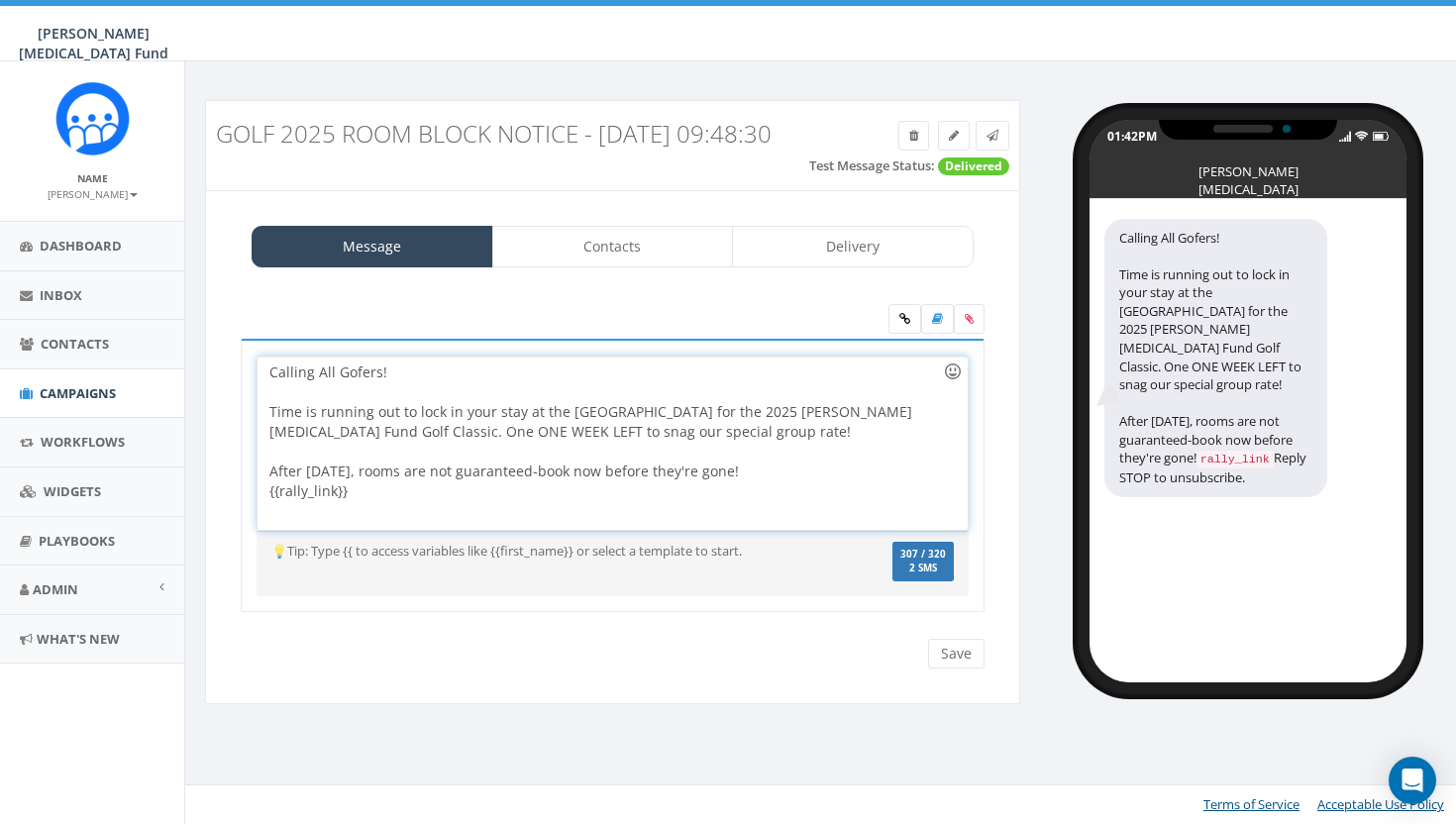 click at bounding box center [953, 371] 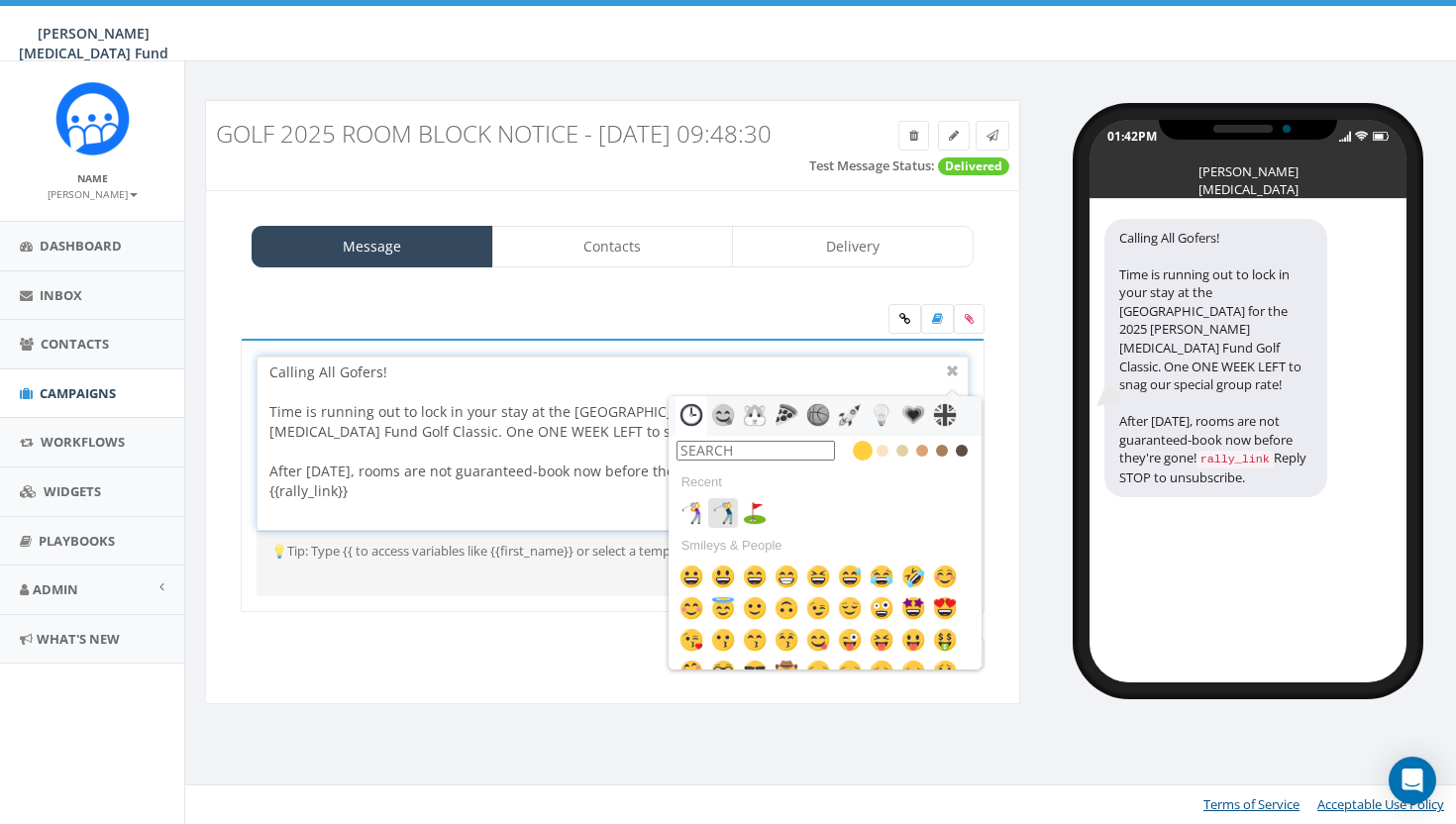click at bounding box center (723, 513) 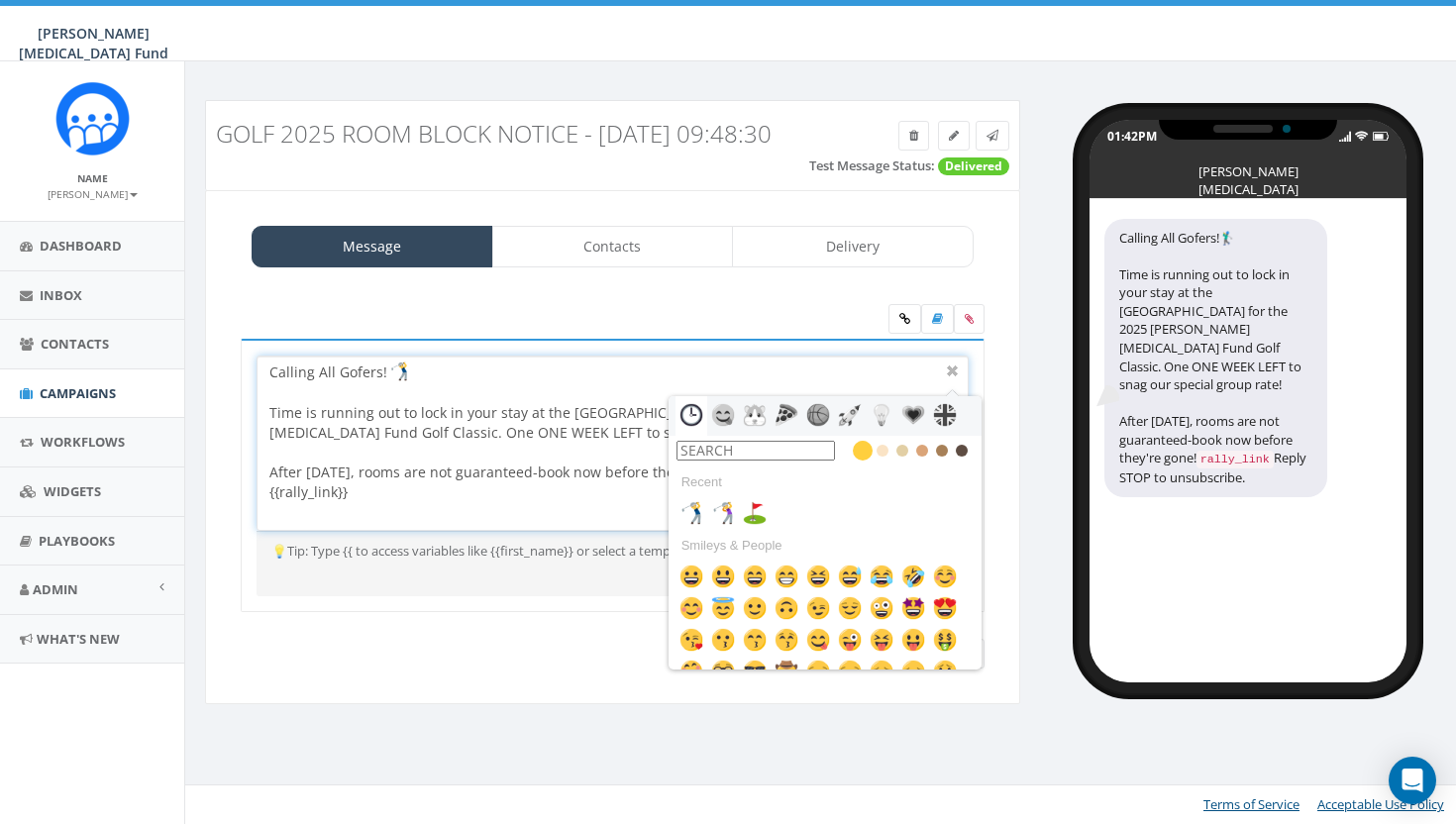 click on "Calling All Gofers! Time is running out to lock in your stay at the [GEOGRAPHIC_DATA] for the 2025 [PERSON_NAME] [MEDICAL_DATA] Fund Golf Classic. One ONE WEEK LEFT to snag our special group rate! After [DATE], rooms are not guaranteed-book now before they're gone!  {{rally_link}}" at bounding box center (612, 443) 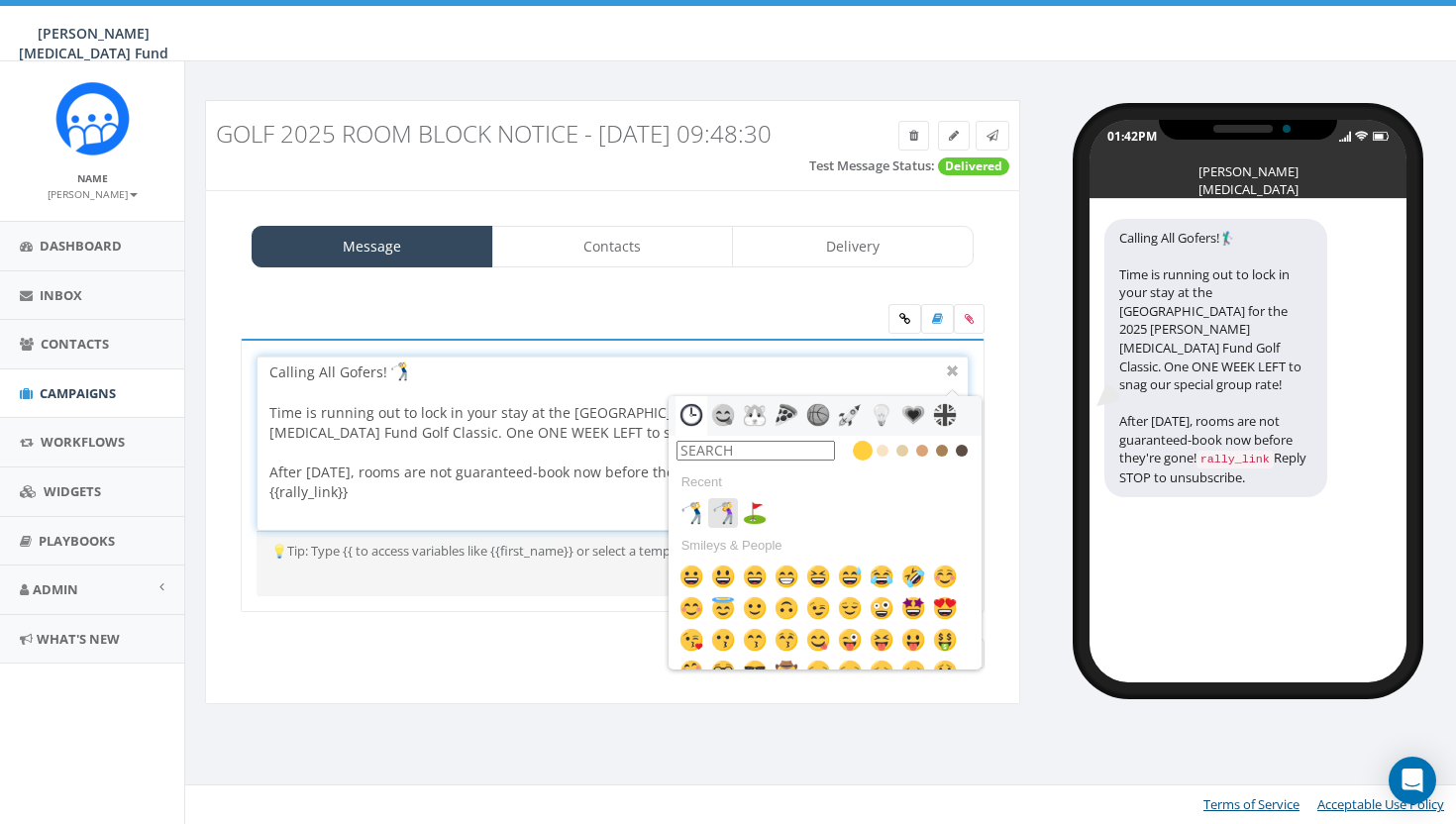 click at bounding box center [723, 513] 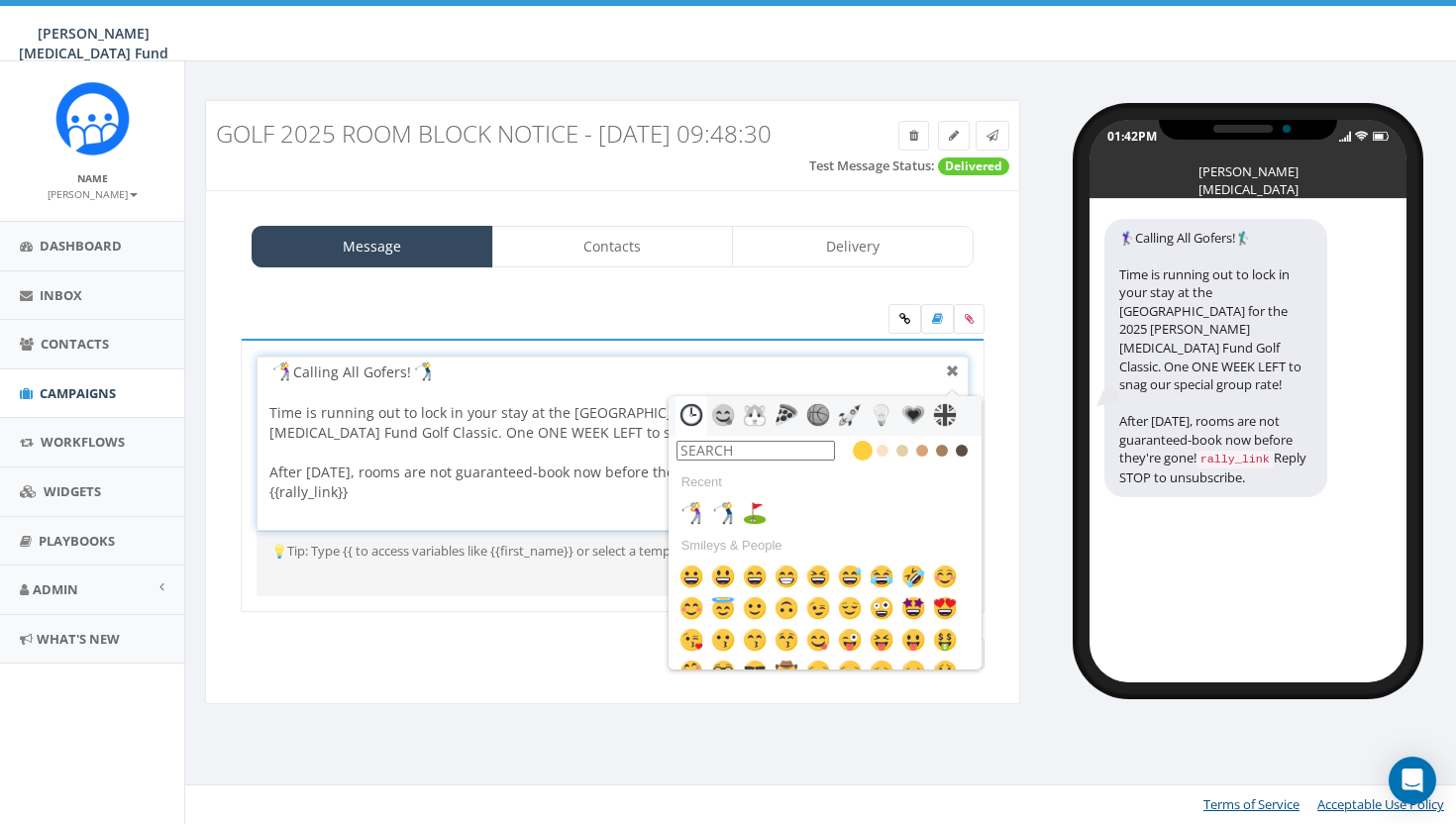 click at bounding box center [953, 371] 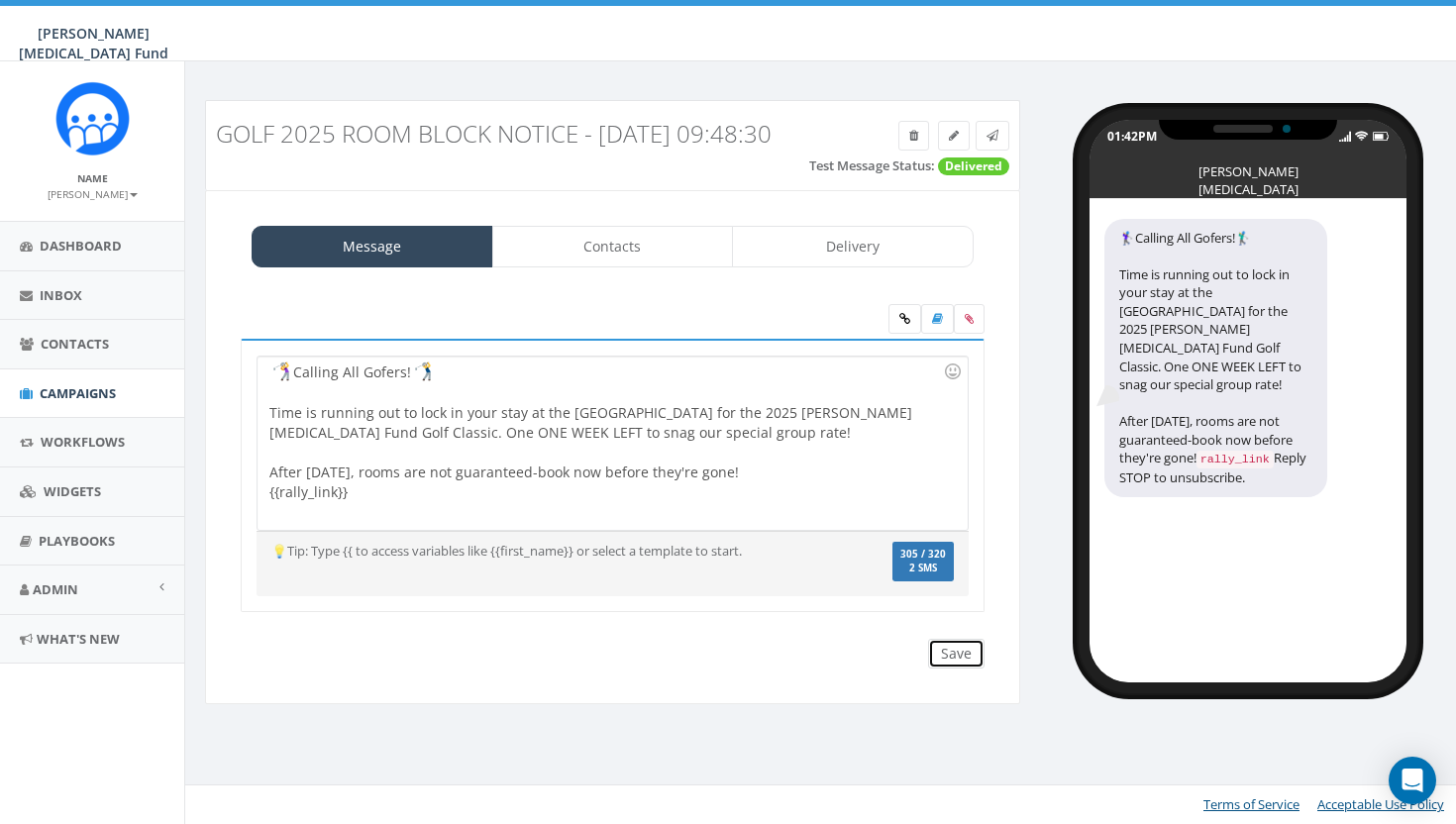click on "Save" at bounding box center [956, 654] 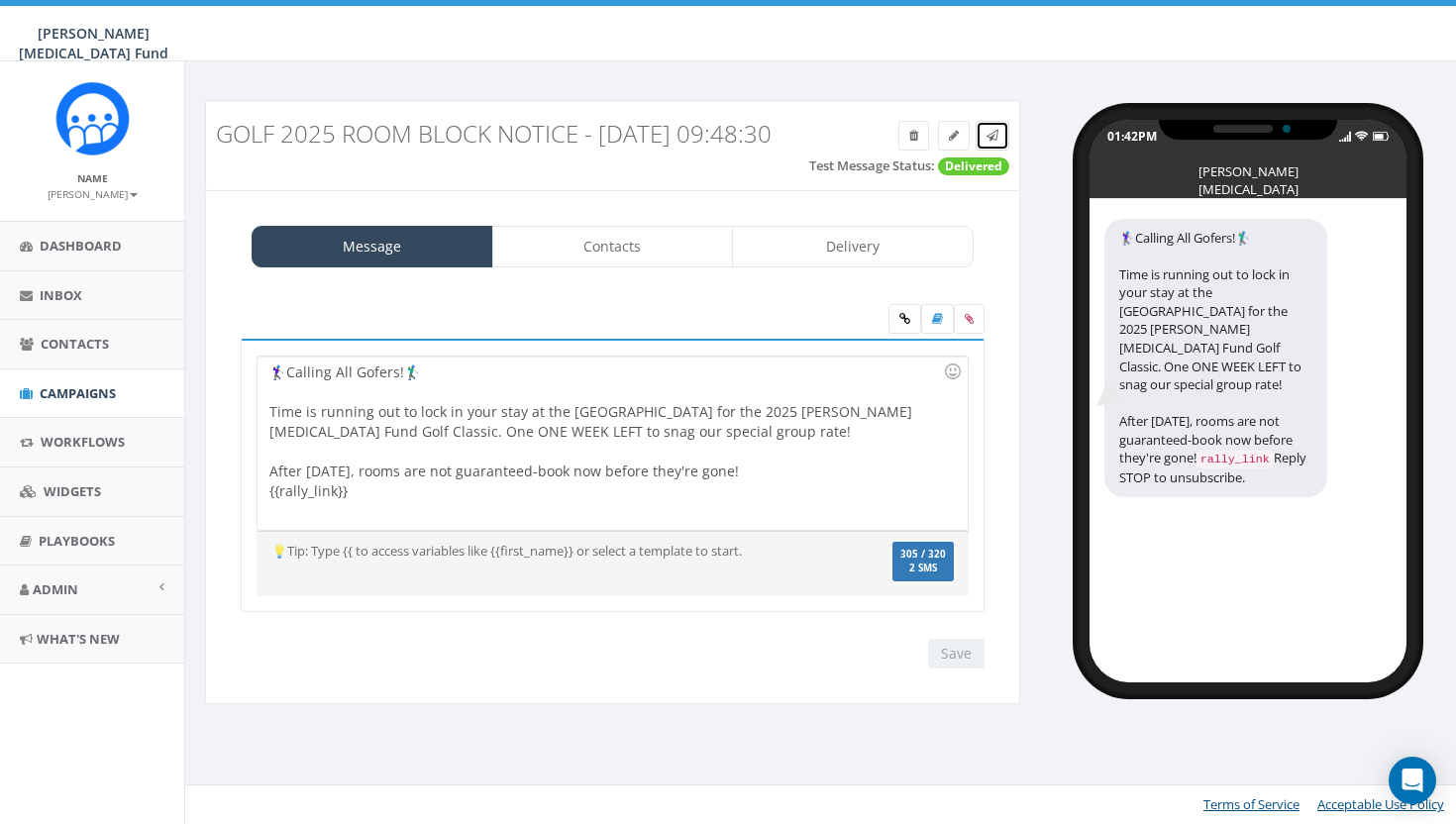 click at bounding box center (992, 136) 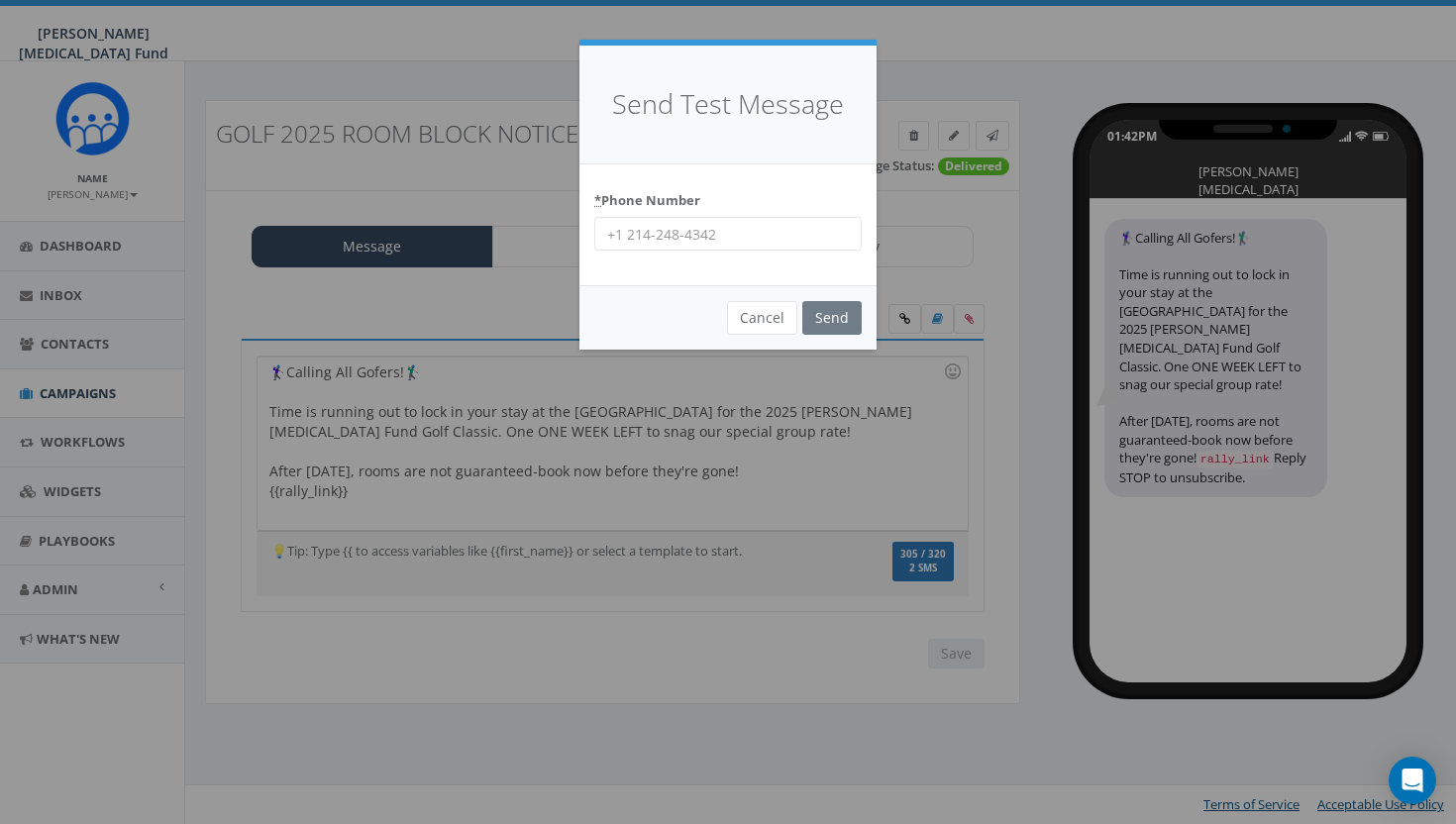click on "*   Phone Number" at bounding box center (728, 234) 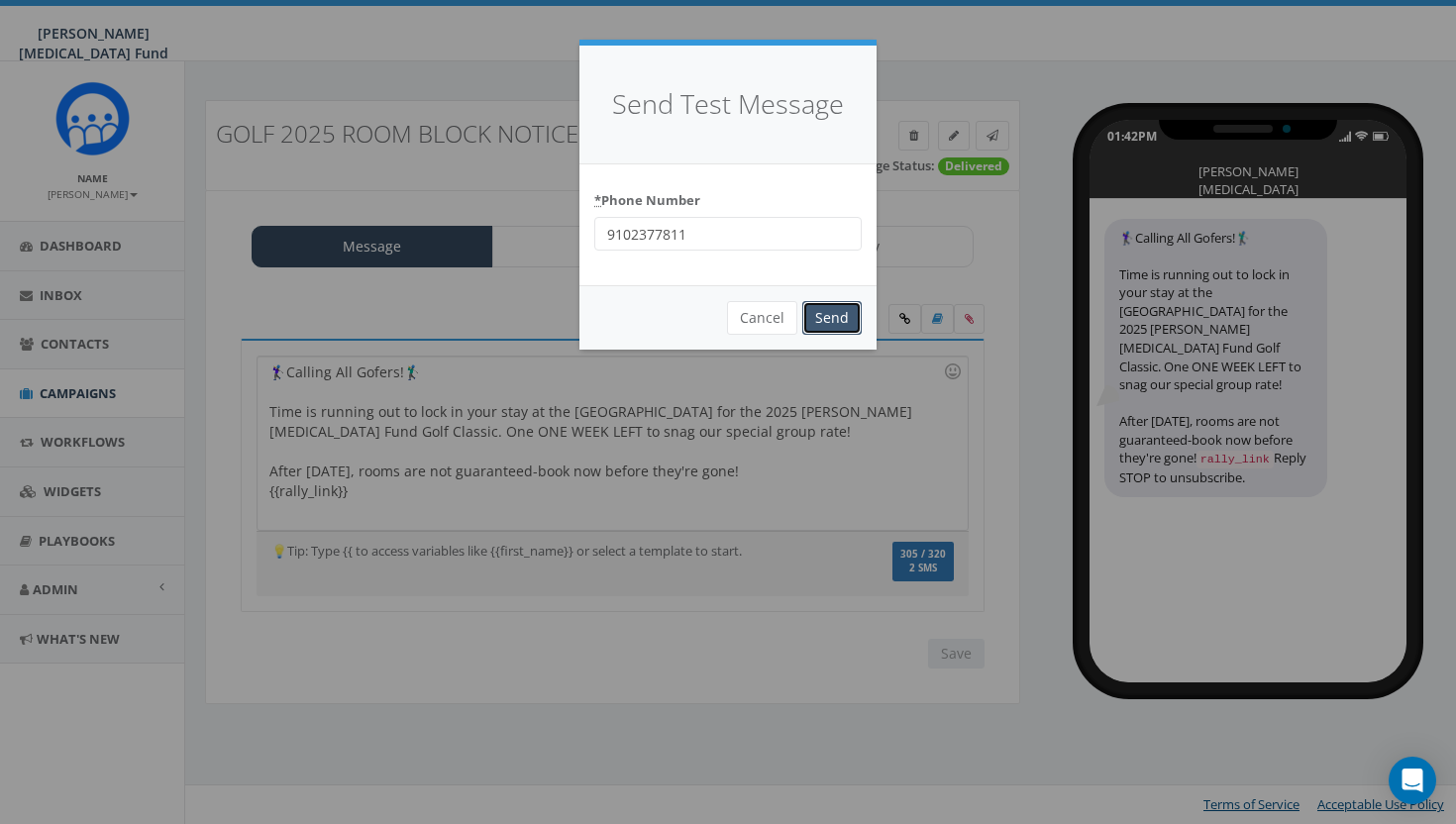 click on "Send" at bounding box center [832, 318] 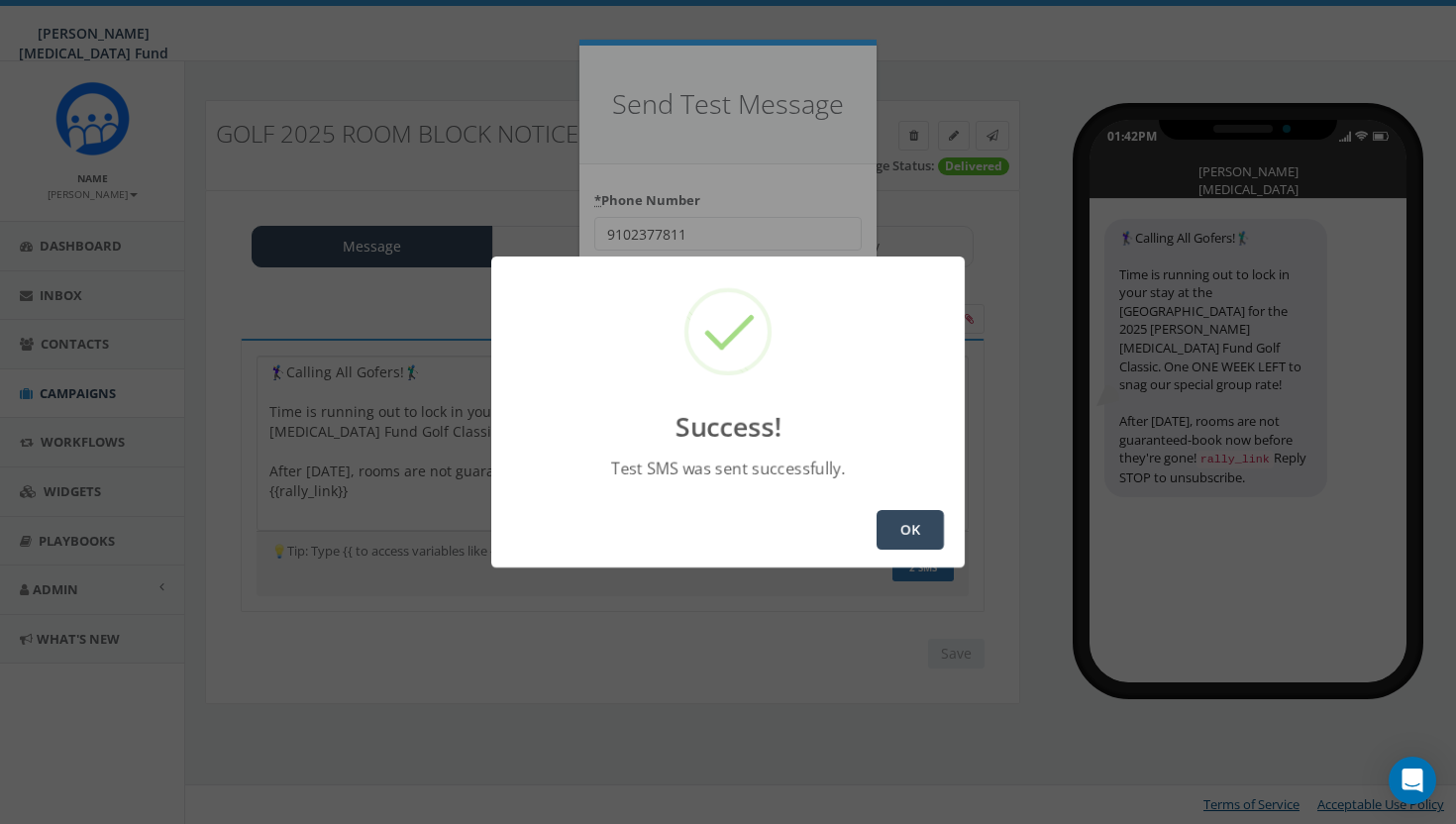 click on "OK" at bounding box center (910, 530) 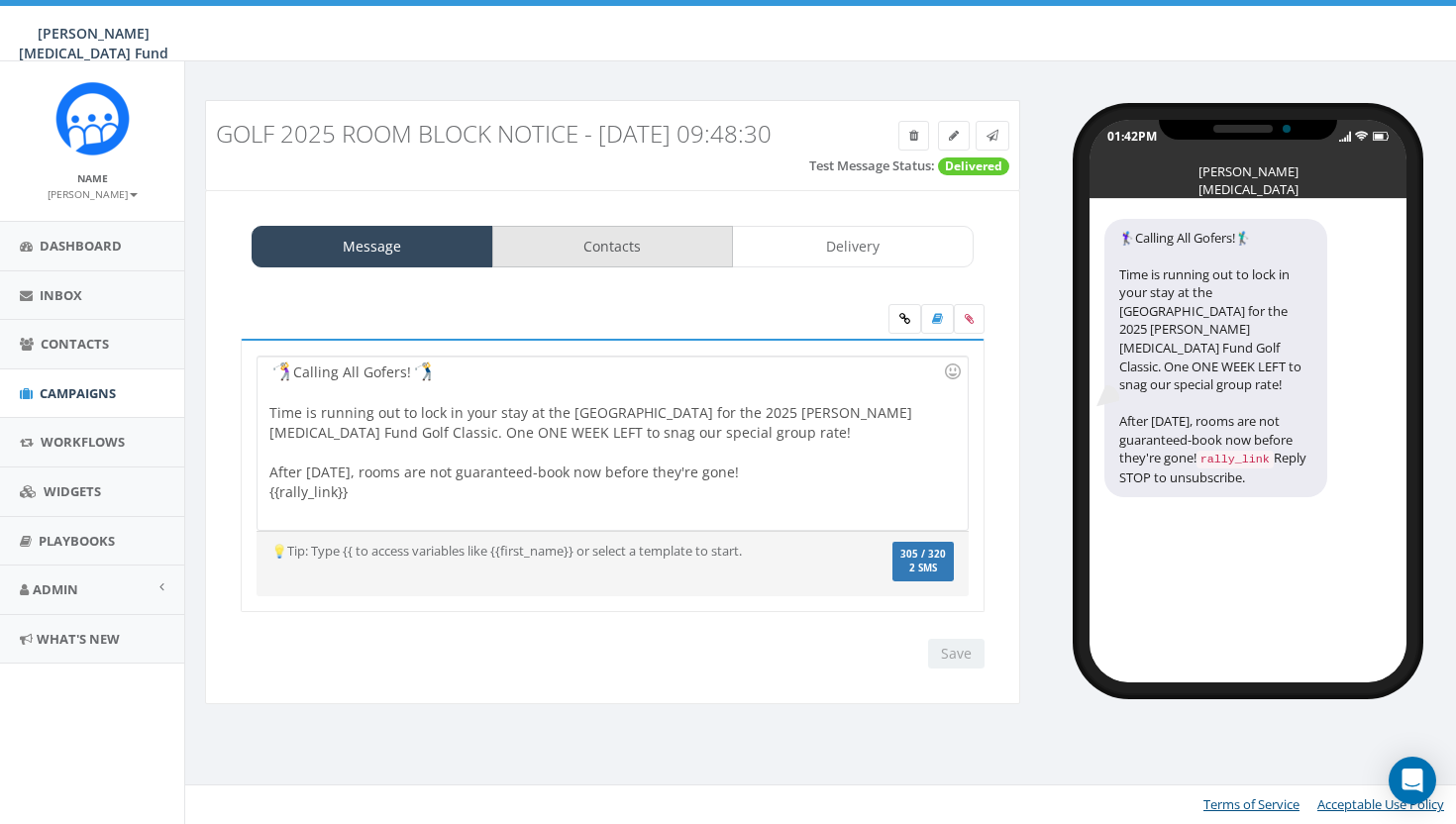 scroll, scrollTop: 0, scrollLeft: 0, axis: both 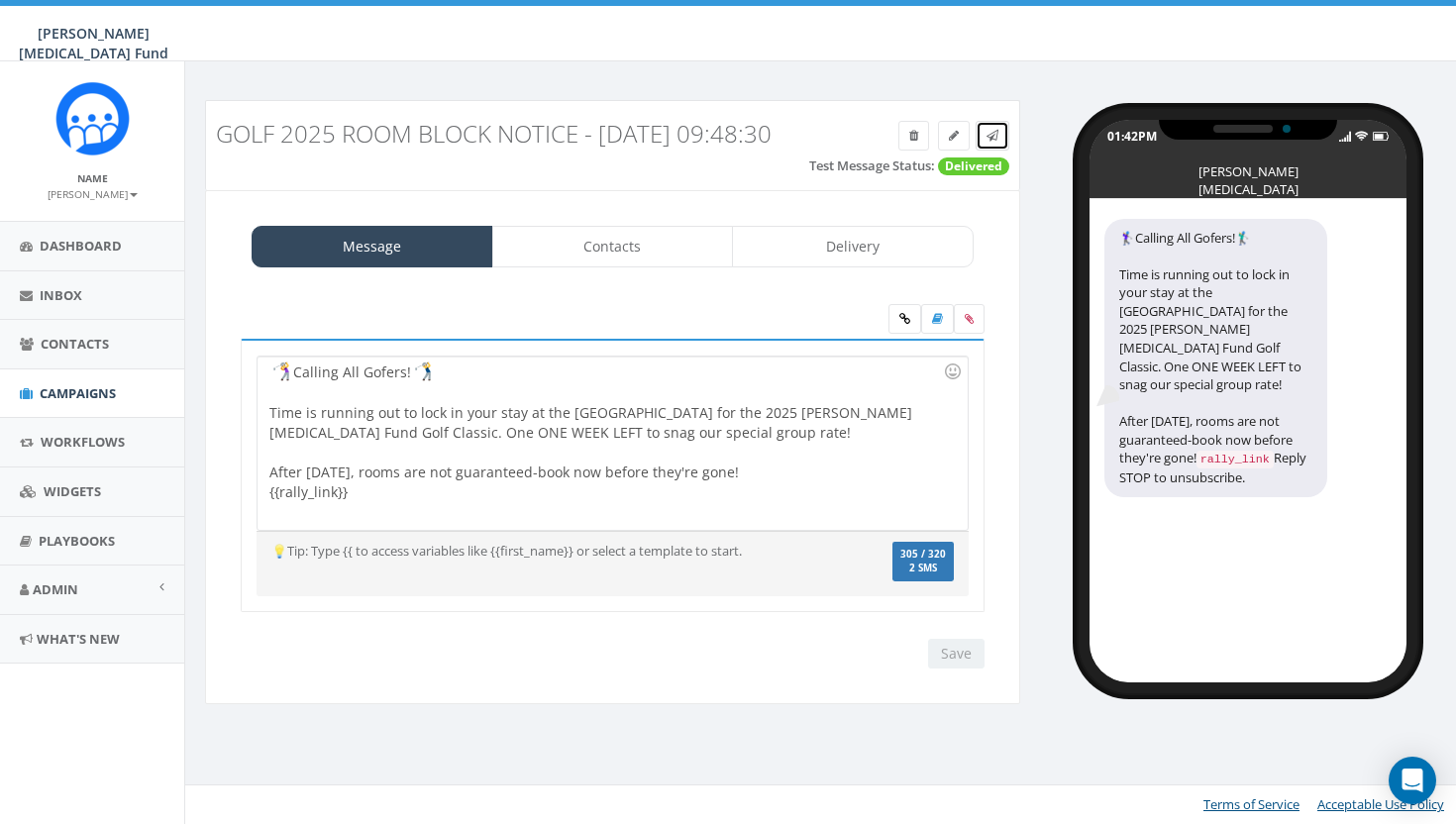 click at bounding box center (992, 136) 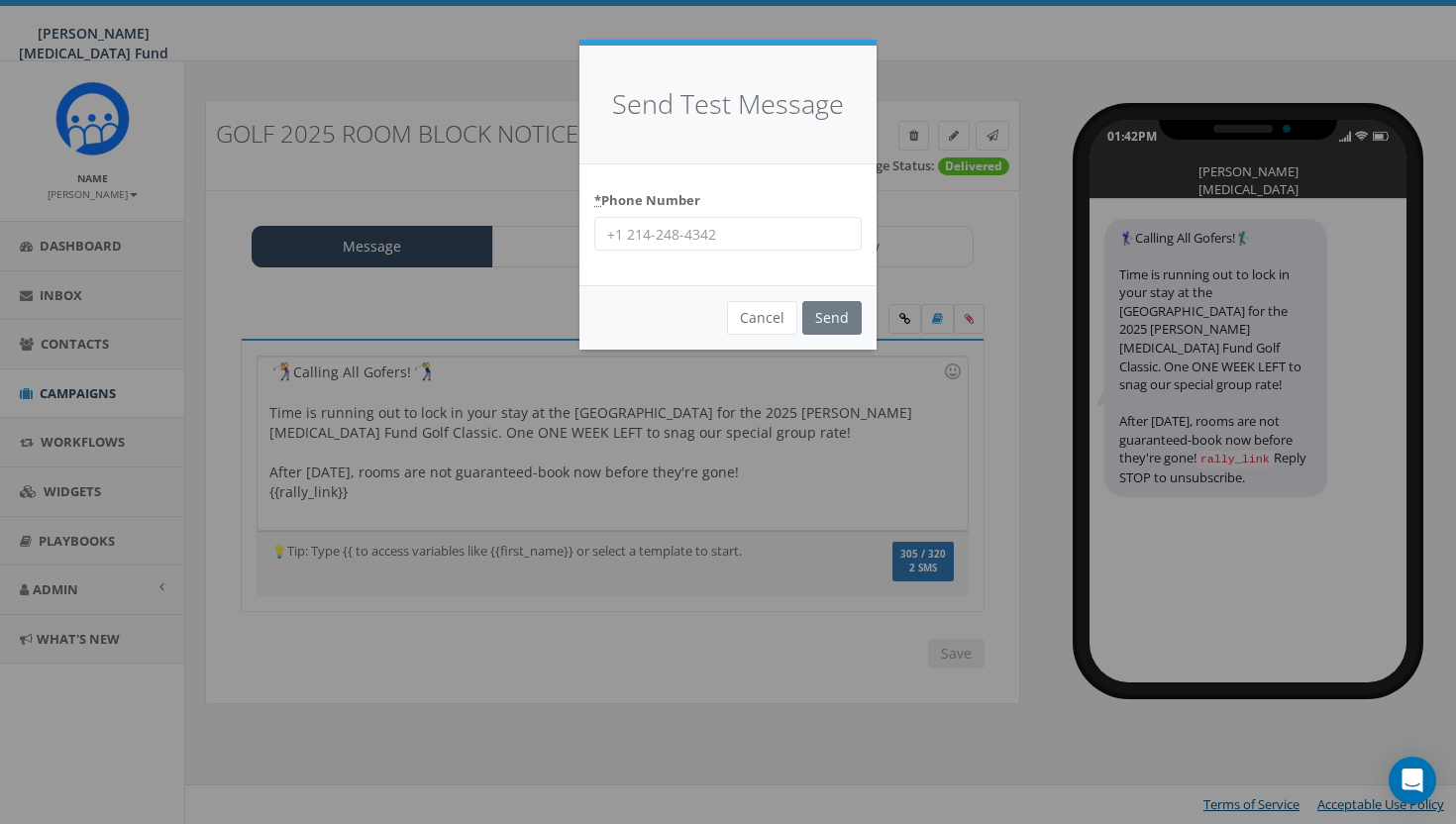 click on "*   Phone Number" at bounding box center (728, 234) 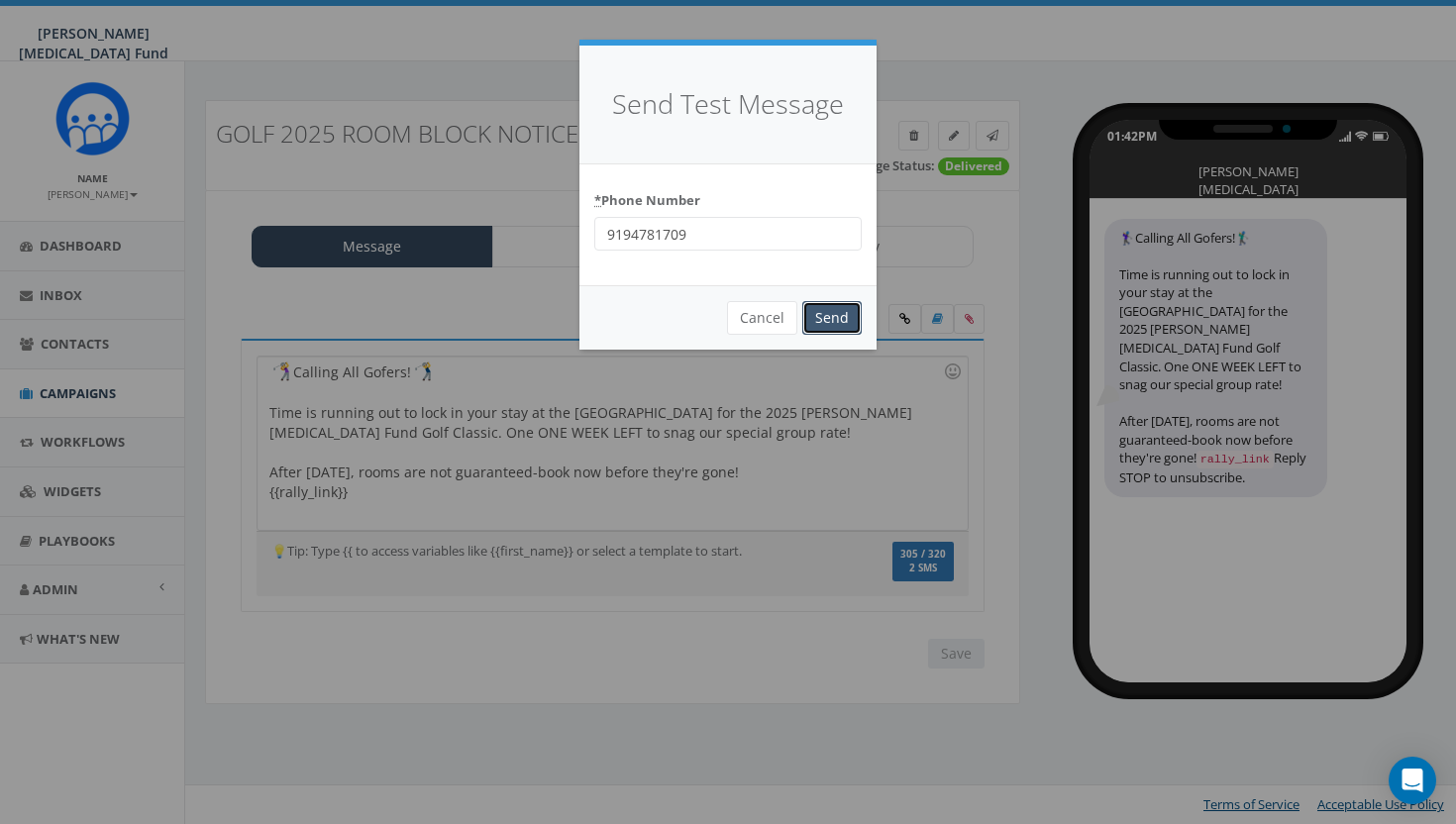 click on "Send" at bounding box center (832, 318) 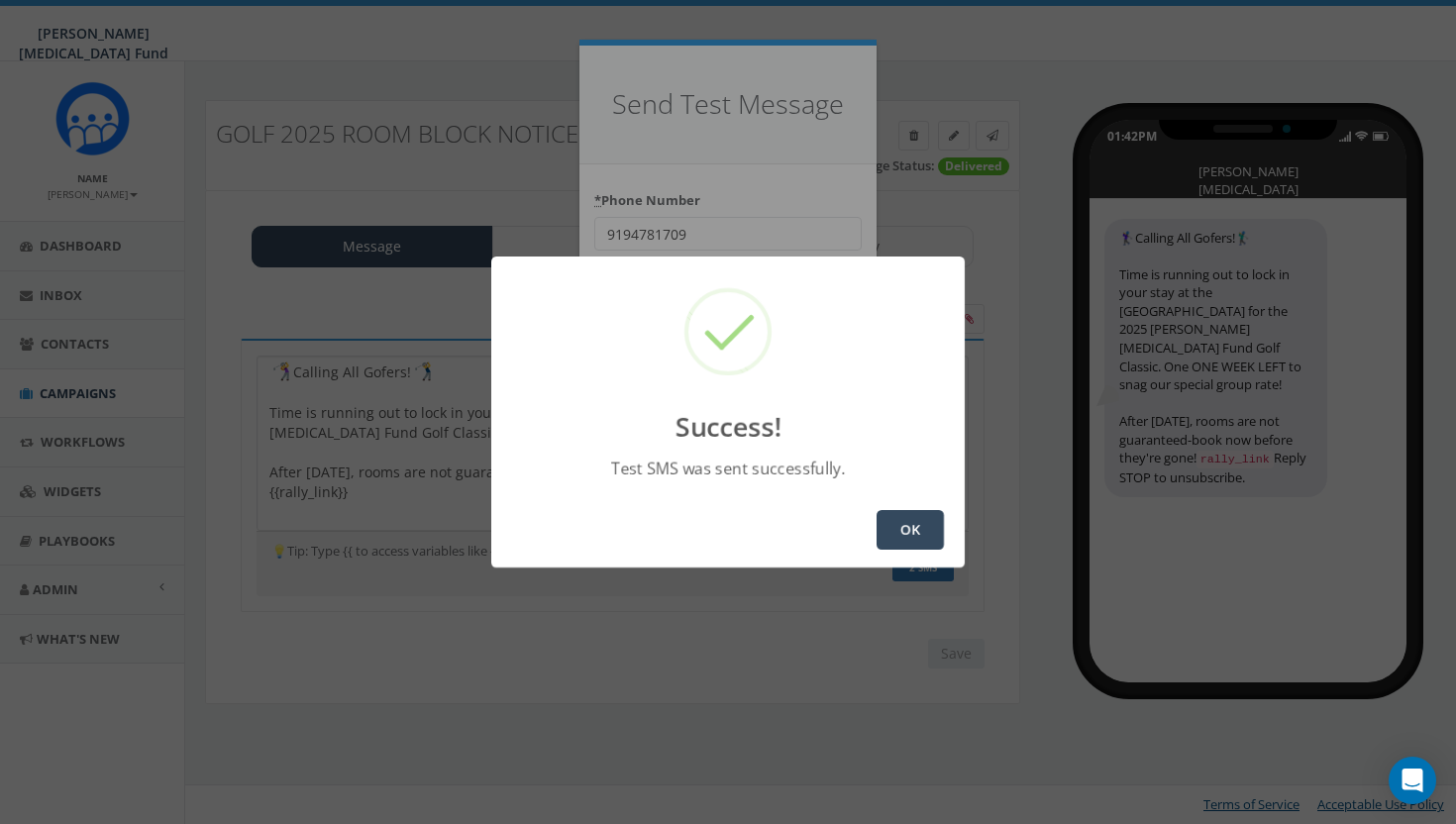 click on "OK" at bounding box center [910, 530] 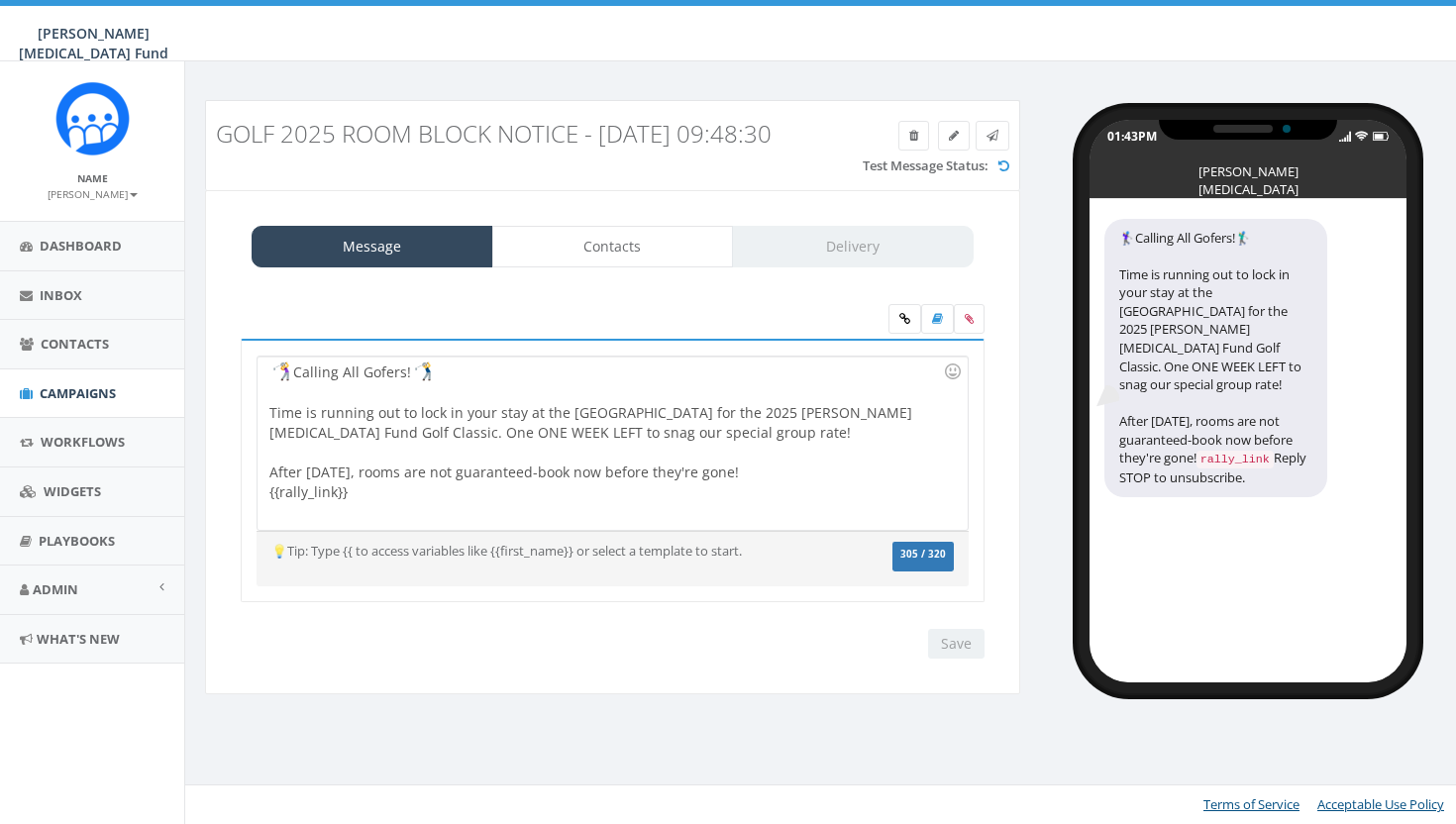 scroll, scrollTop: 0, scrollLeft: 0, axis: both 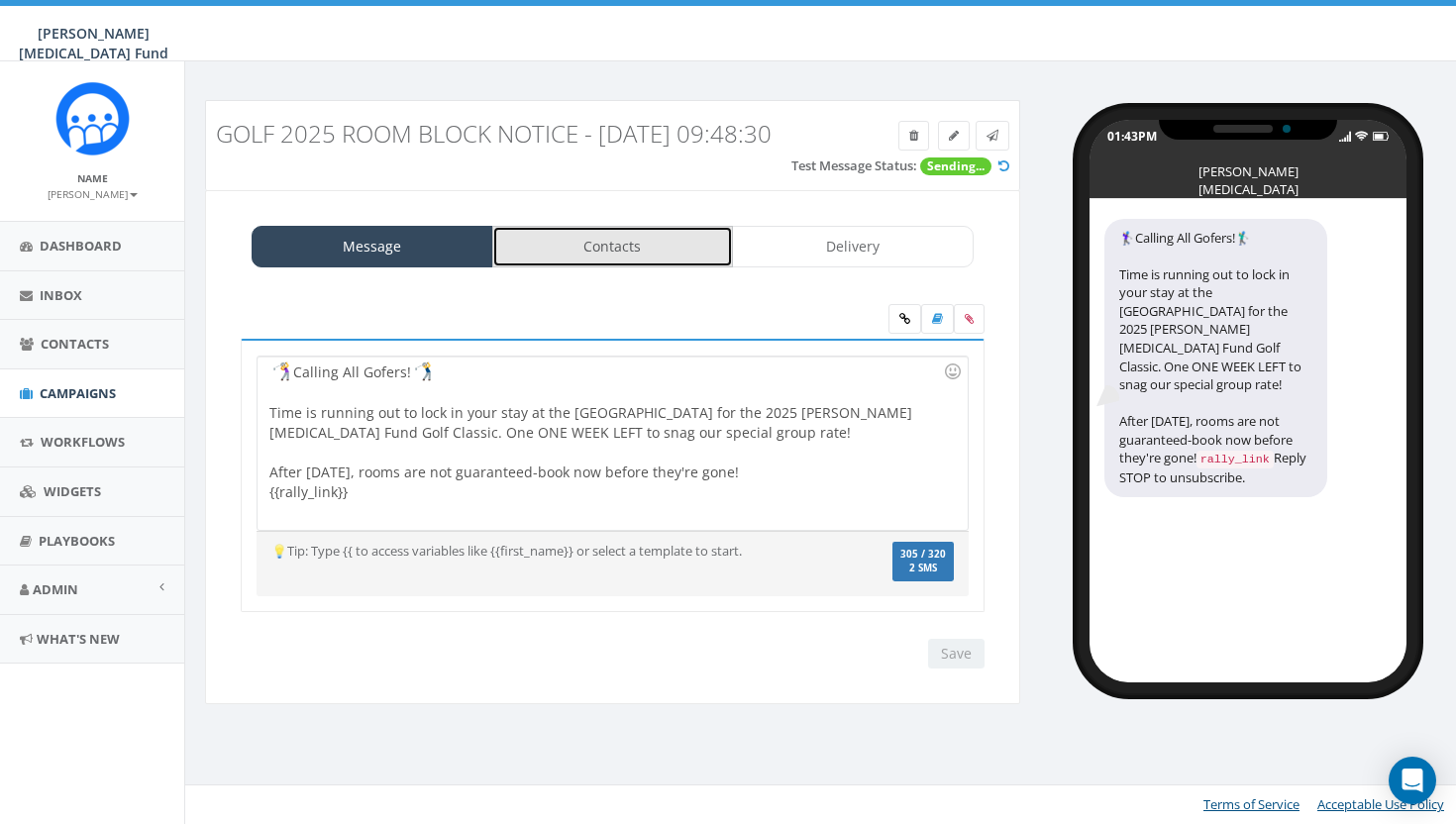 click on "Contacts" at bounding box center (613, 247) 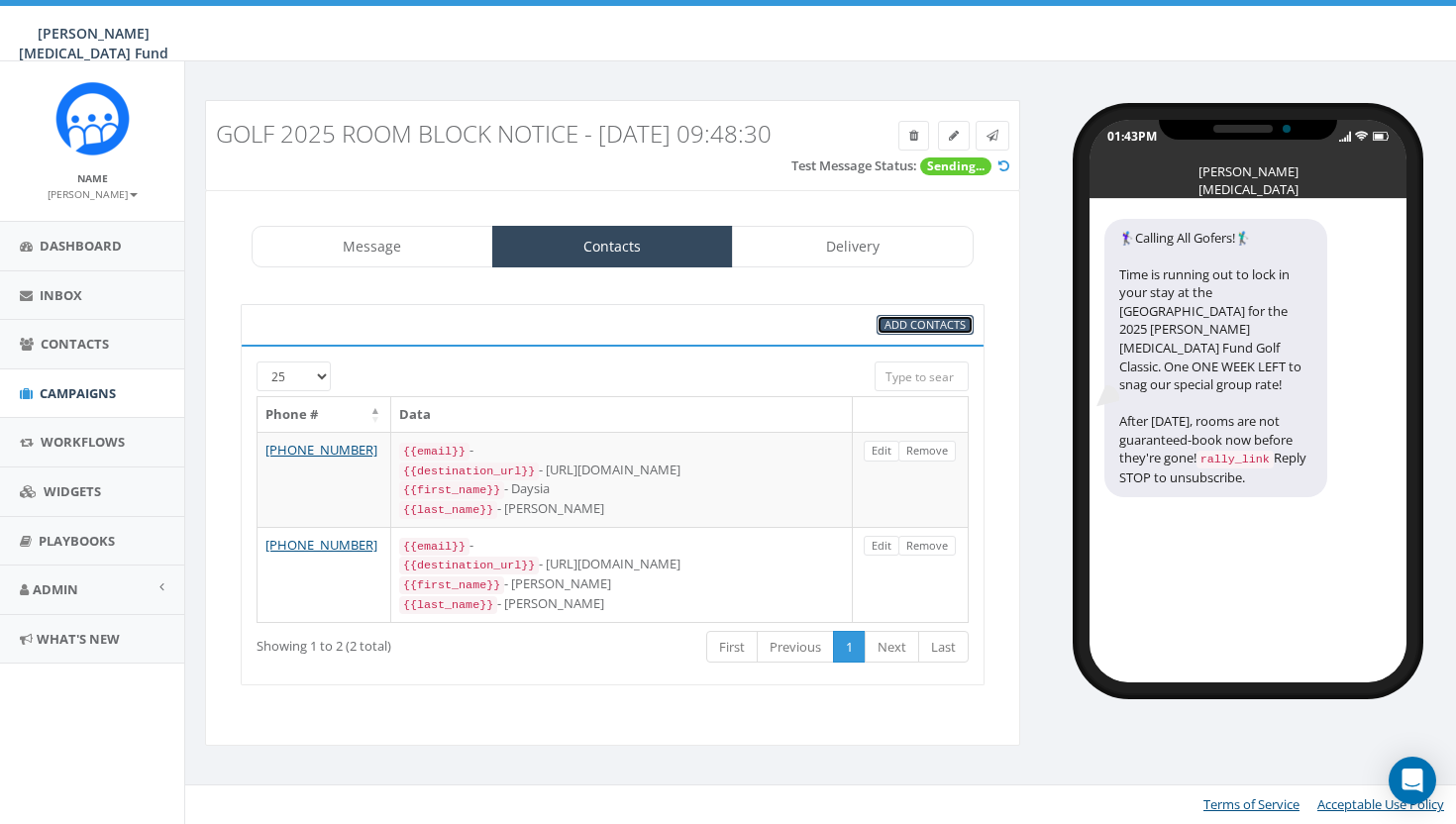 click on "Add Contacts" at bounding box center [925, 324] 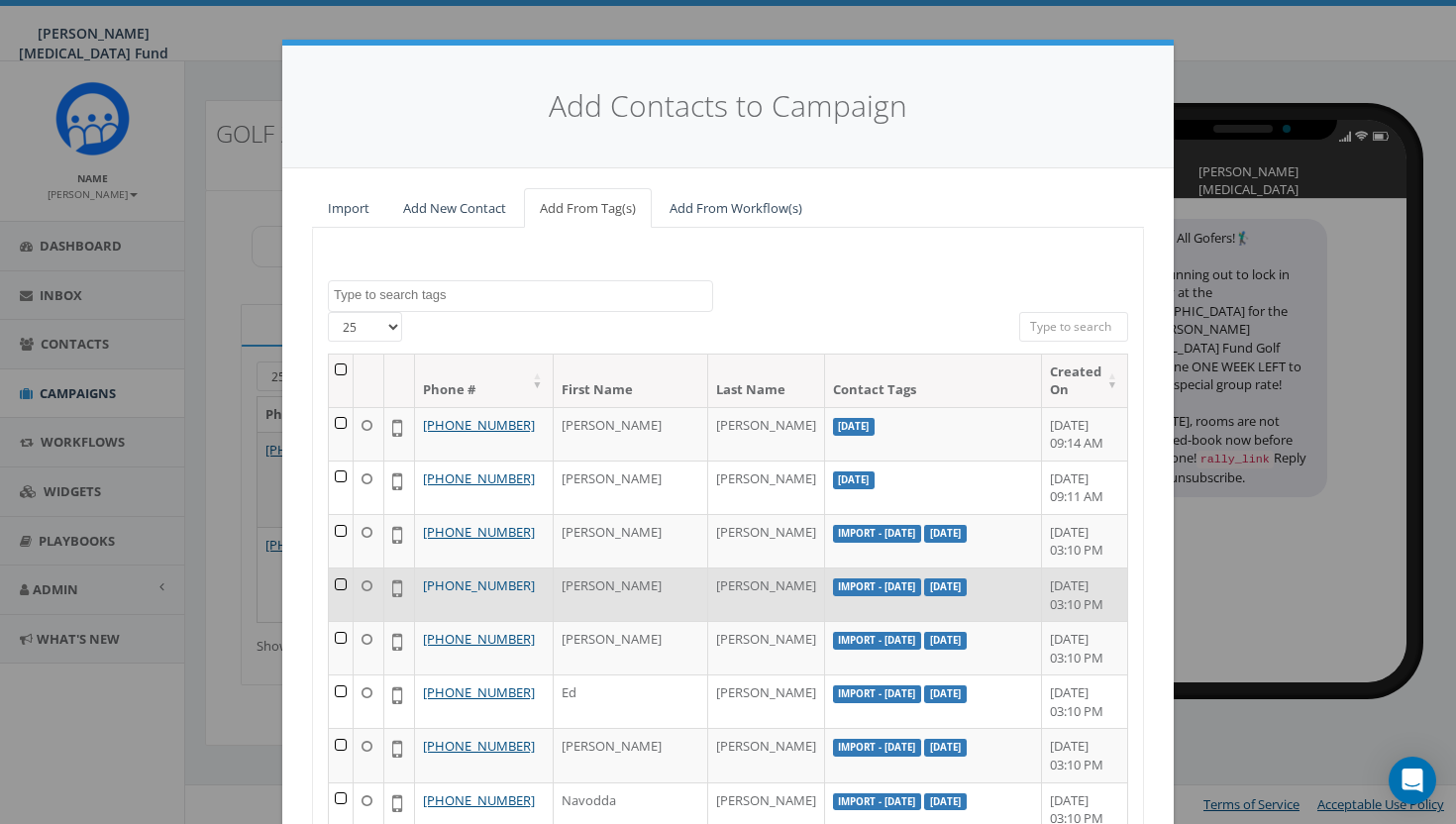 scroll, scrollTop: 23, scrollLeft: 0, axis: vertical 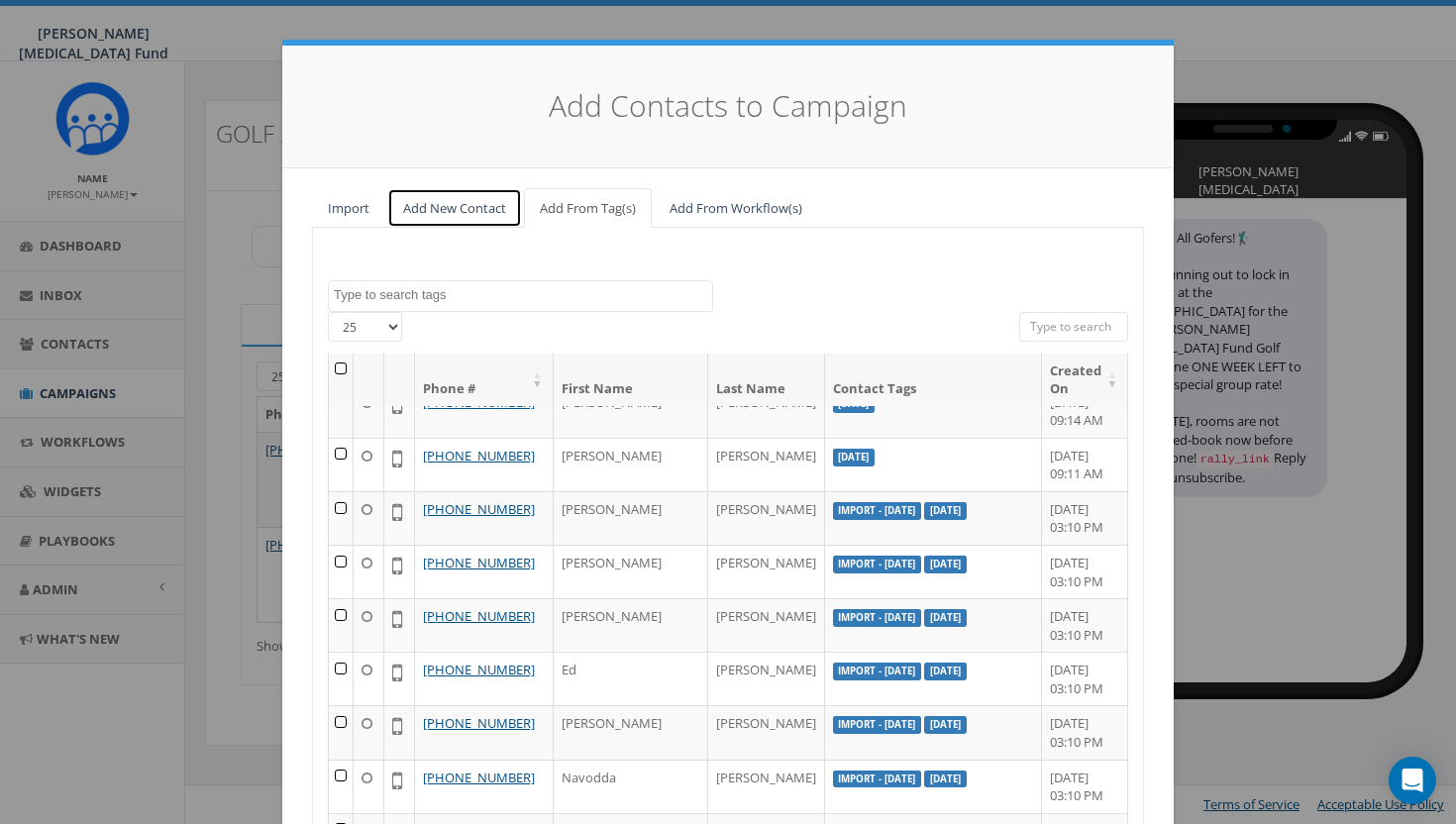 click on "Add New Contact" at bounding box center [455, 208] 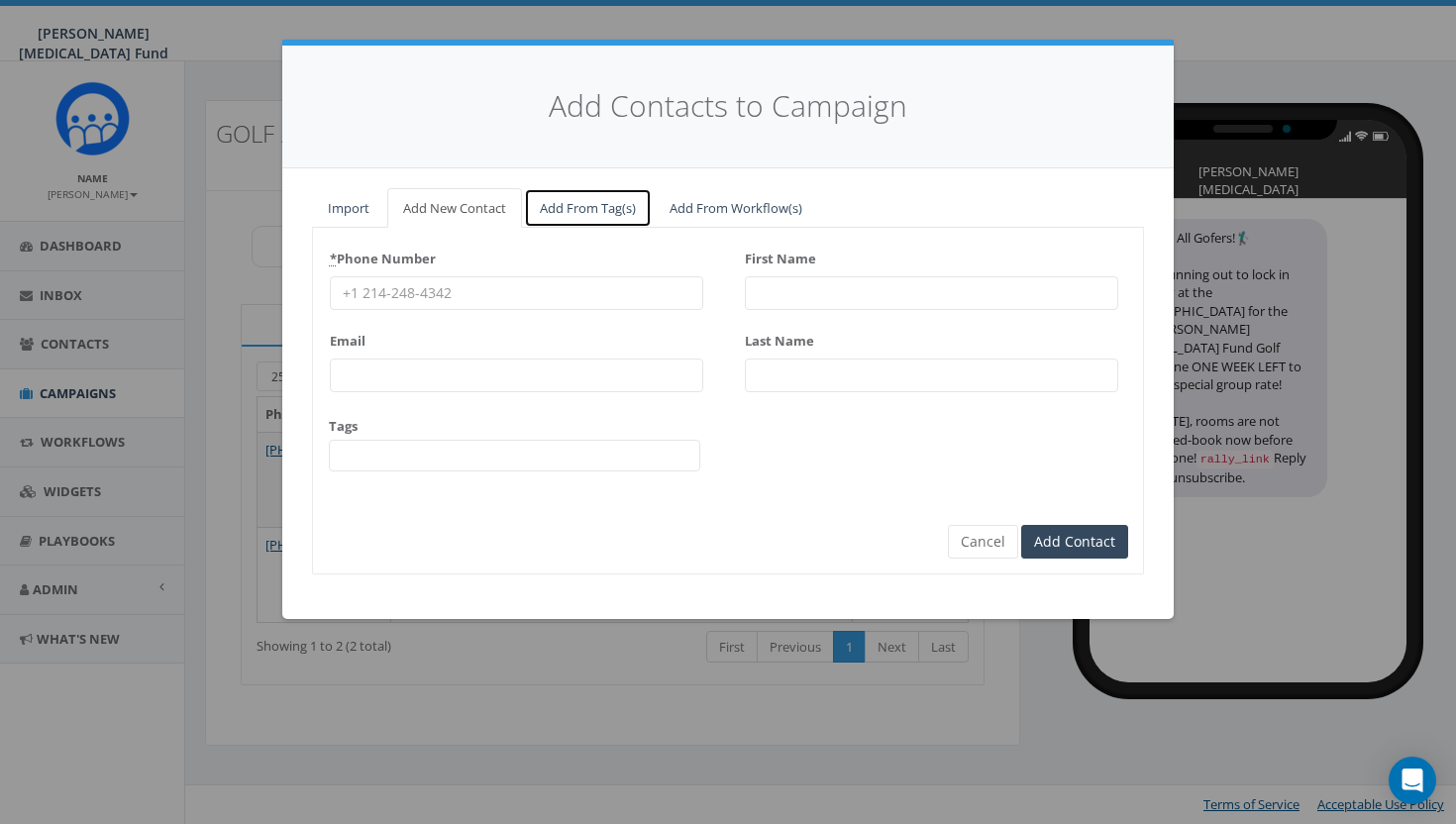 click on "Add From Tag(s)" at bounding box center (587, 208) 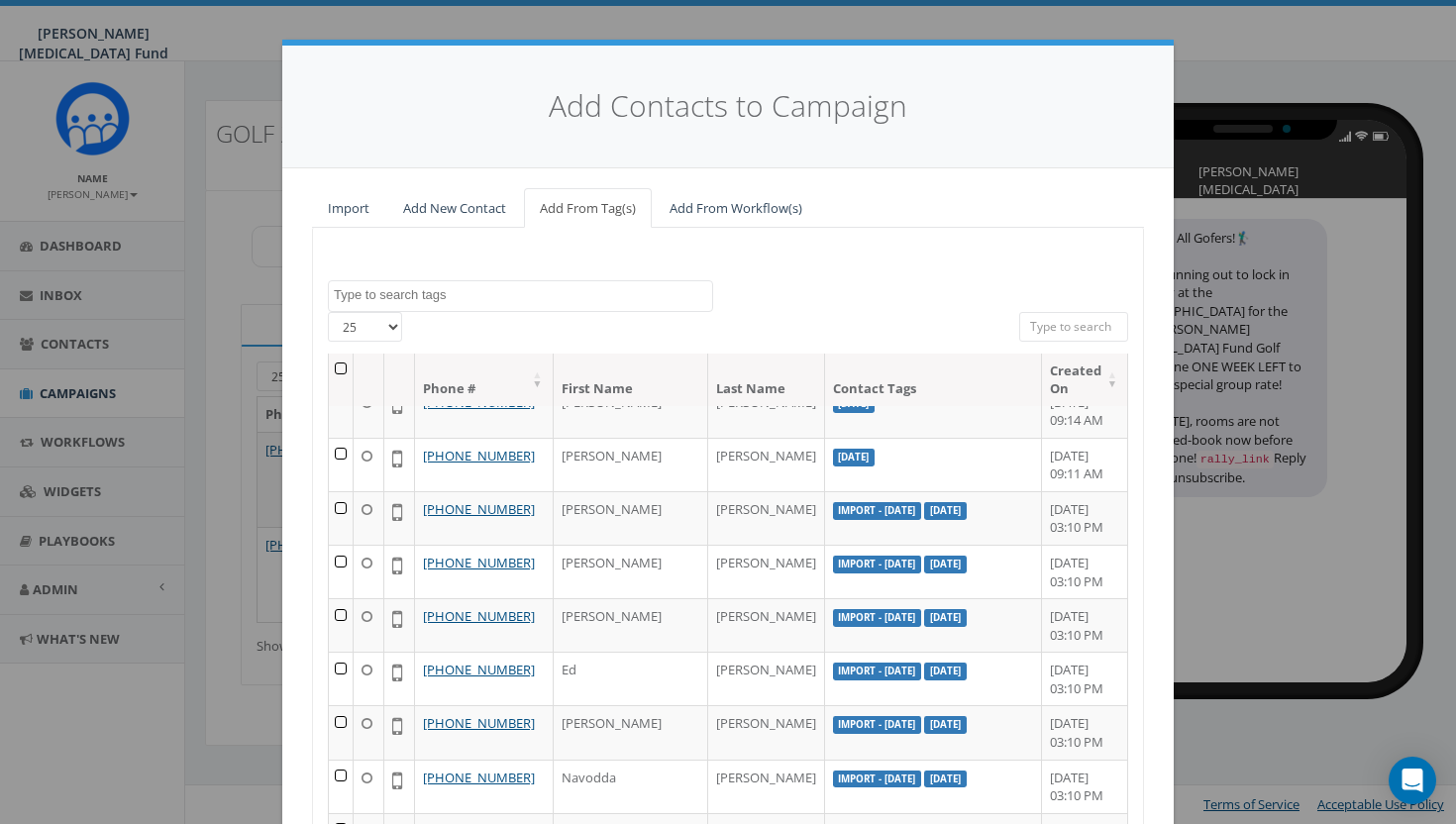 click at bounding box center (523, 295) 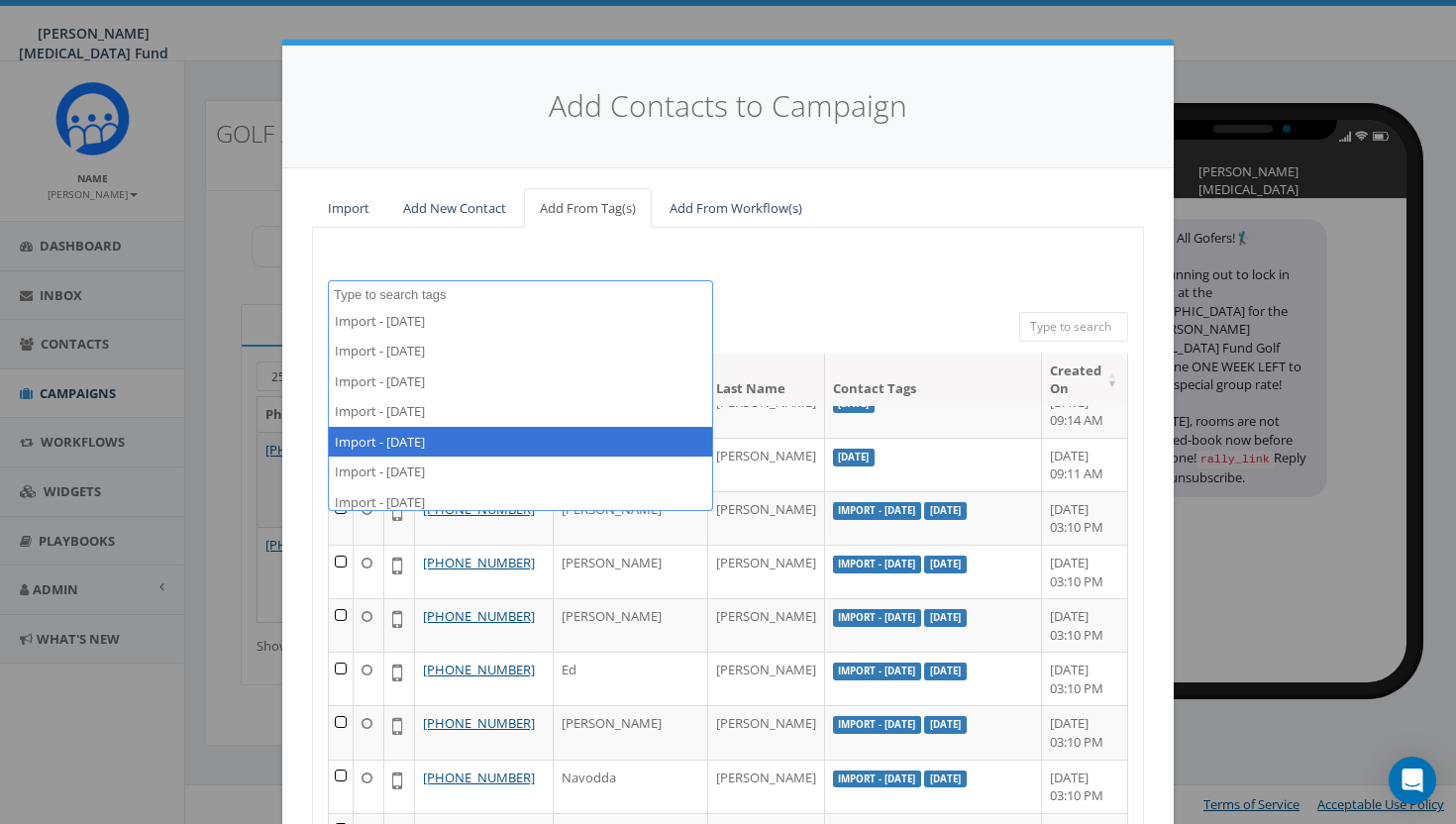 scroll, scrollTop: 0, scrollLeft: 0, axis: both 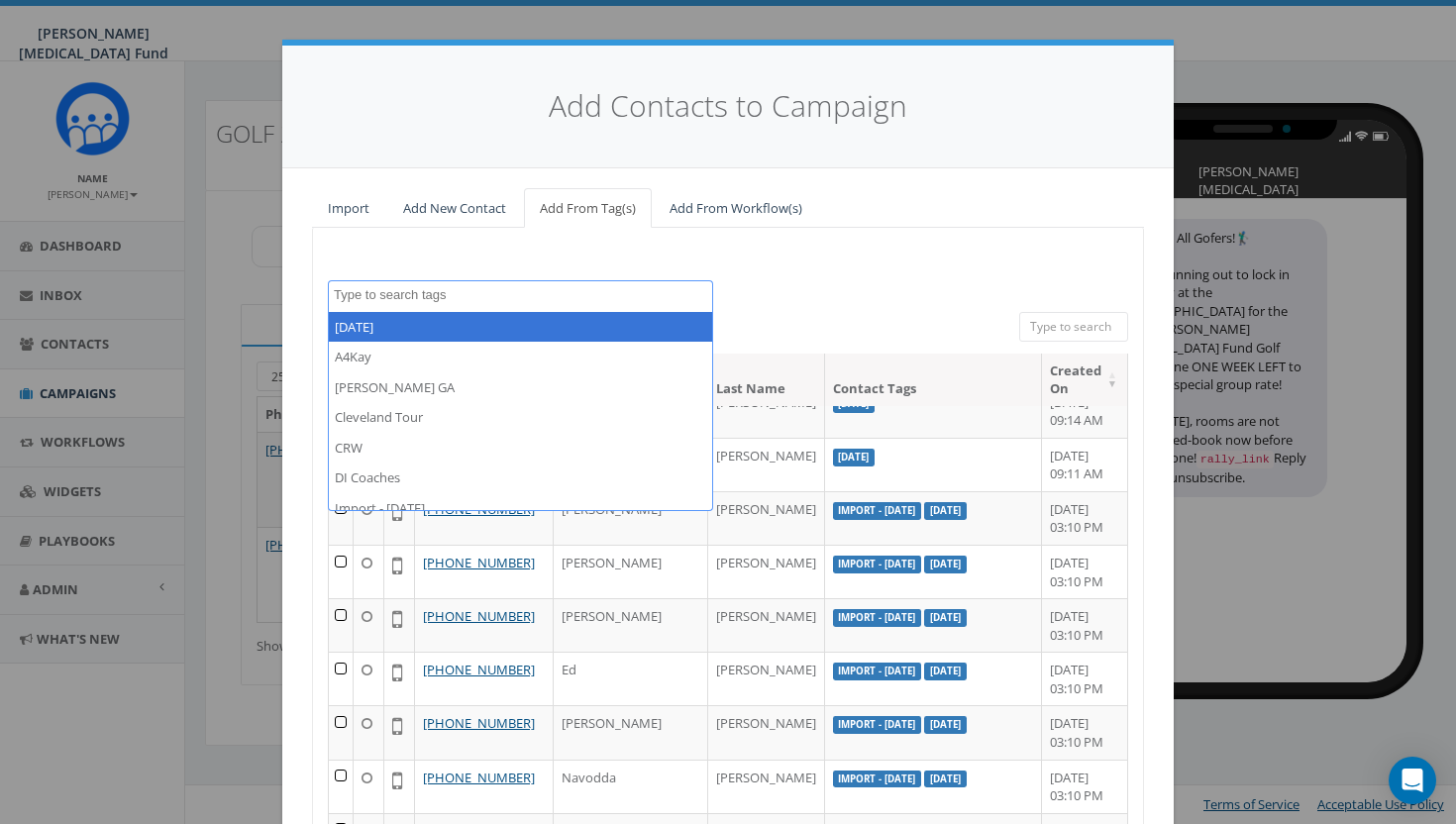 select on "2025/05/07" 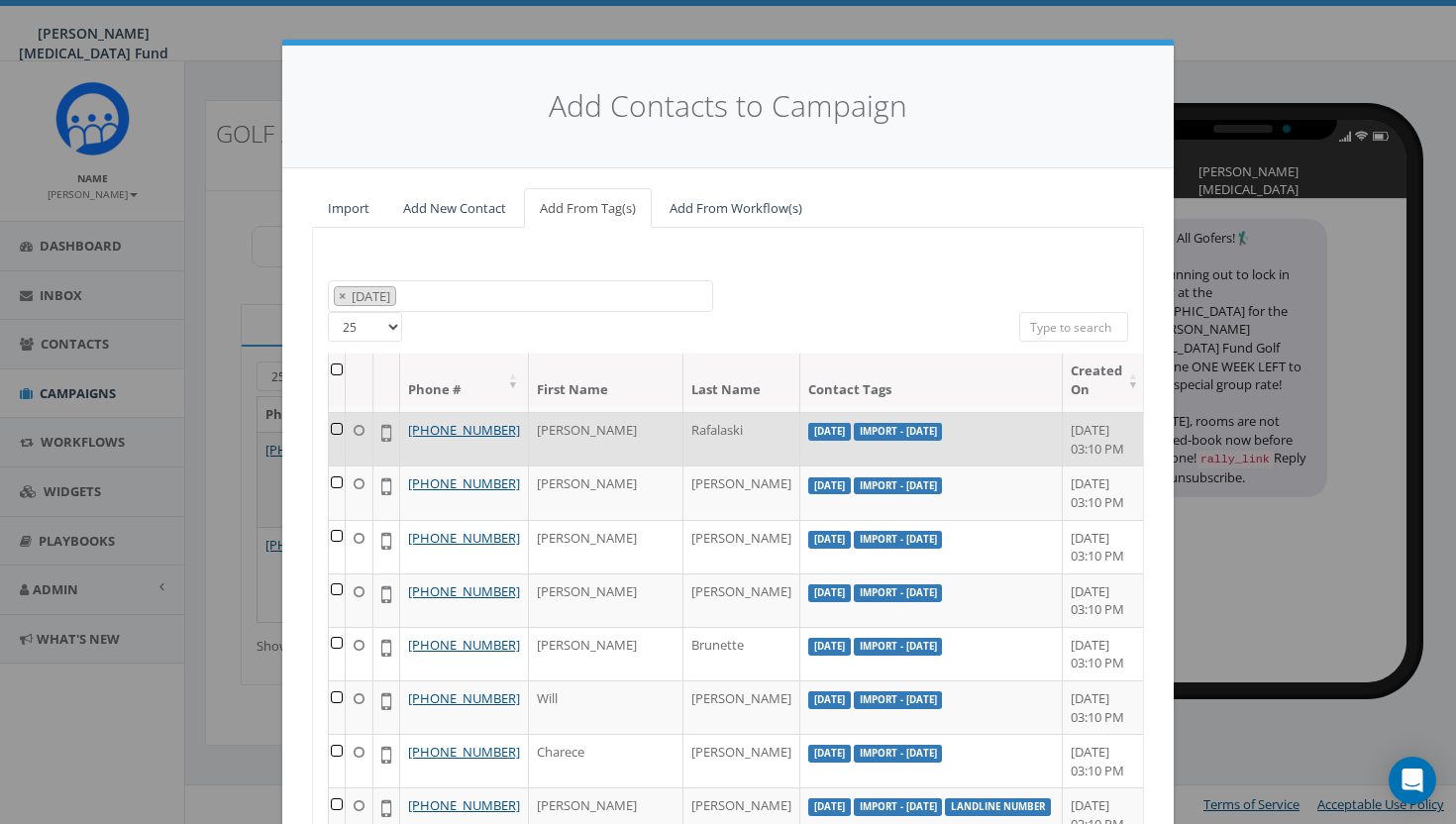 scroll, scrollTop: 1366, scrollLeft: 0, axis: vertical 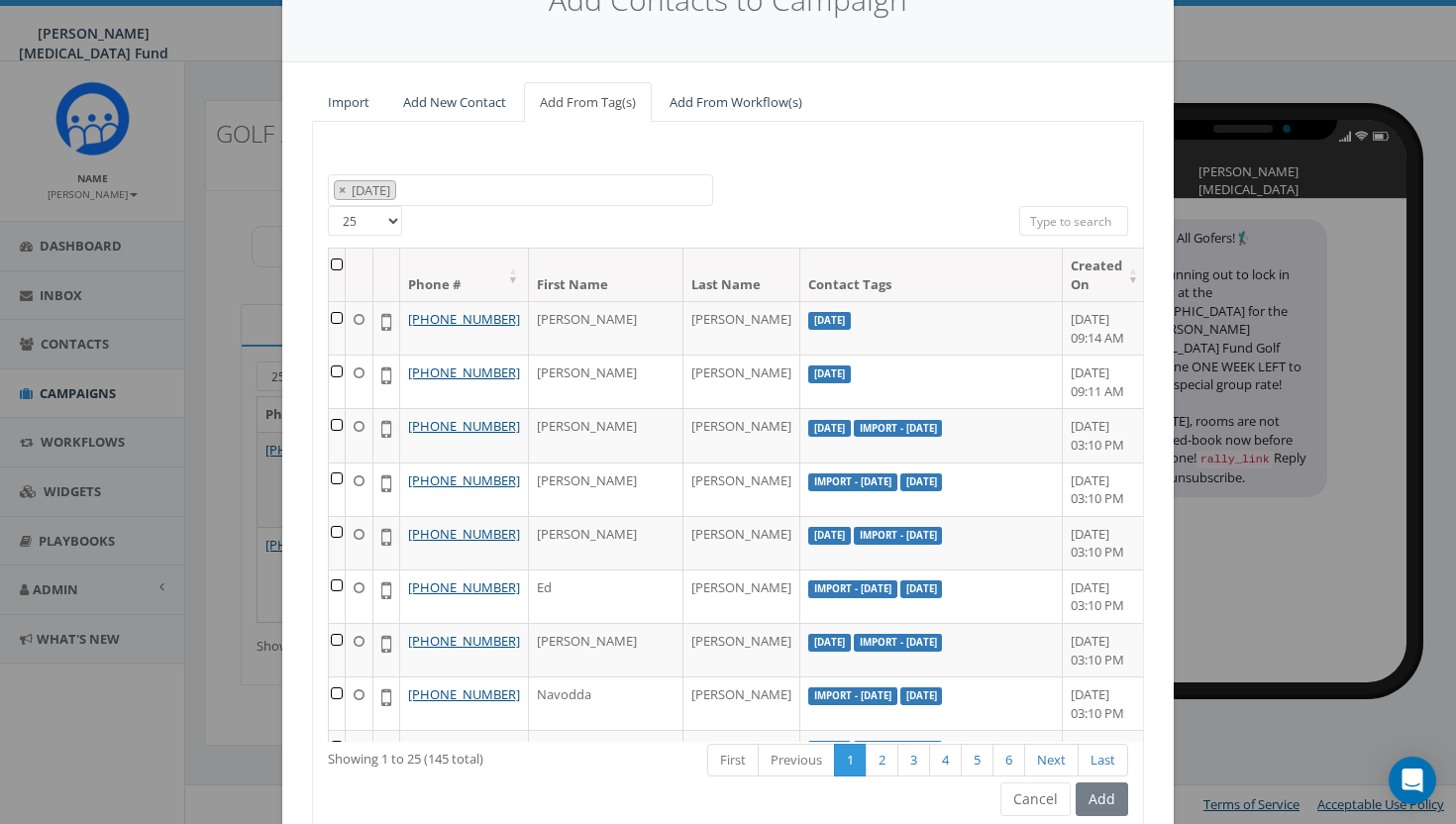 click at bounding box center (1074, 221) 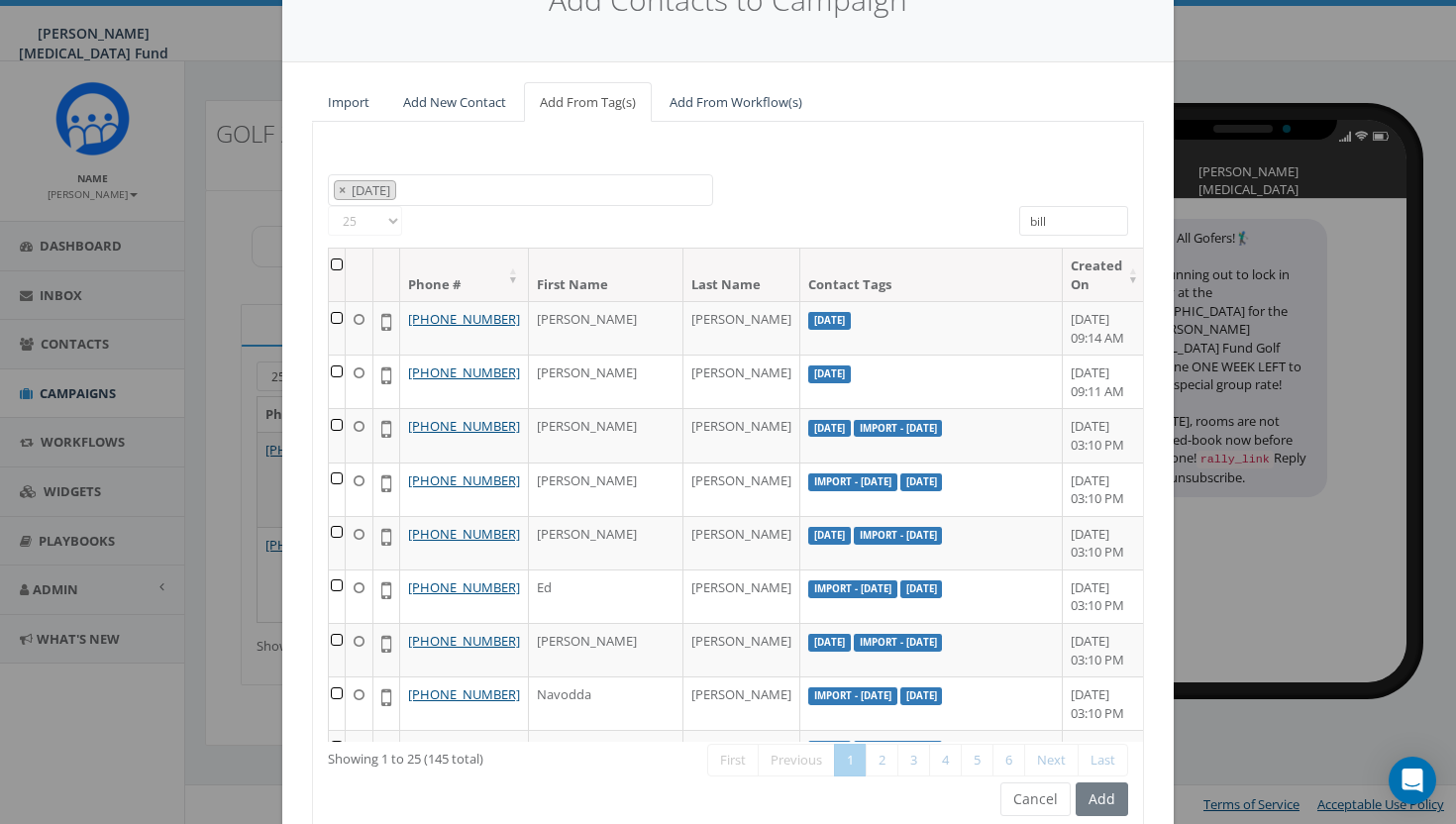 scroll, scrollTop: 0, scrollLeft: 0, axis: both 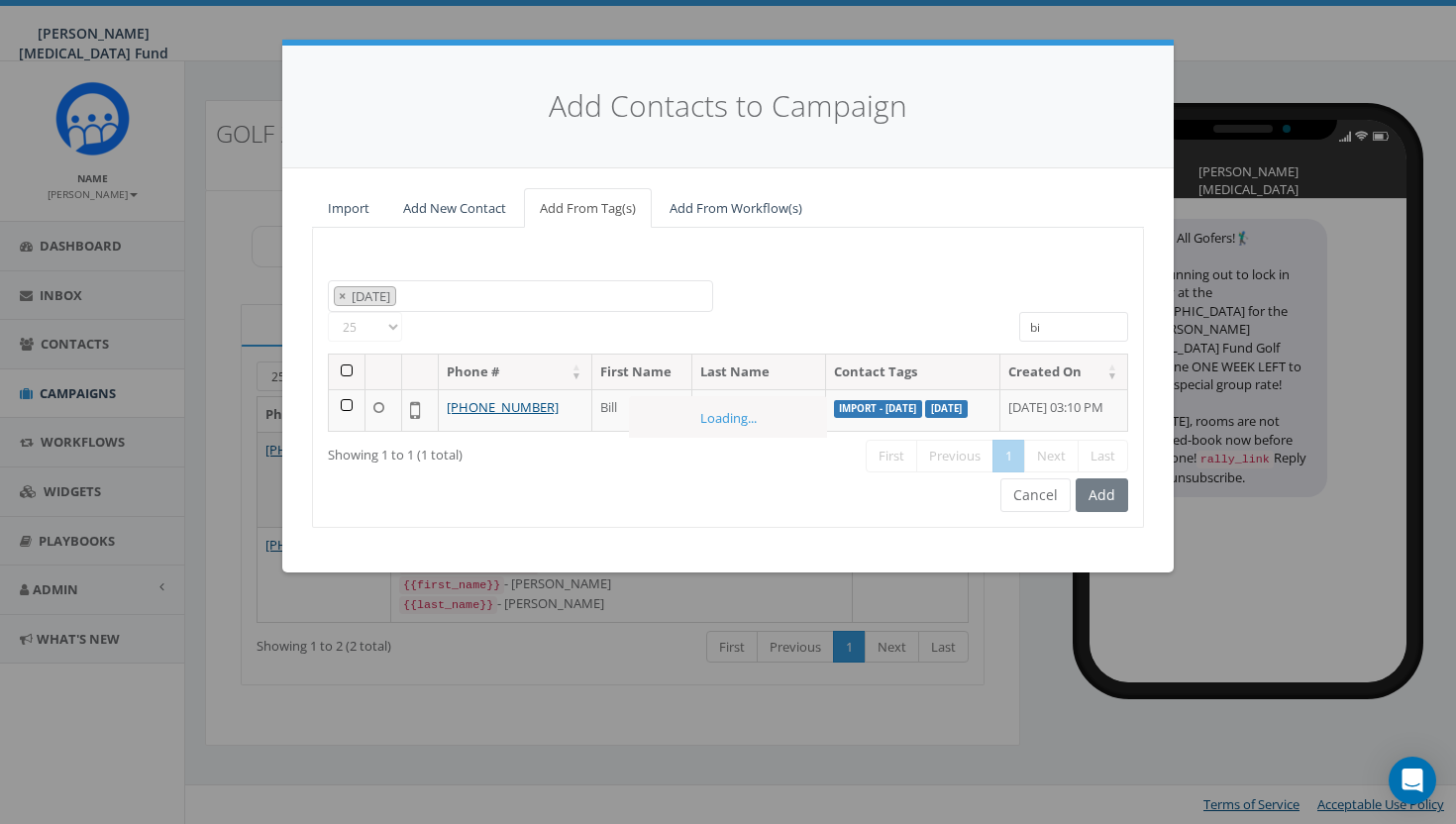 type on "b" 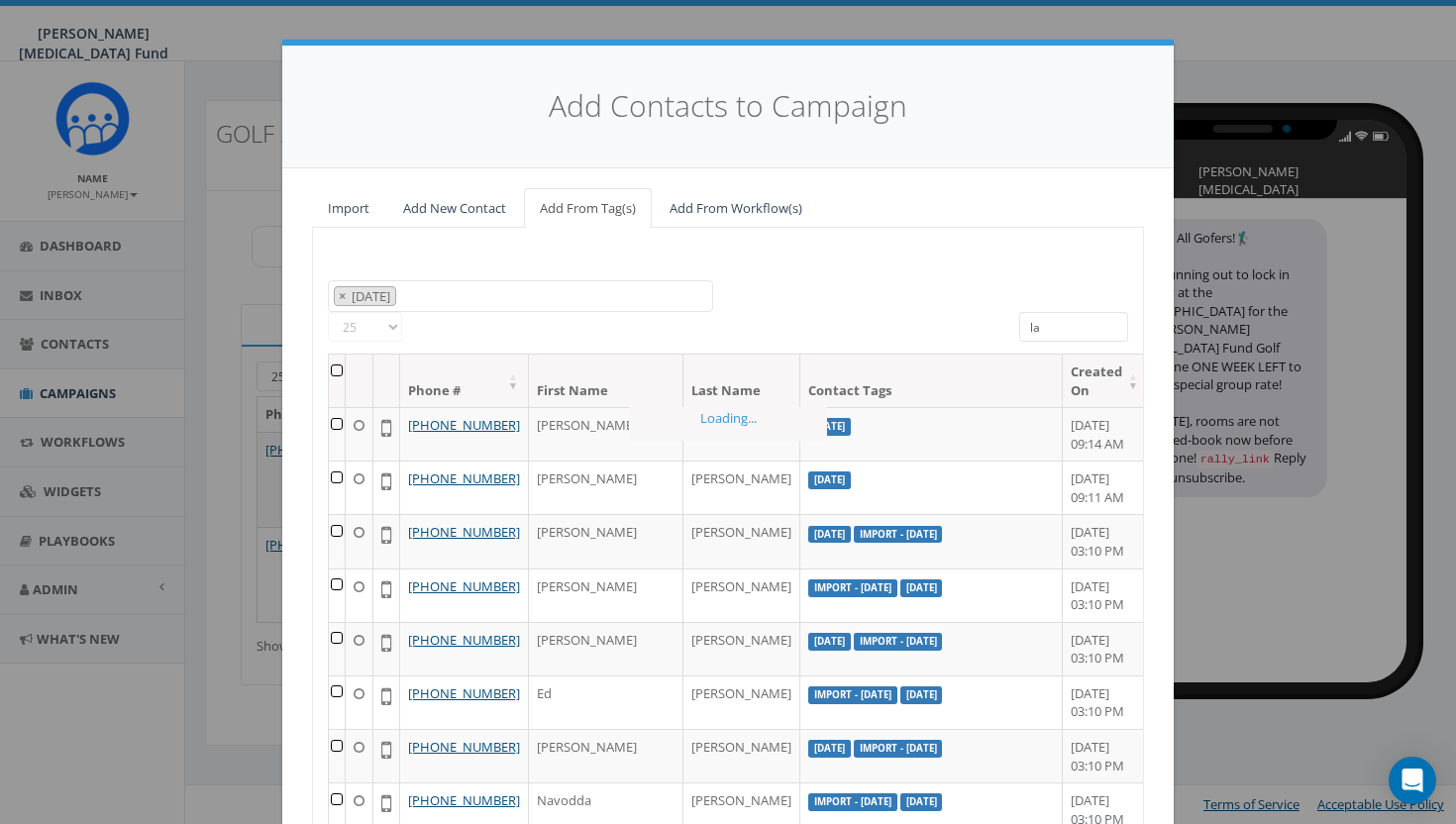 type on "l" 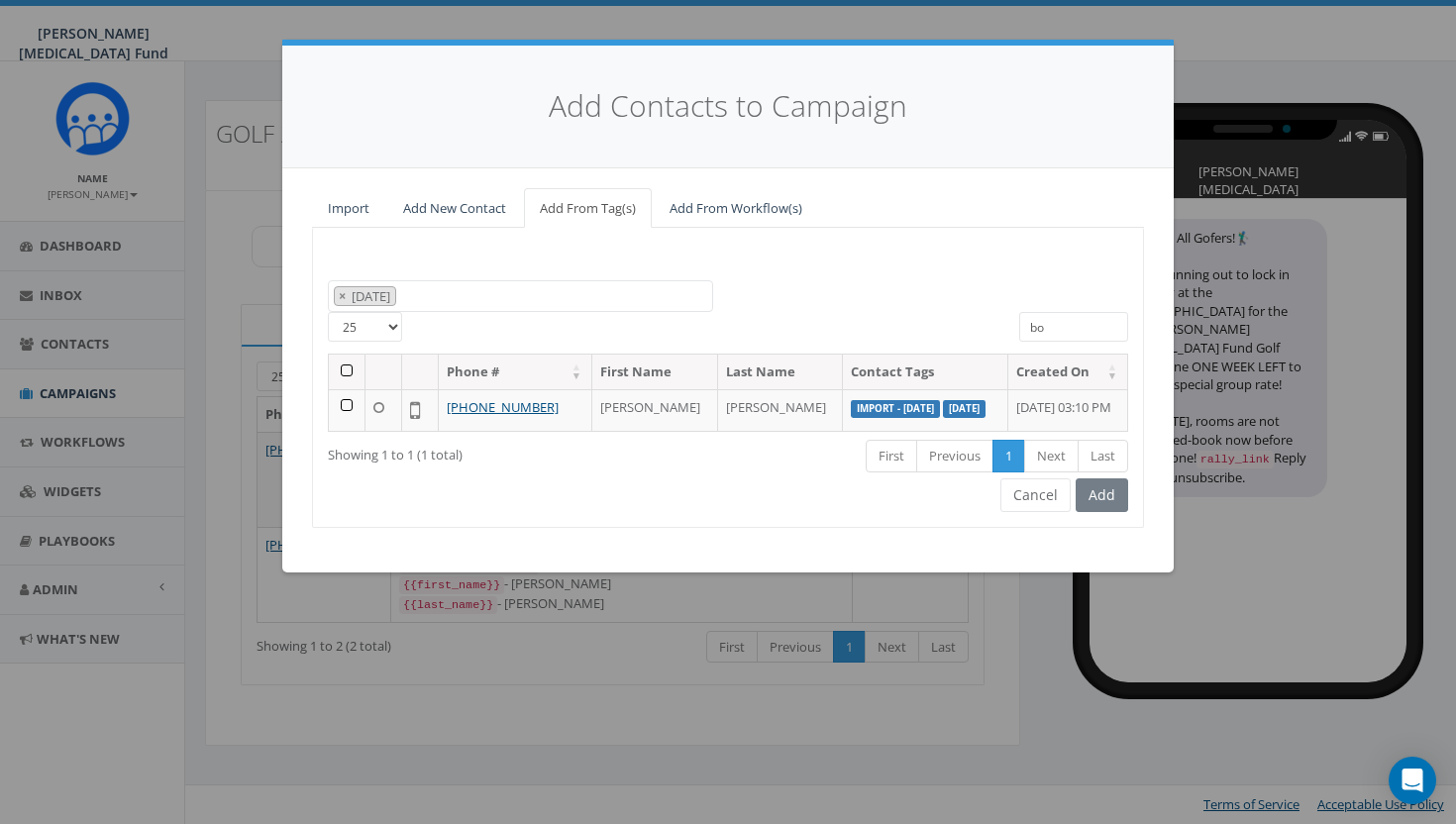 type on "b" 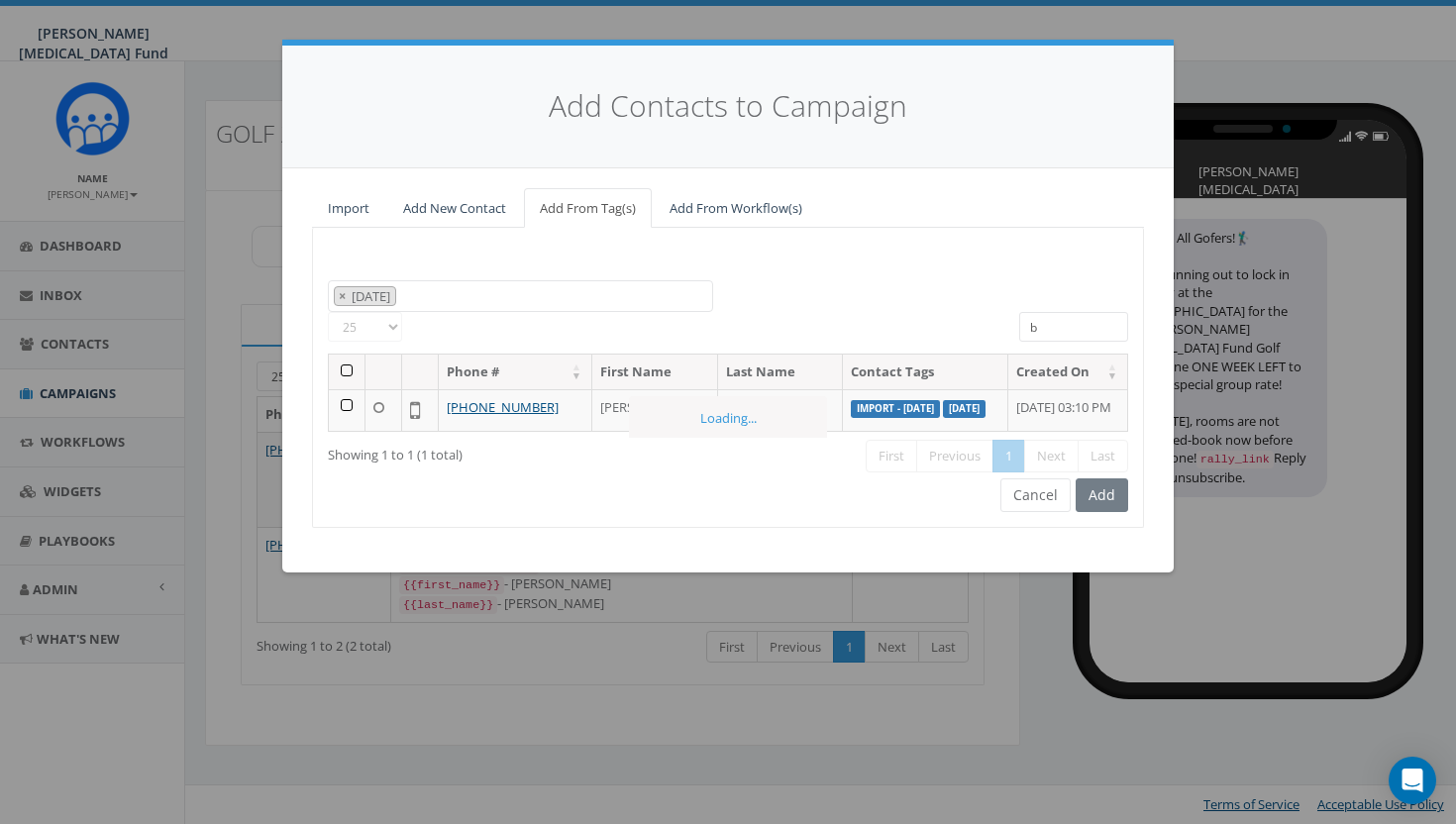 type 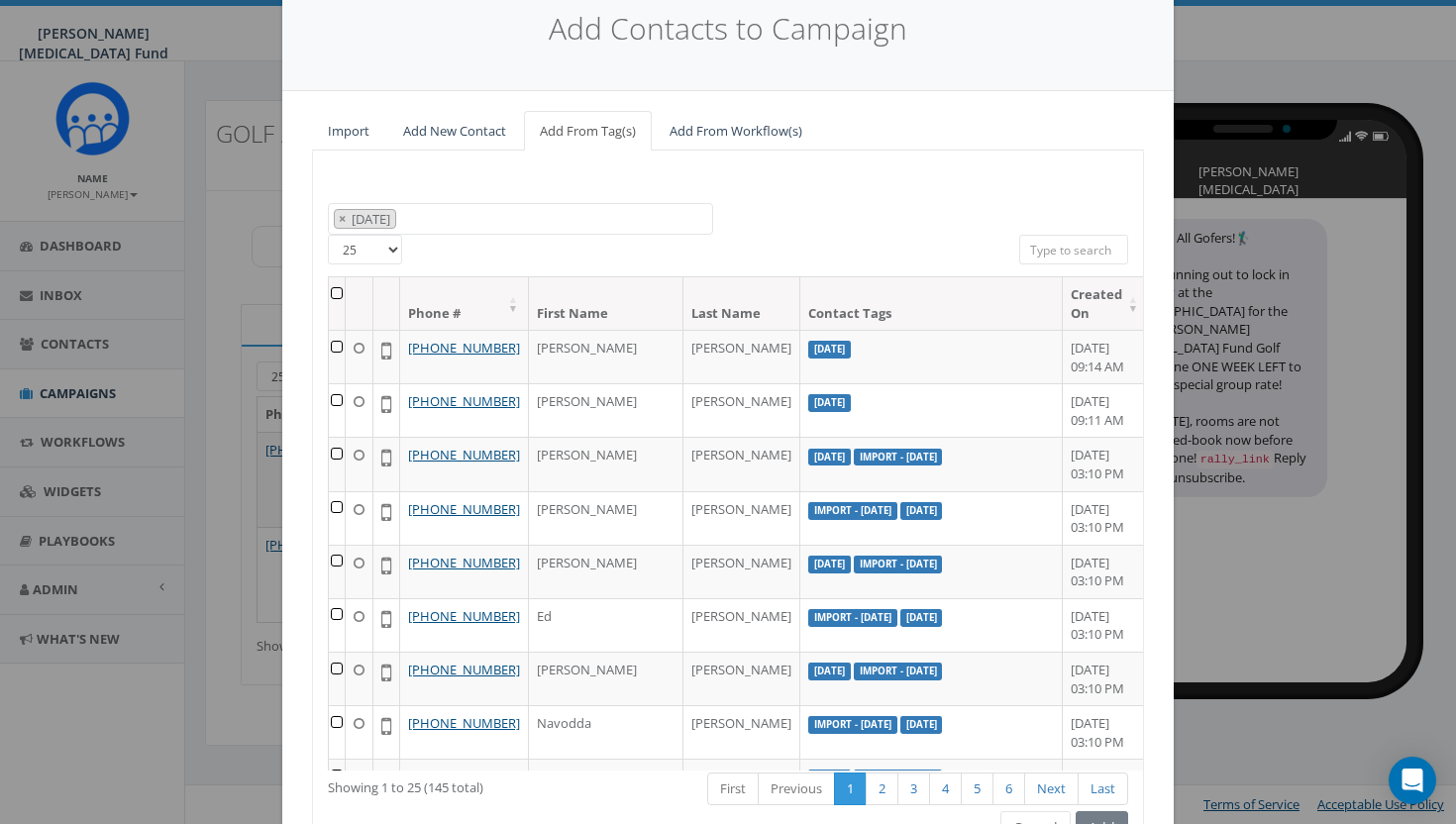 scroll, scrollTop: 82, scrollLeft: 0, axis: vertical 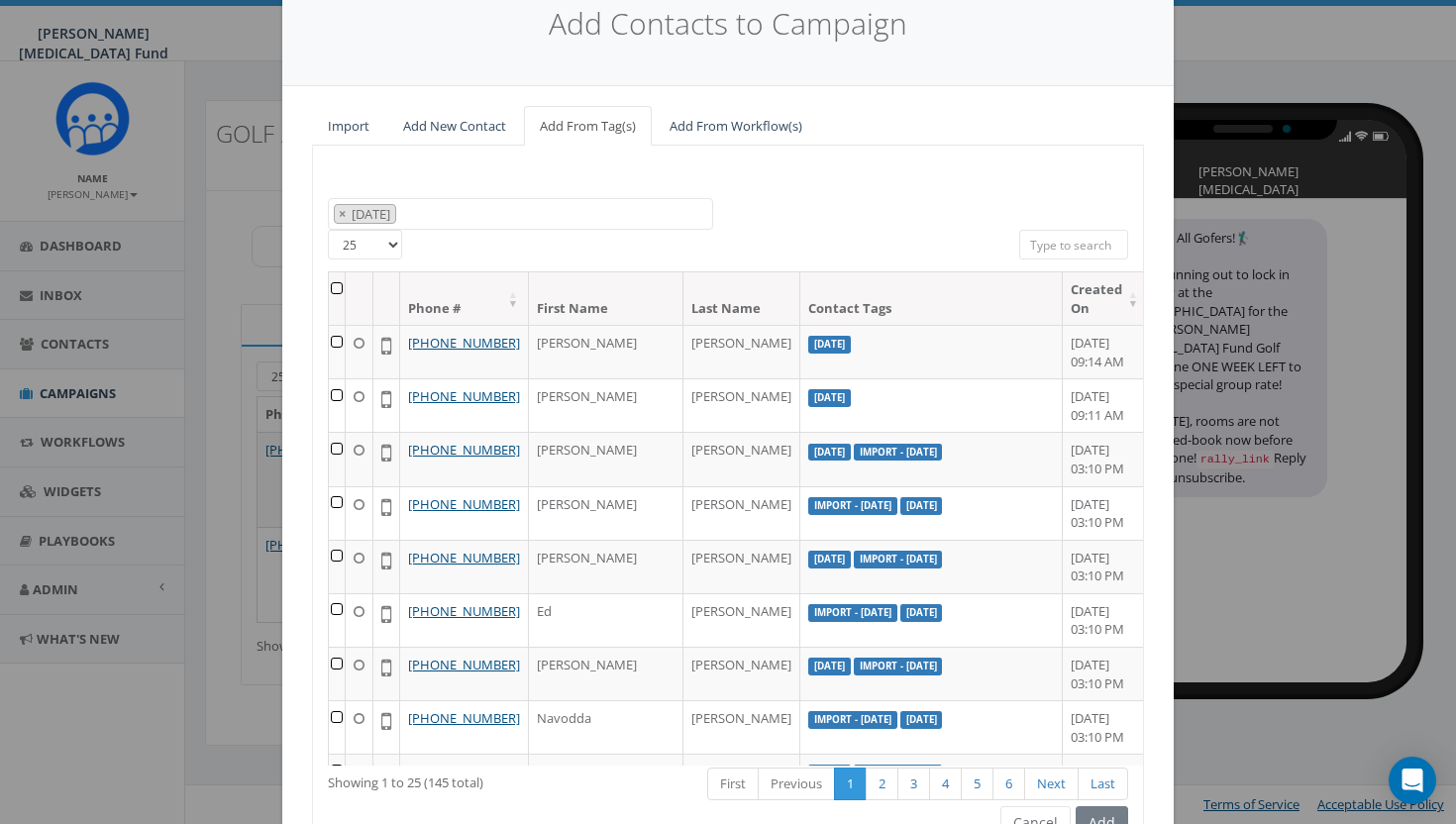click at bounding box center (337, 298) 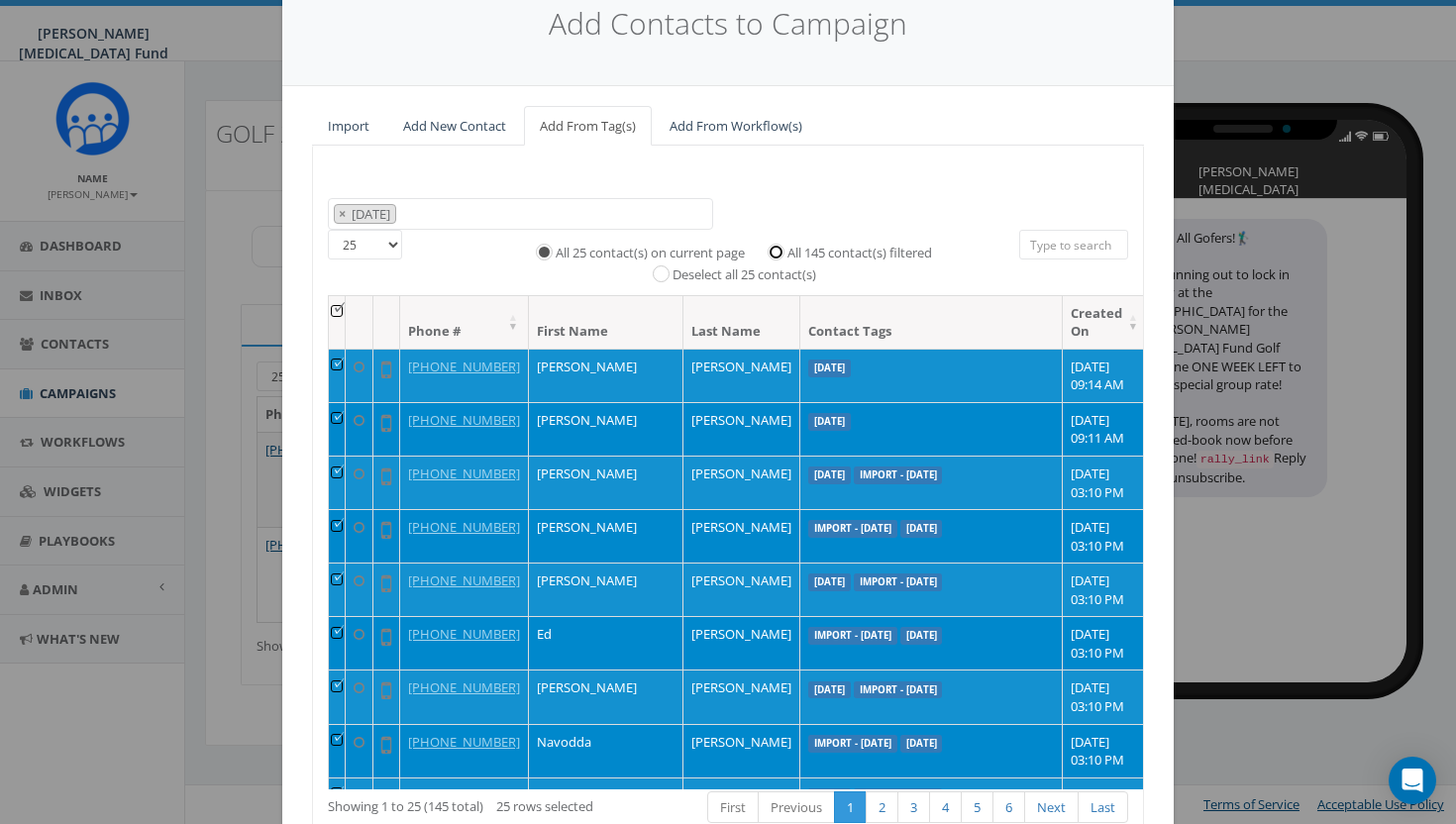 click on "All 145 contact(s) filtered" at bounding box center [780, 250] 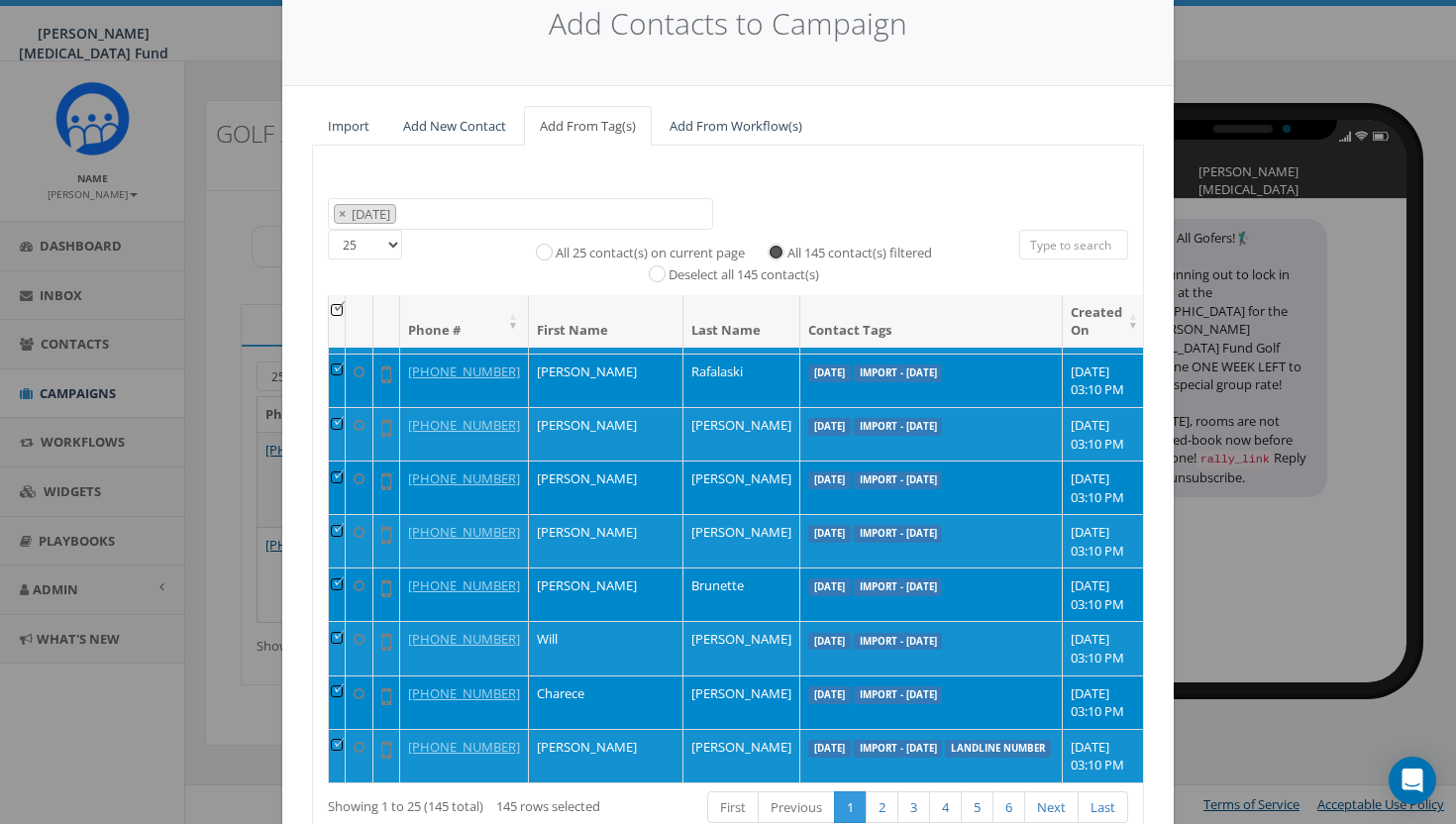 scroll, scrollTop: 1366, scrollLeft: 0, axis: vertical 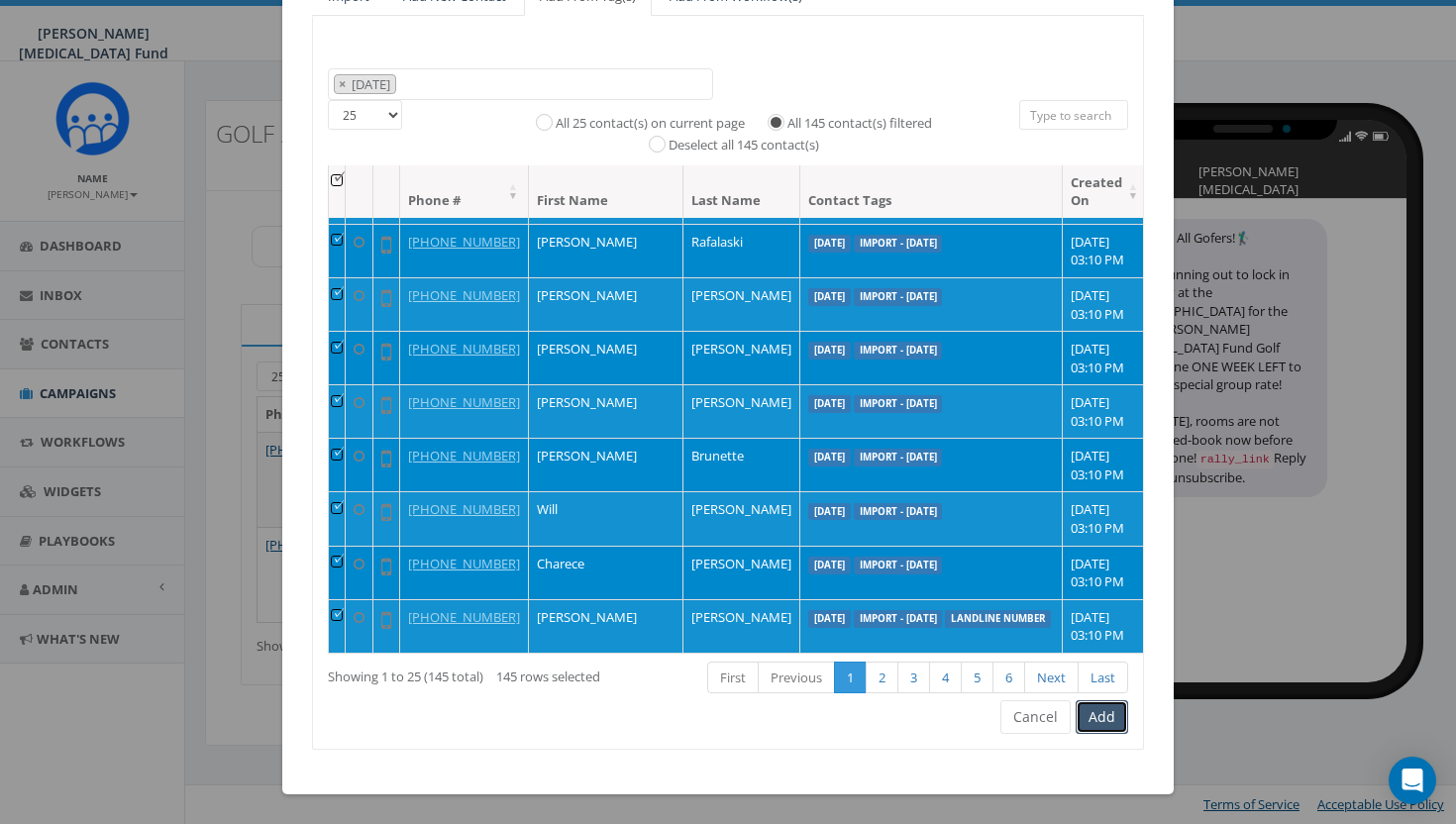 click on "Add" at bounding box center [1101, 717] 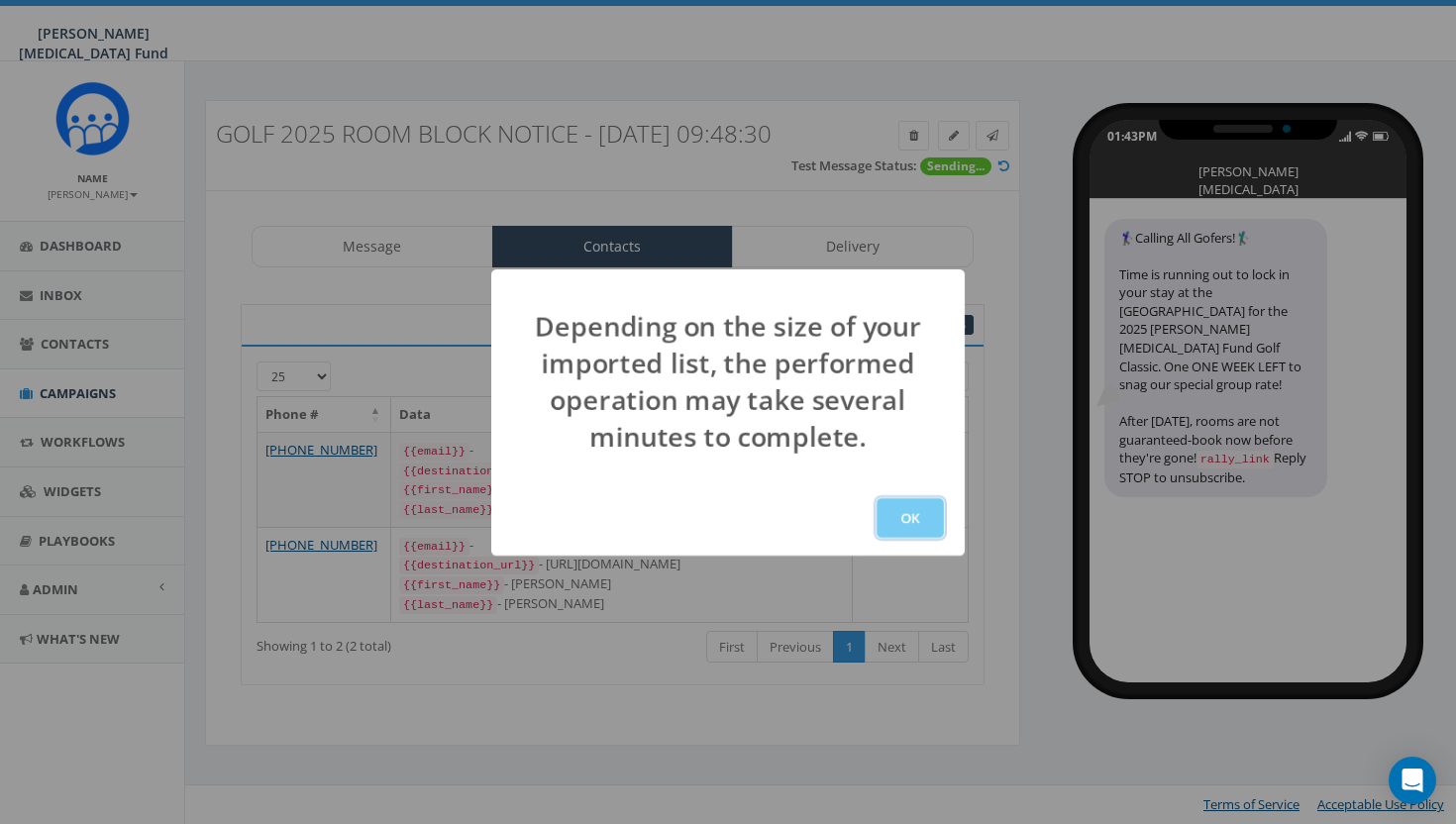 click on "OK" at bounding box center (910, 518) 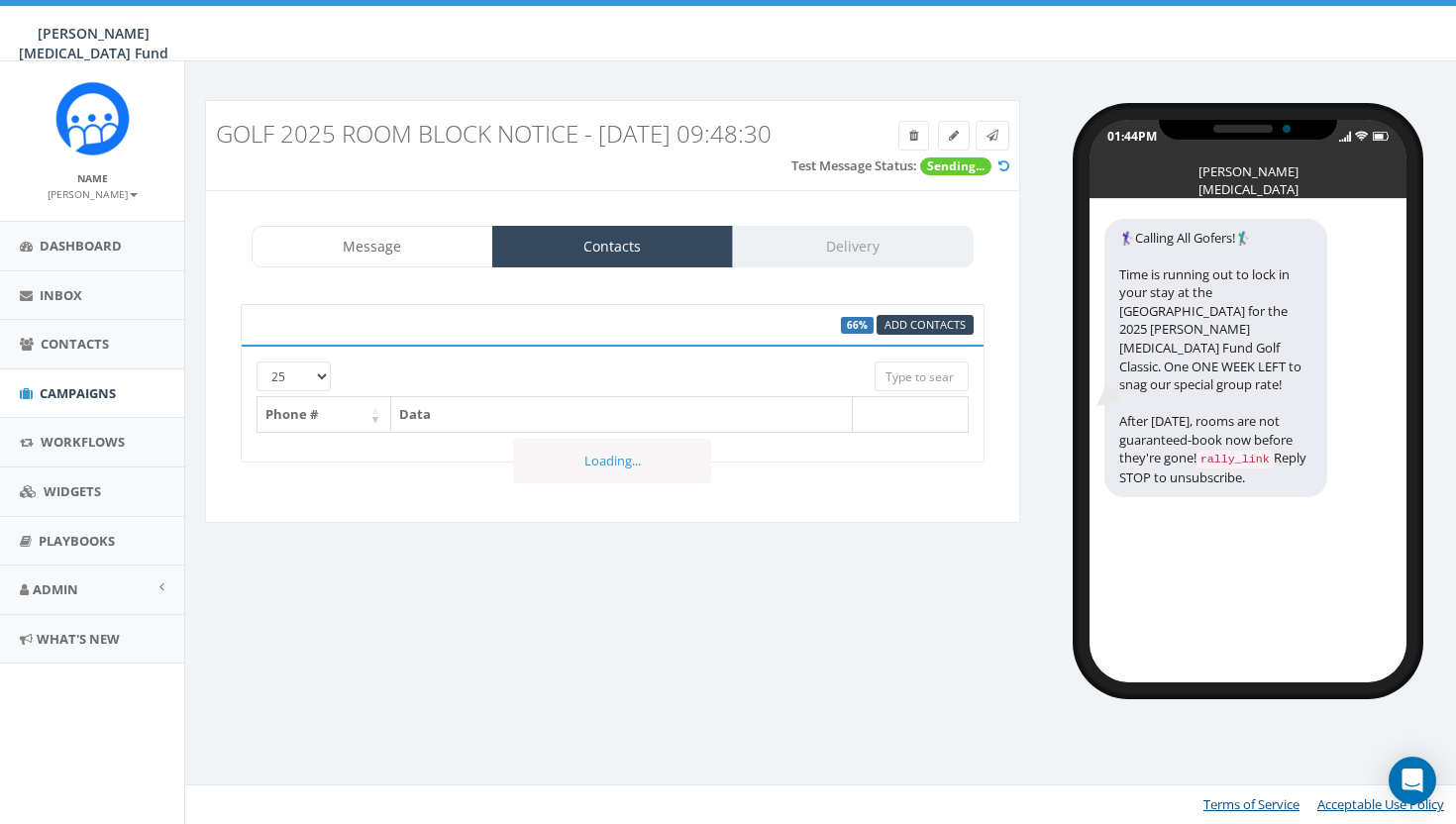 scroll, scrollTop: 0, scrollLeft: 0, axis: both 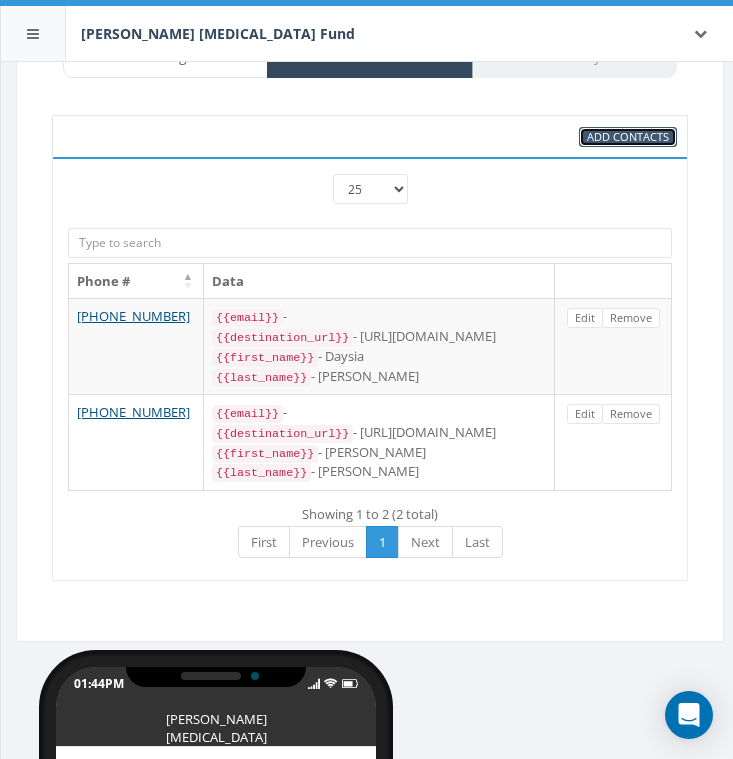 click on "Add Contacts" at bounding box center (628, 136) 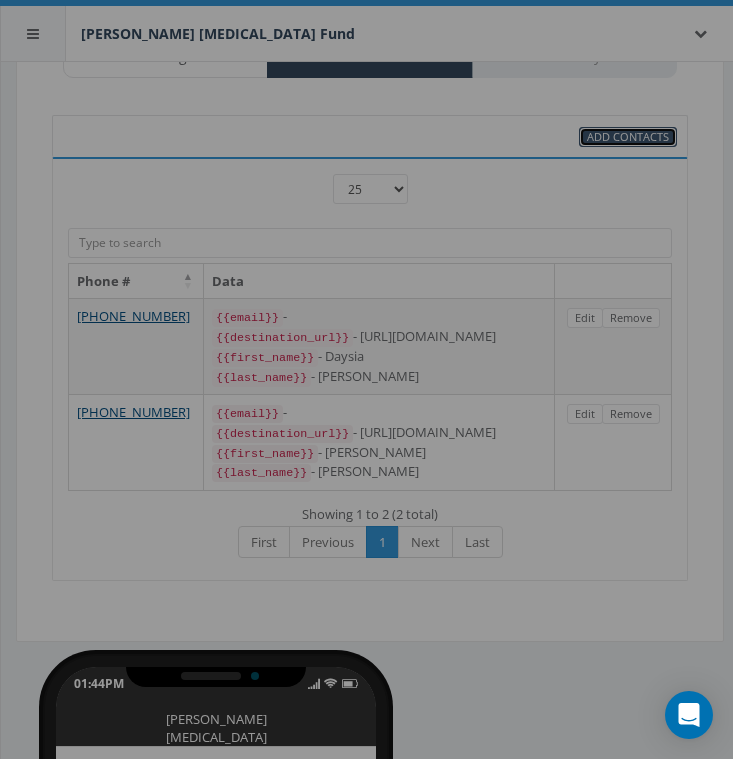 select 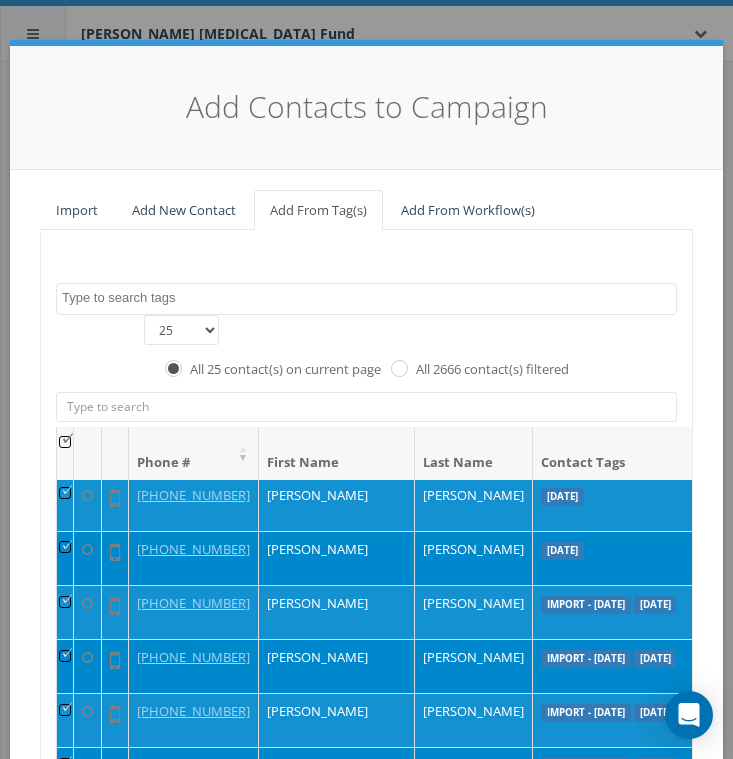 scroll, scrollTop: 0, scrollLeft: 0, axis: both 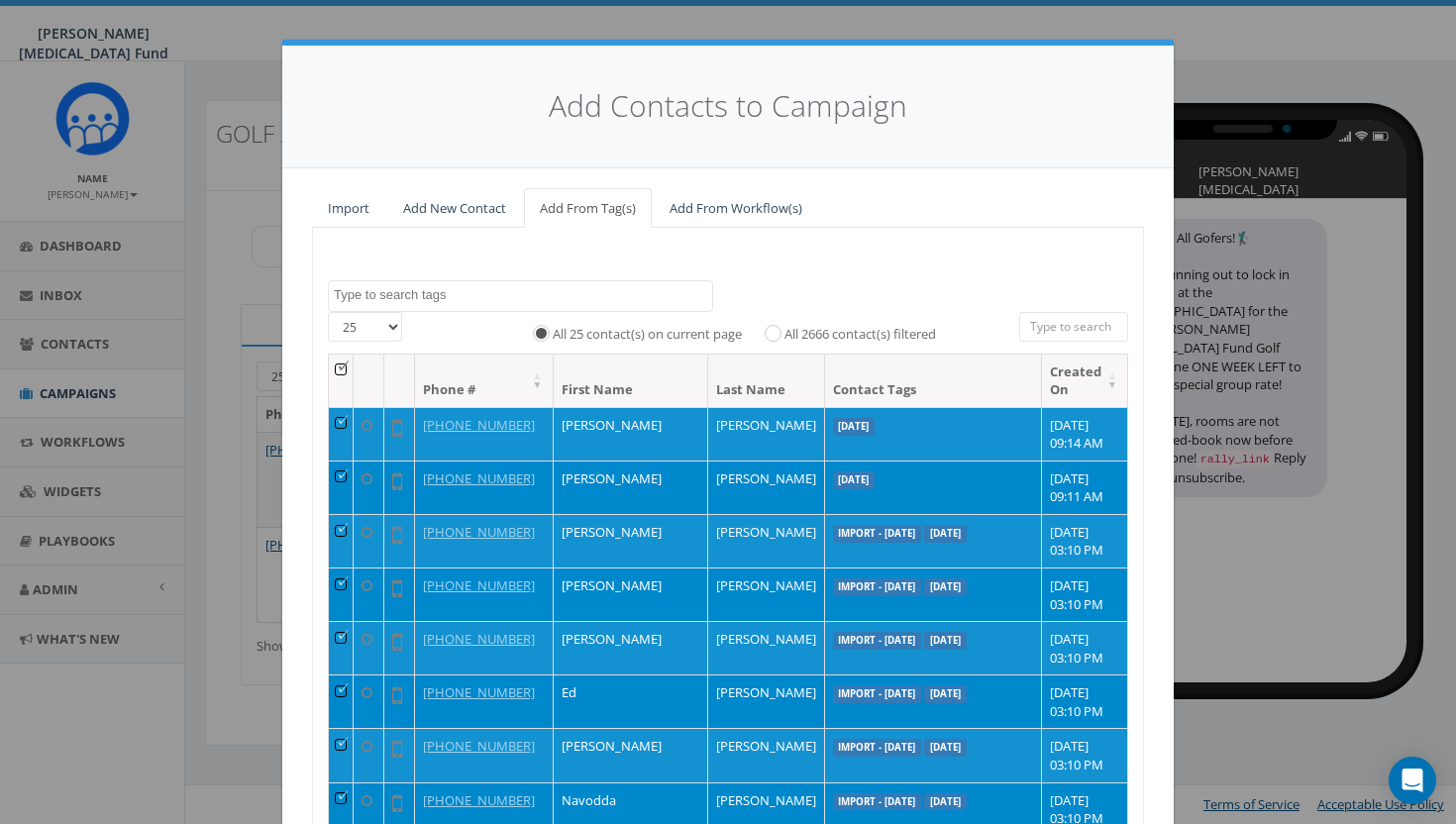 click at bounding box center [1074, 327] 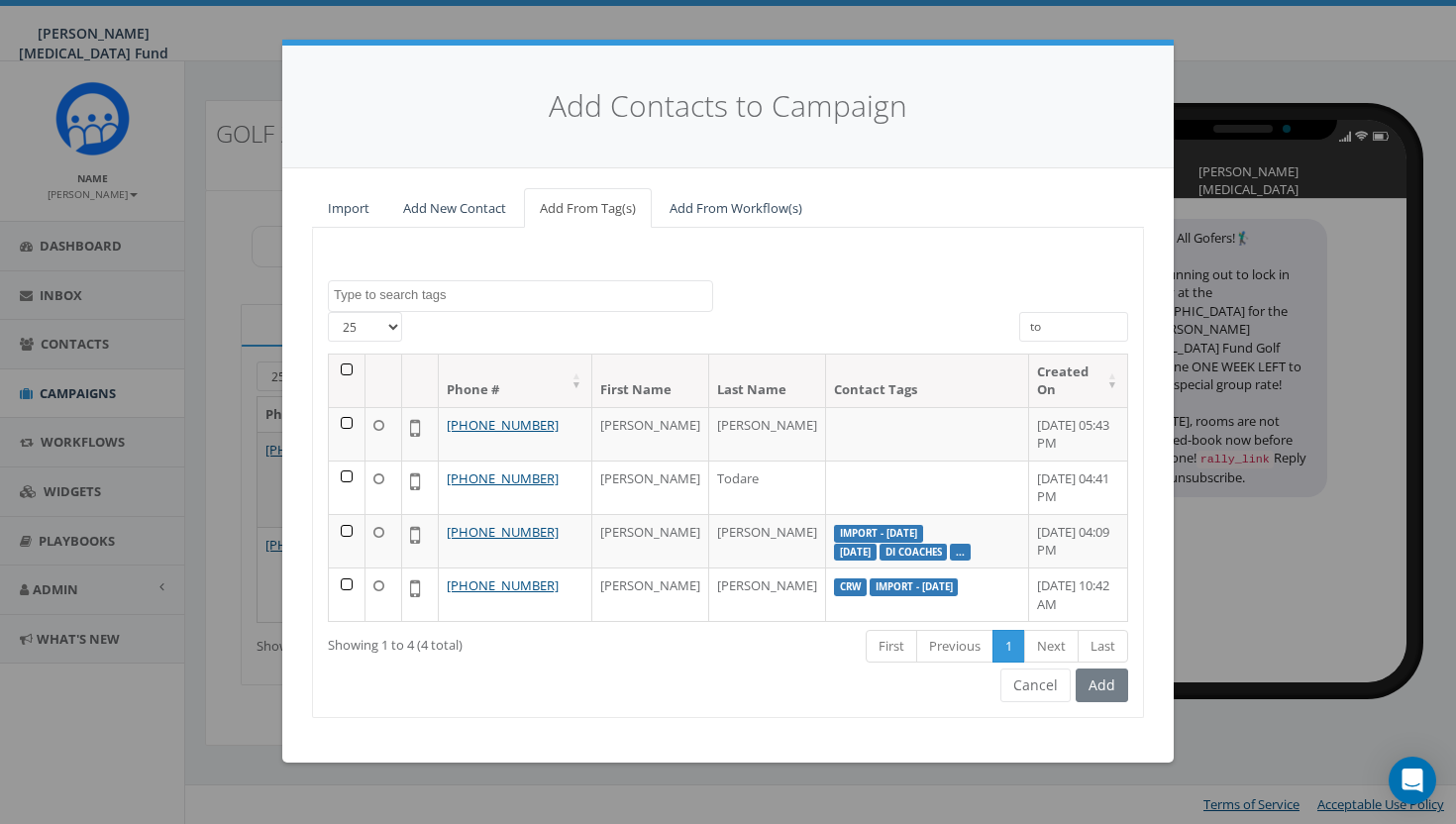 type on "t" 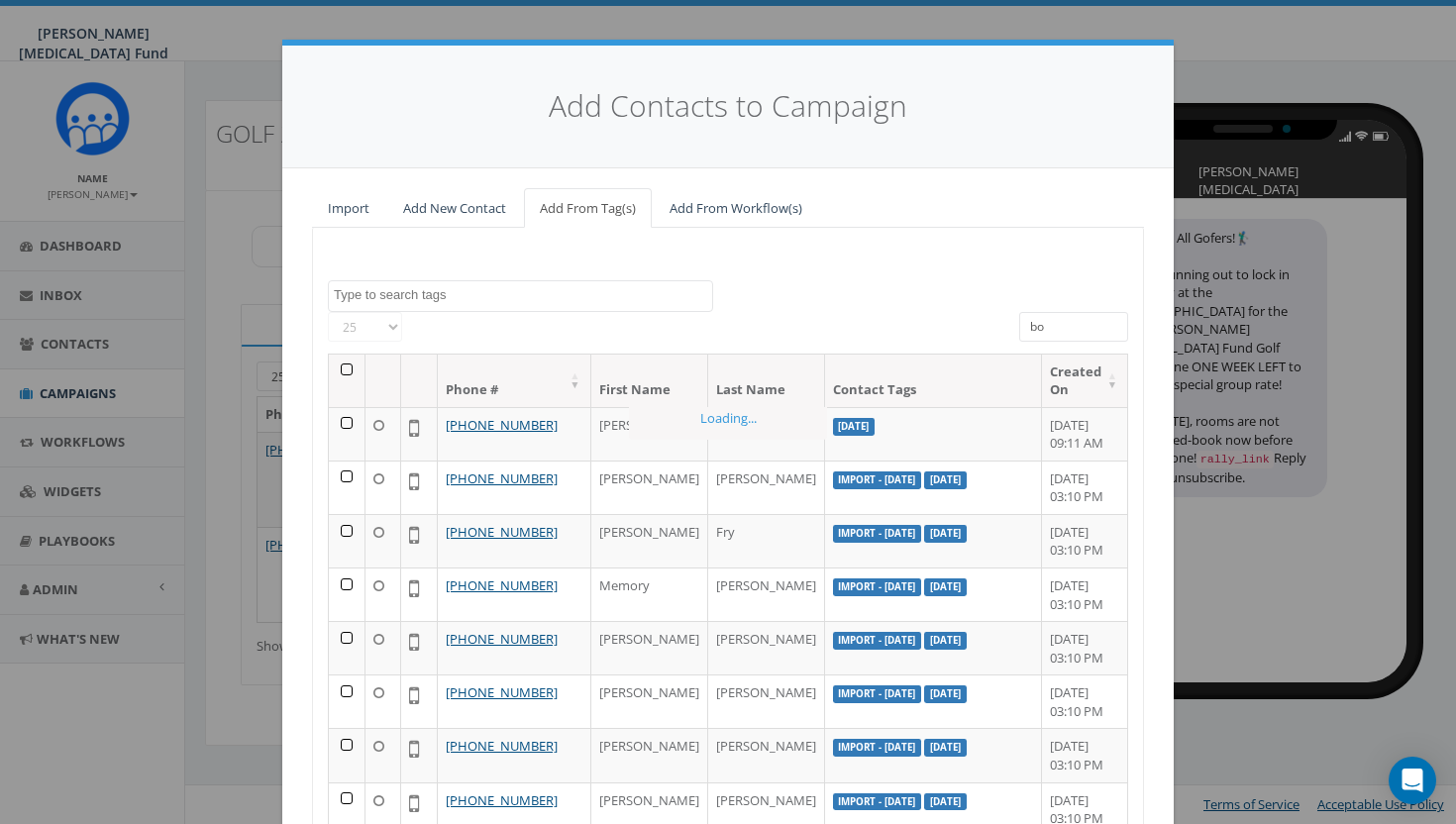 type on "b" 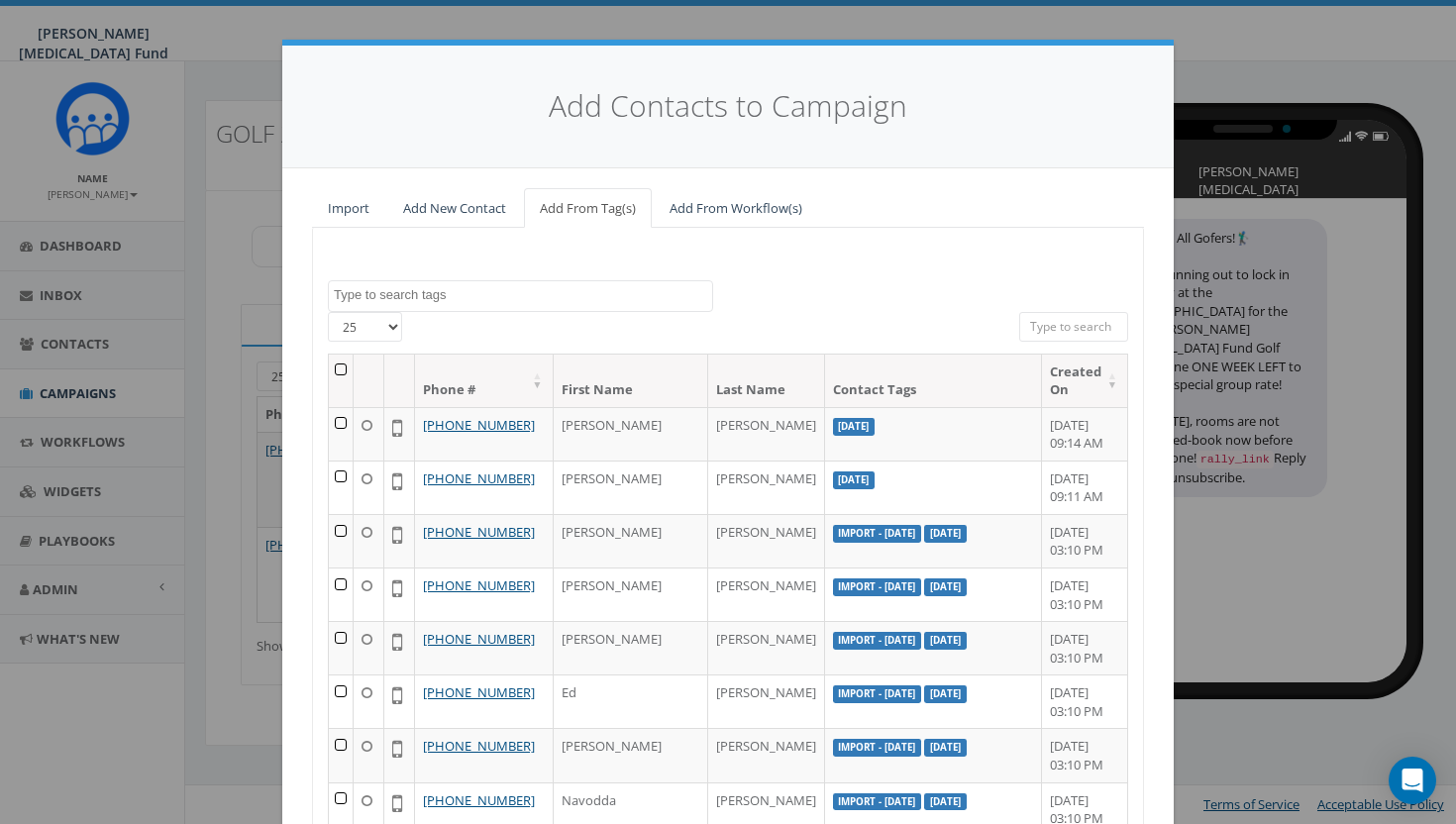 type on "d" 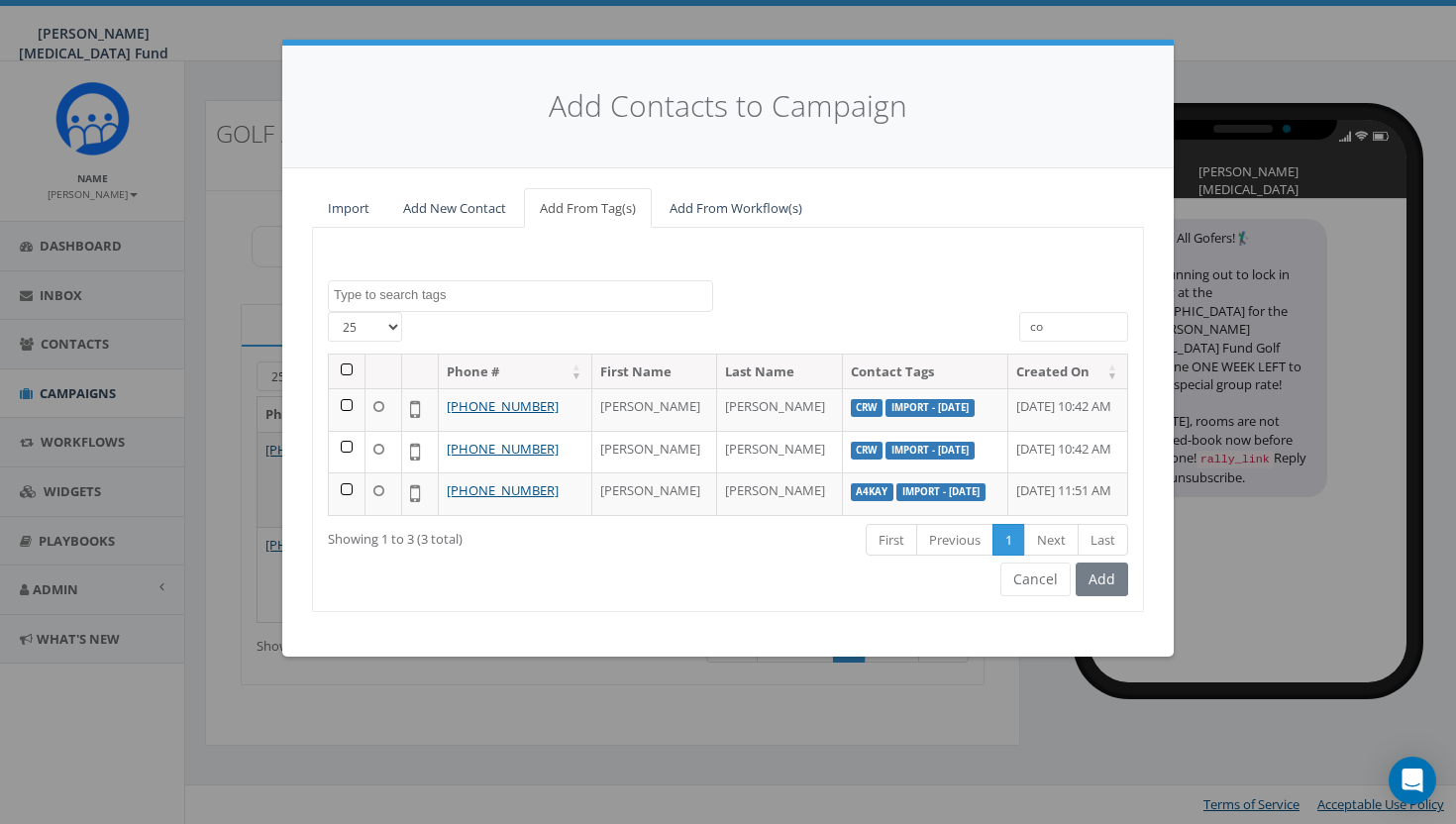 type on "c" 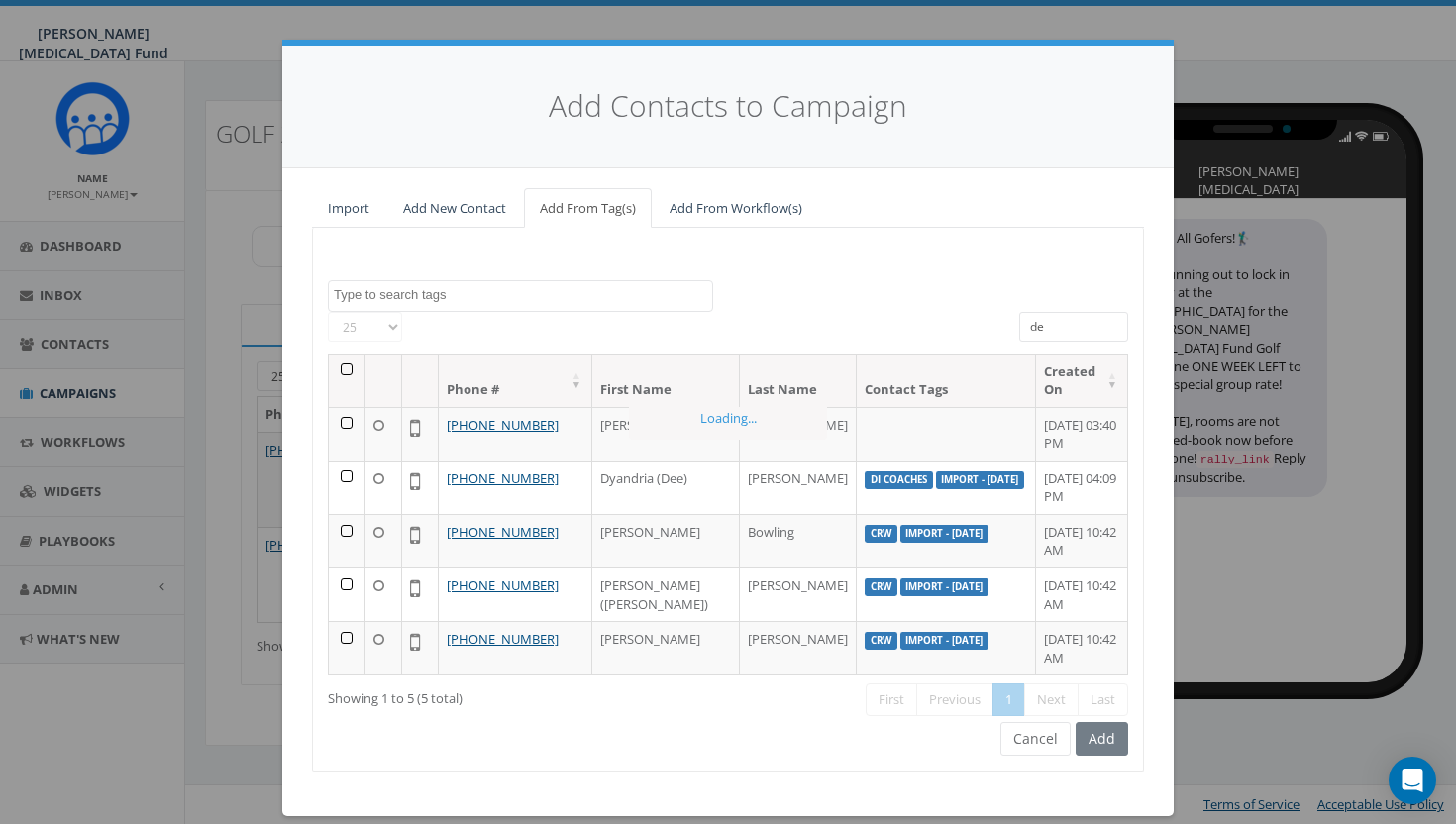 type on "d" 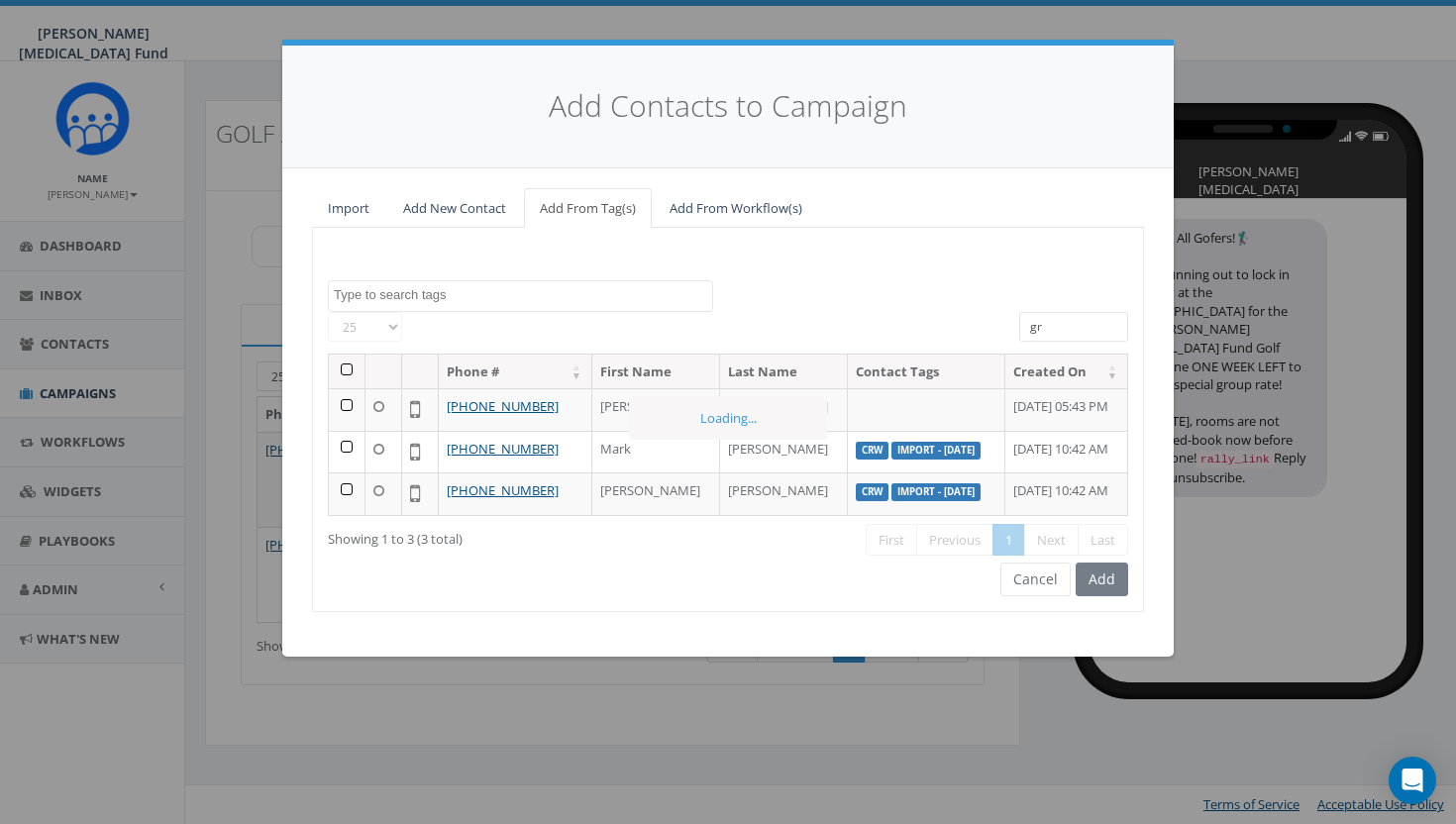 type on "g" 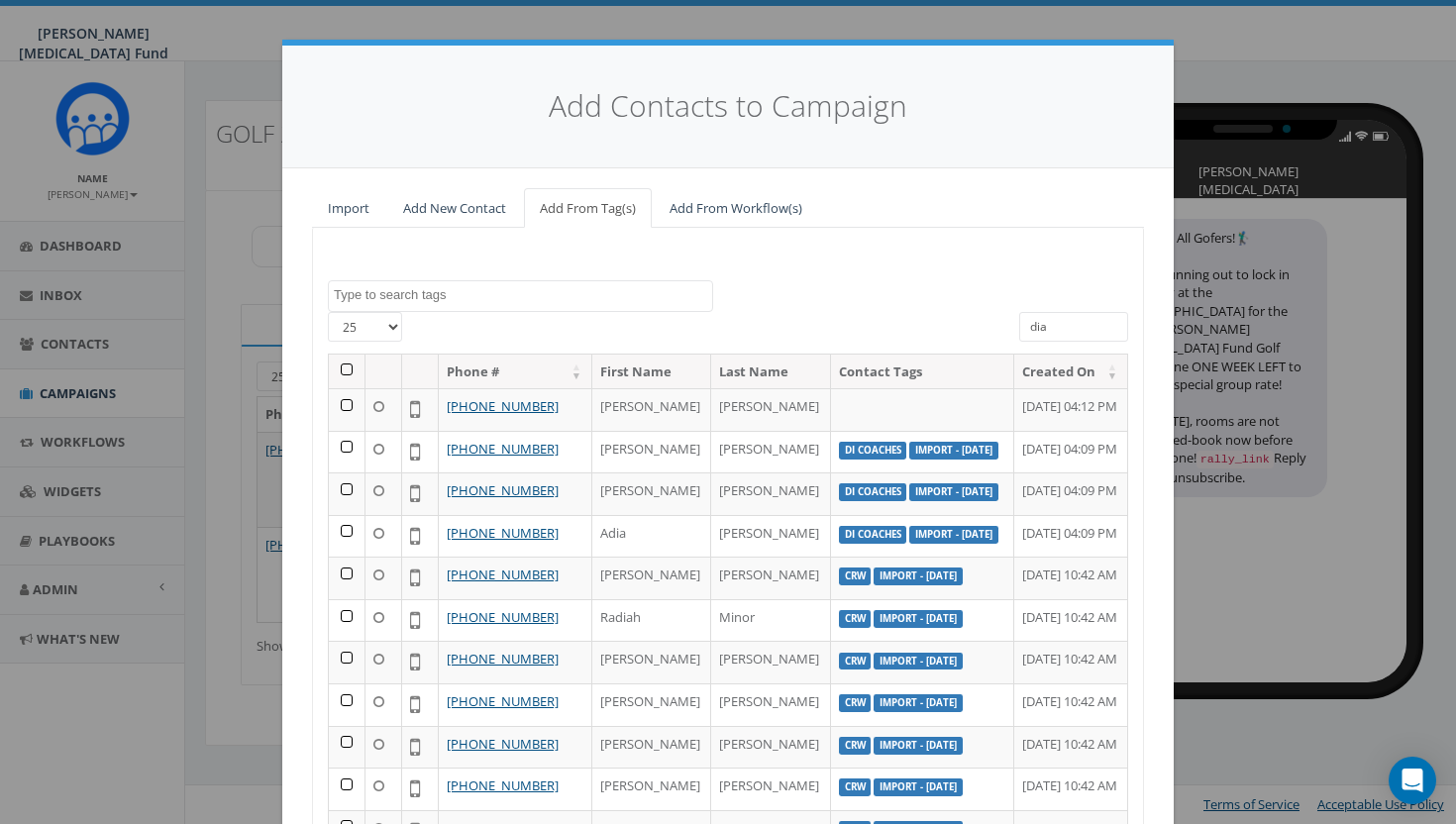 scroll, scrollTop: 21, scrollLeft: 0, axis: vertical 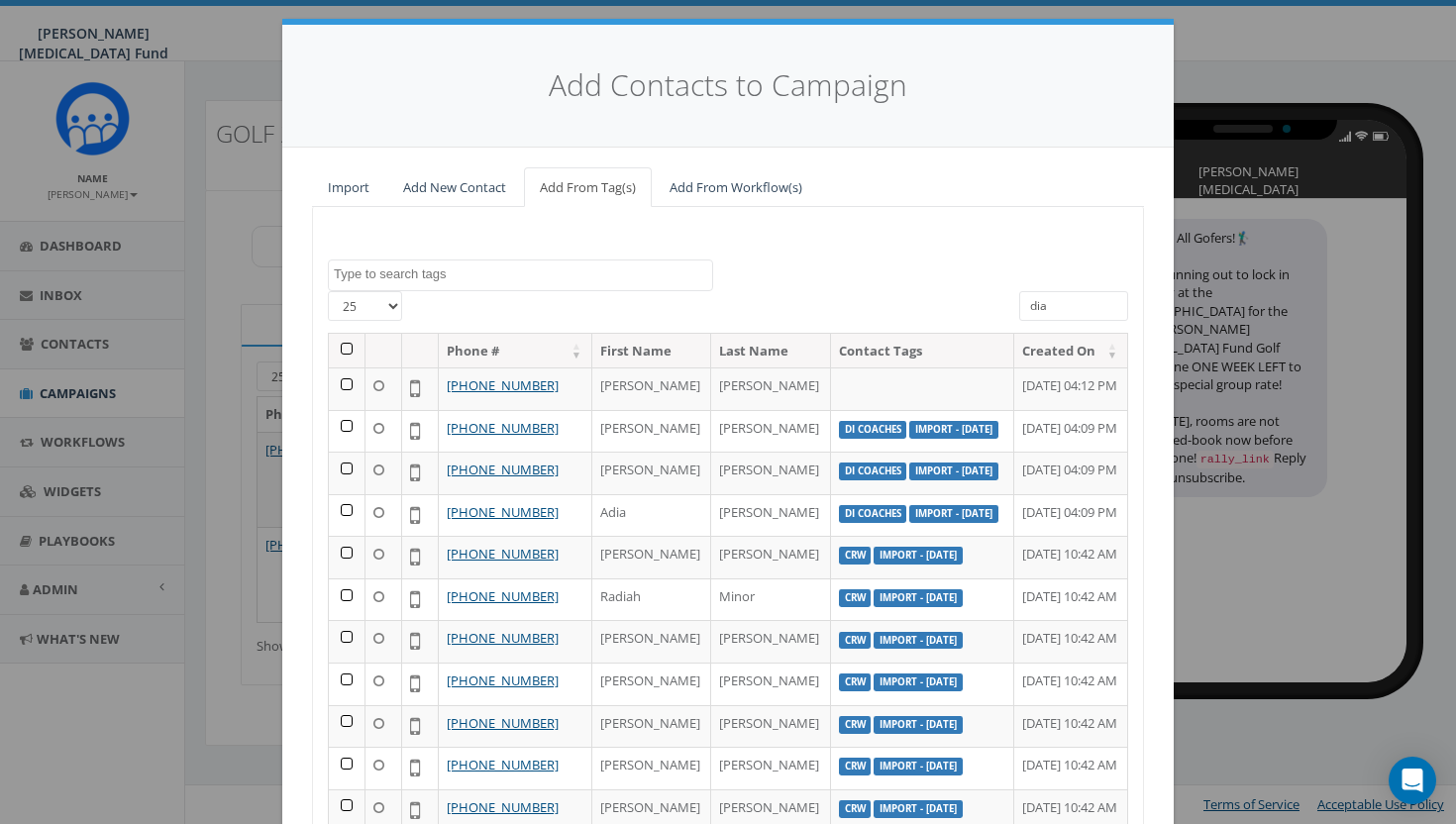 type on "dia" 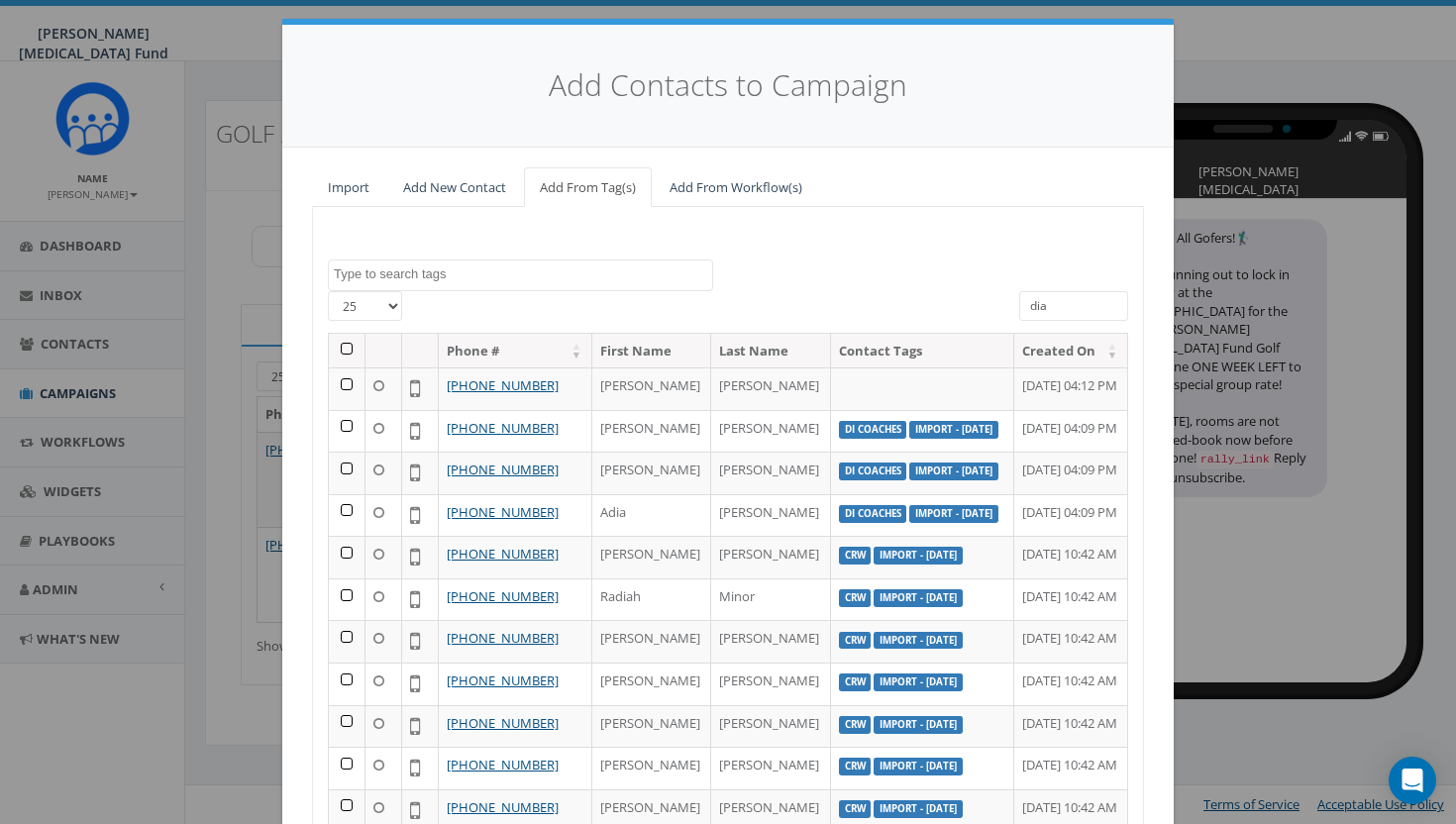 click at bounding box center [520, 275] 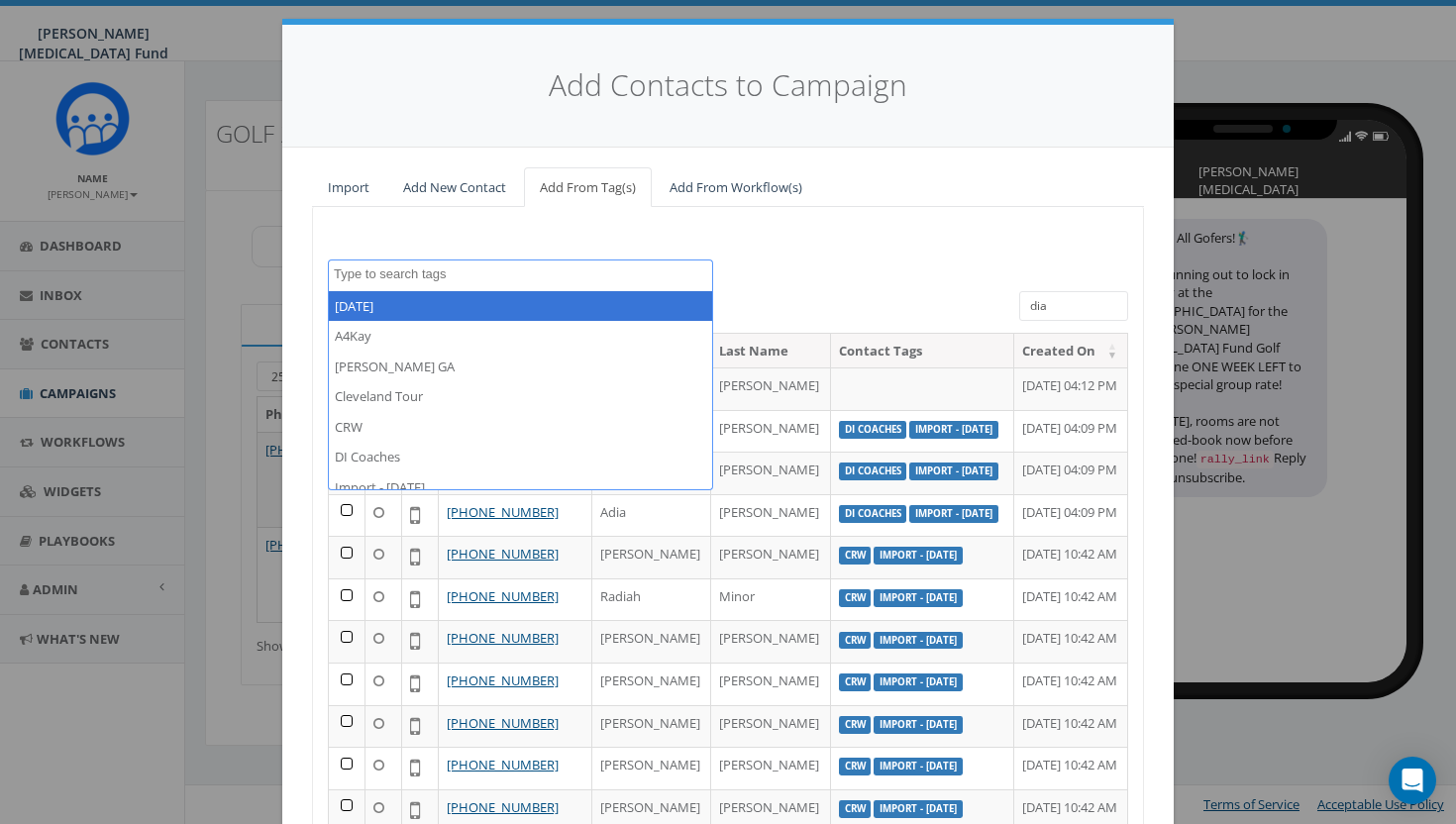 select on "2025/05/07" 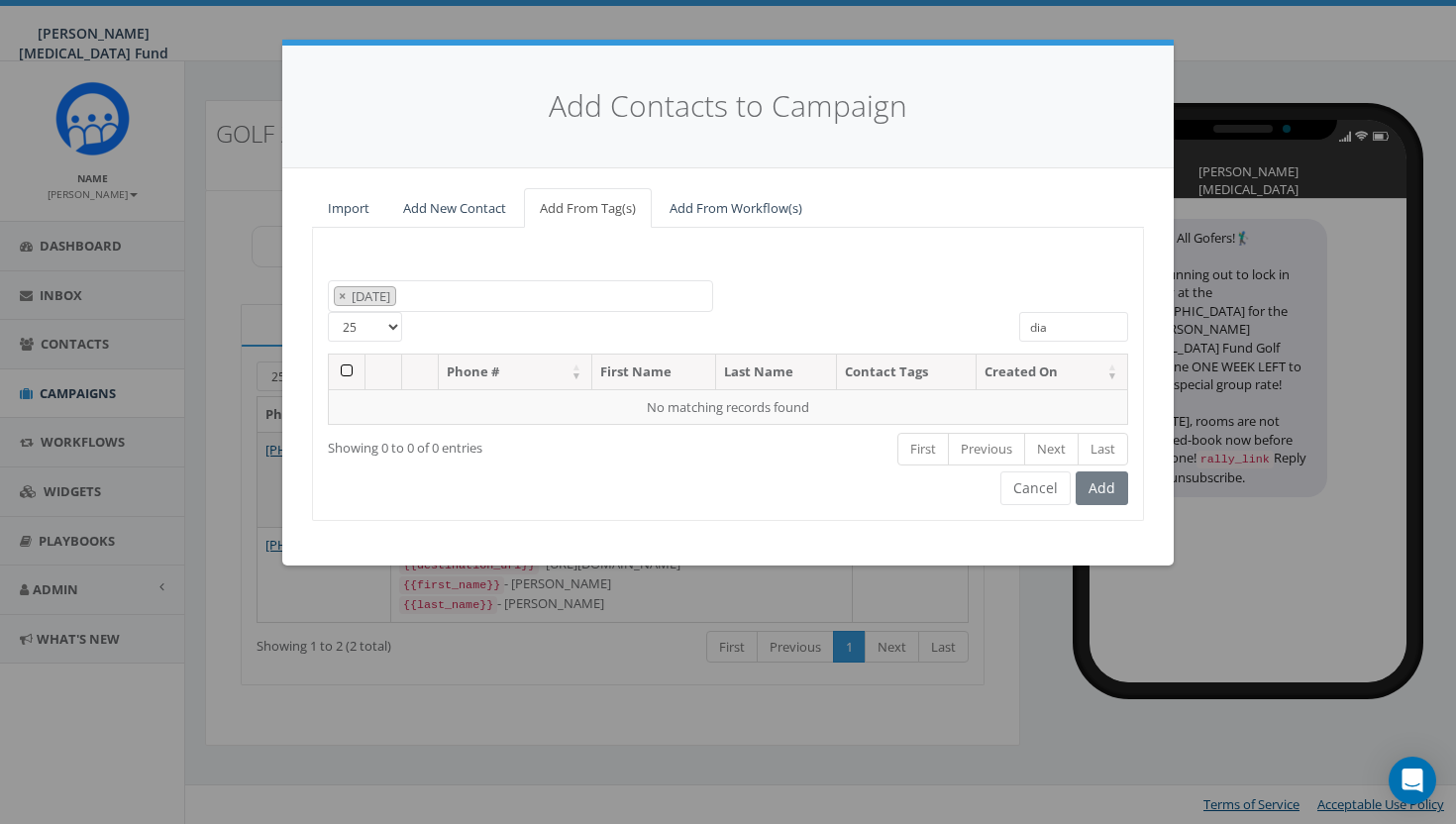 scroll, scrollTop: 0, scrollLeft: 0, axis: both 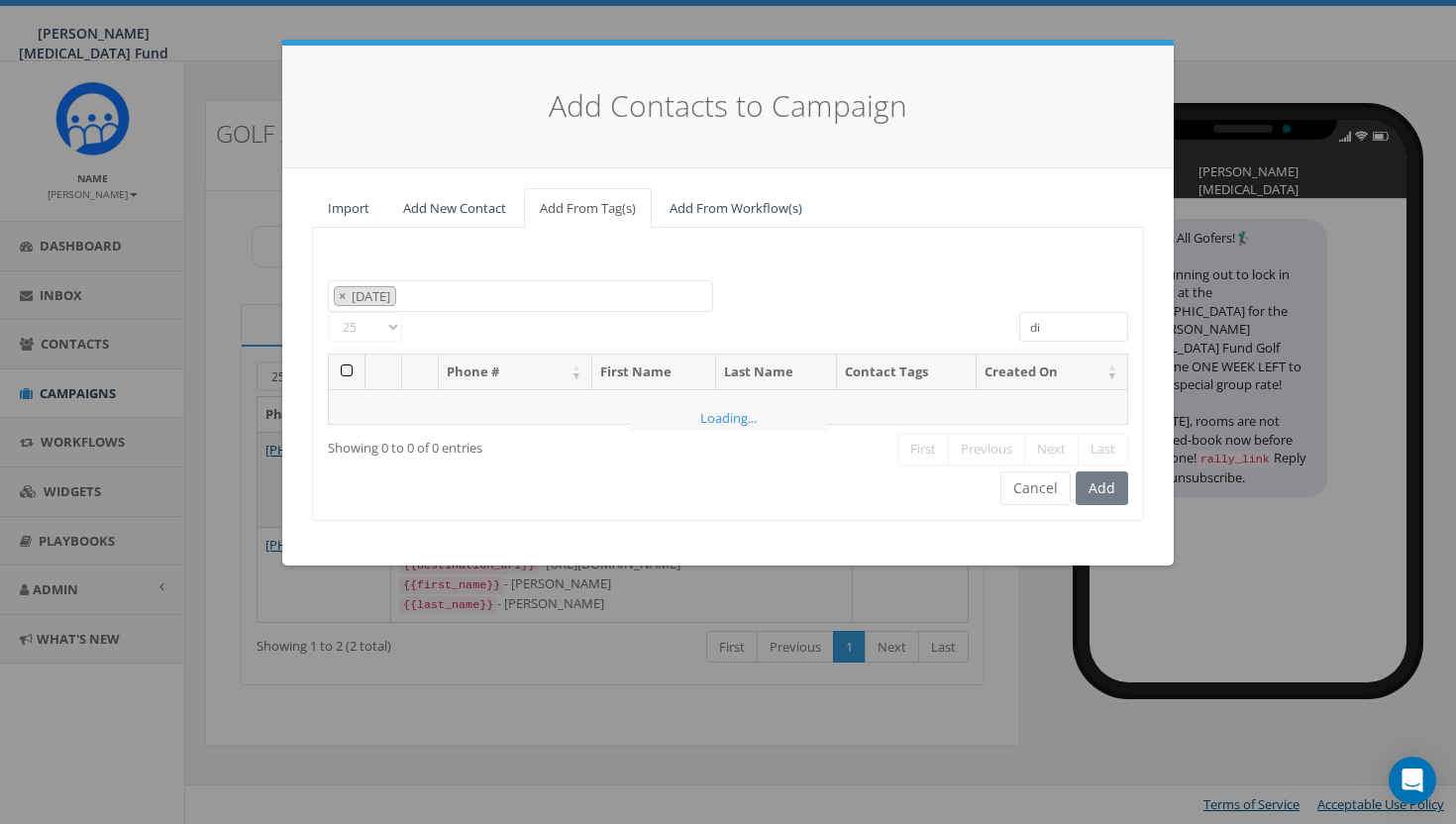 type on "d" 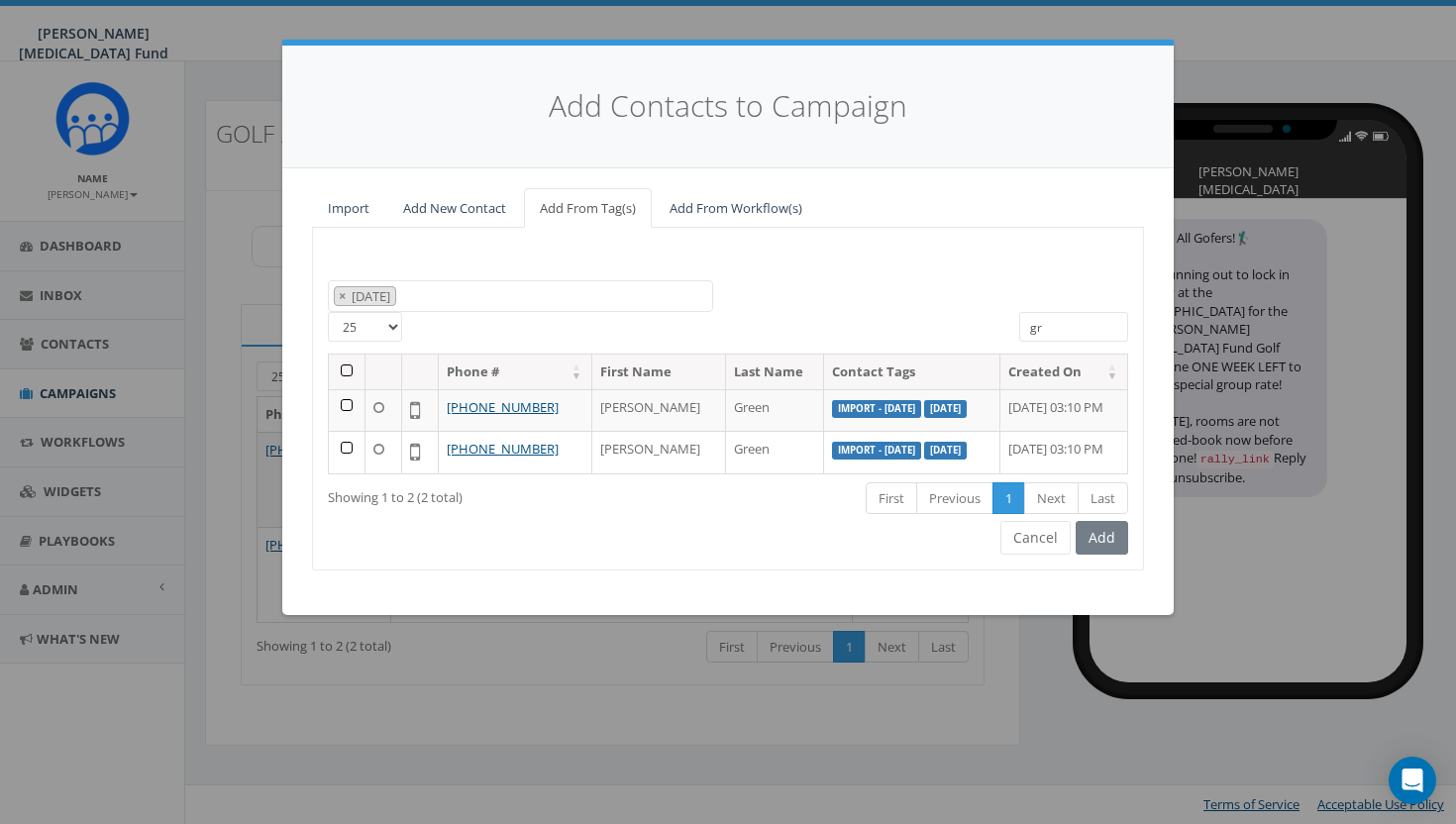 type on "g" 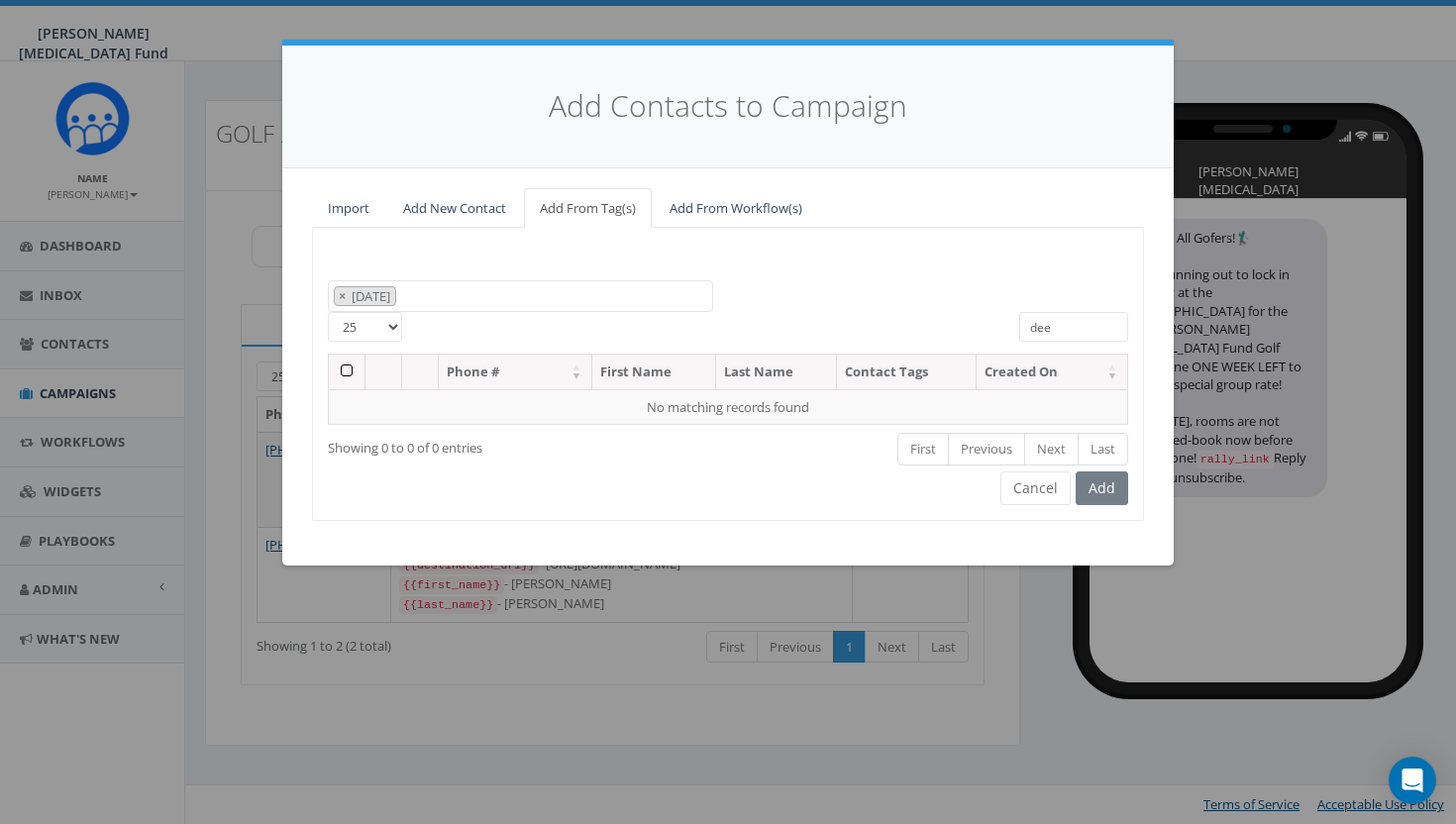 scroll, scrollTop: 0, scrollLeft: 0, axis: both 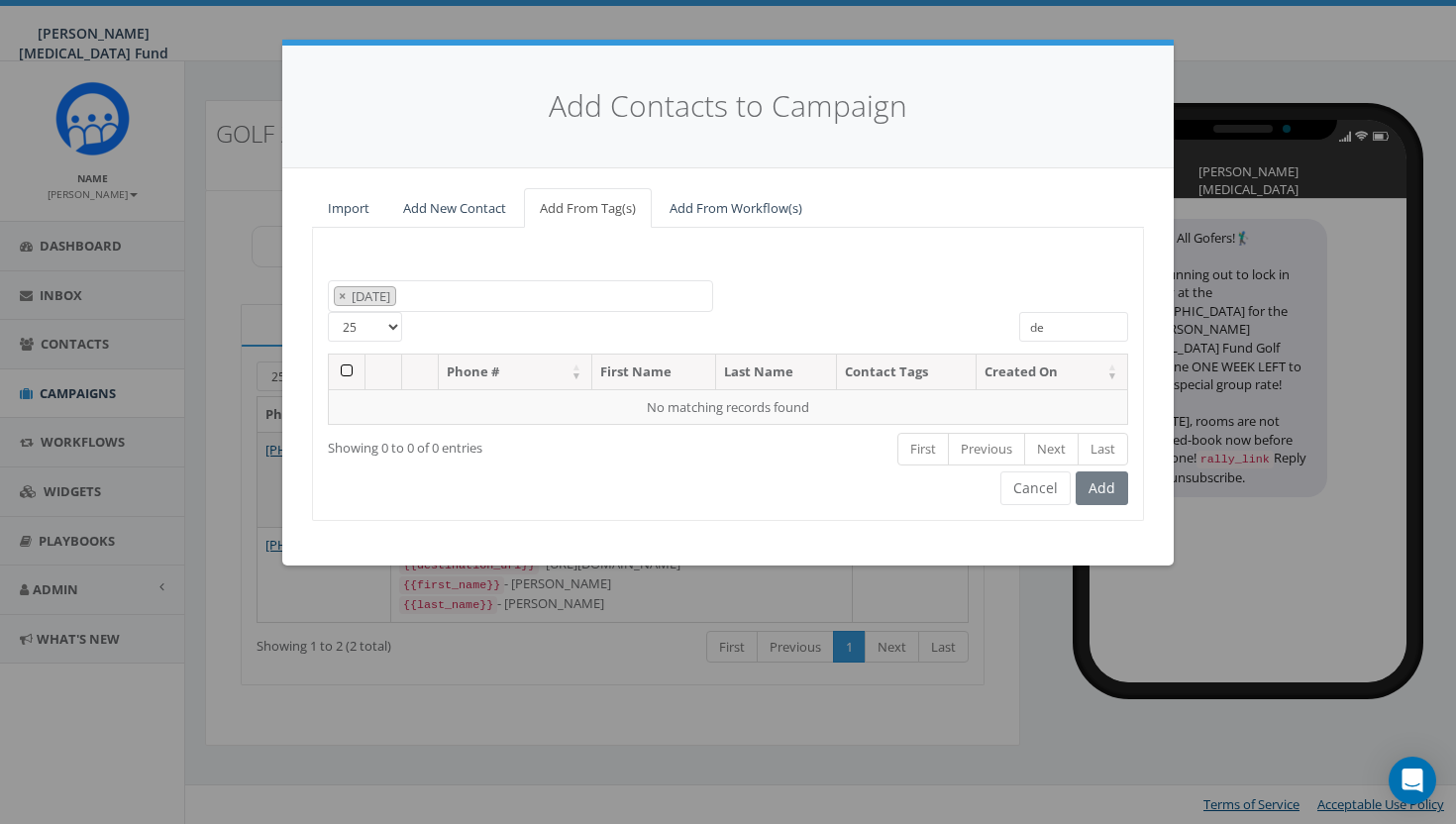 type on "d" 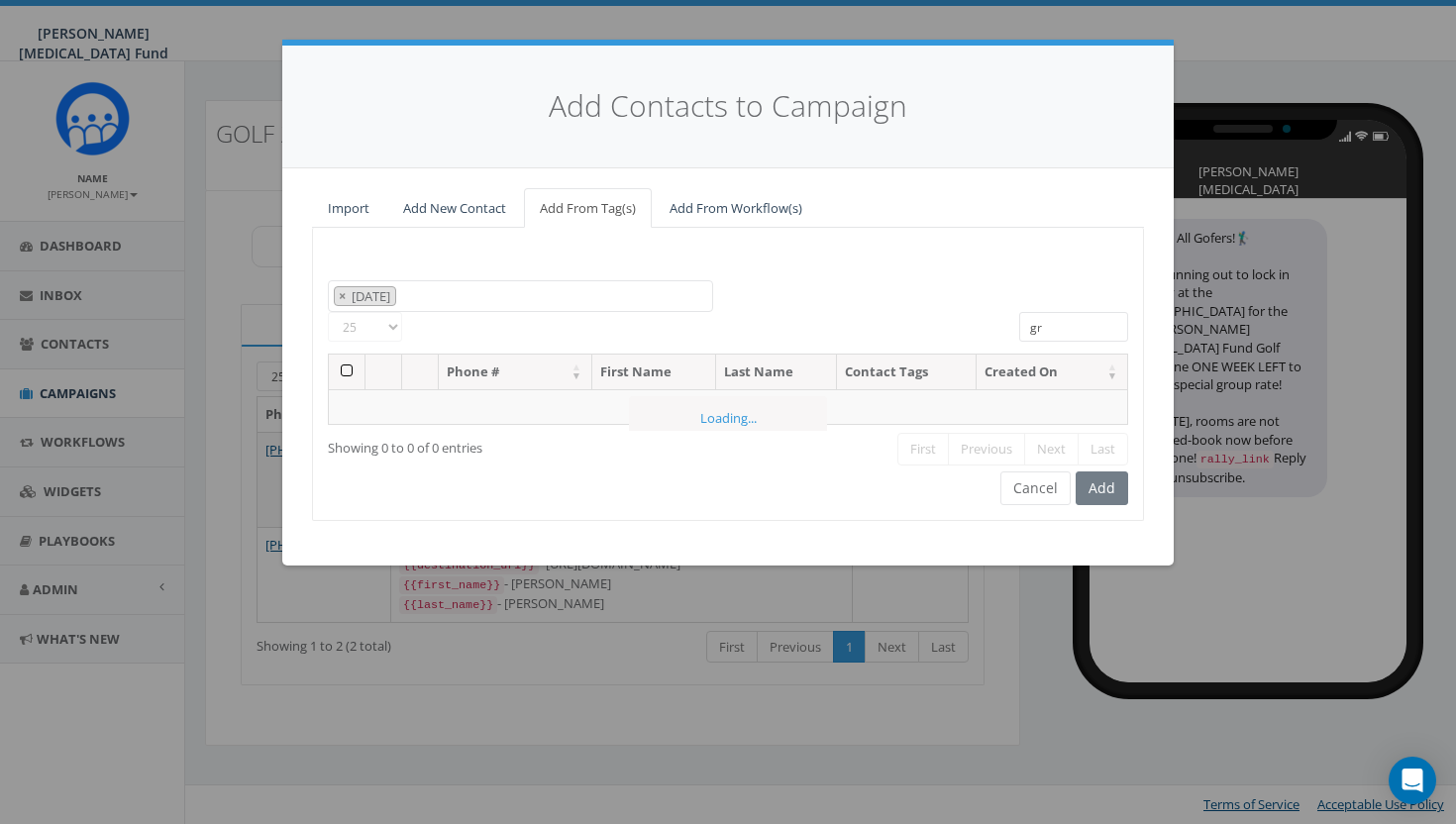 type on "g" 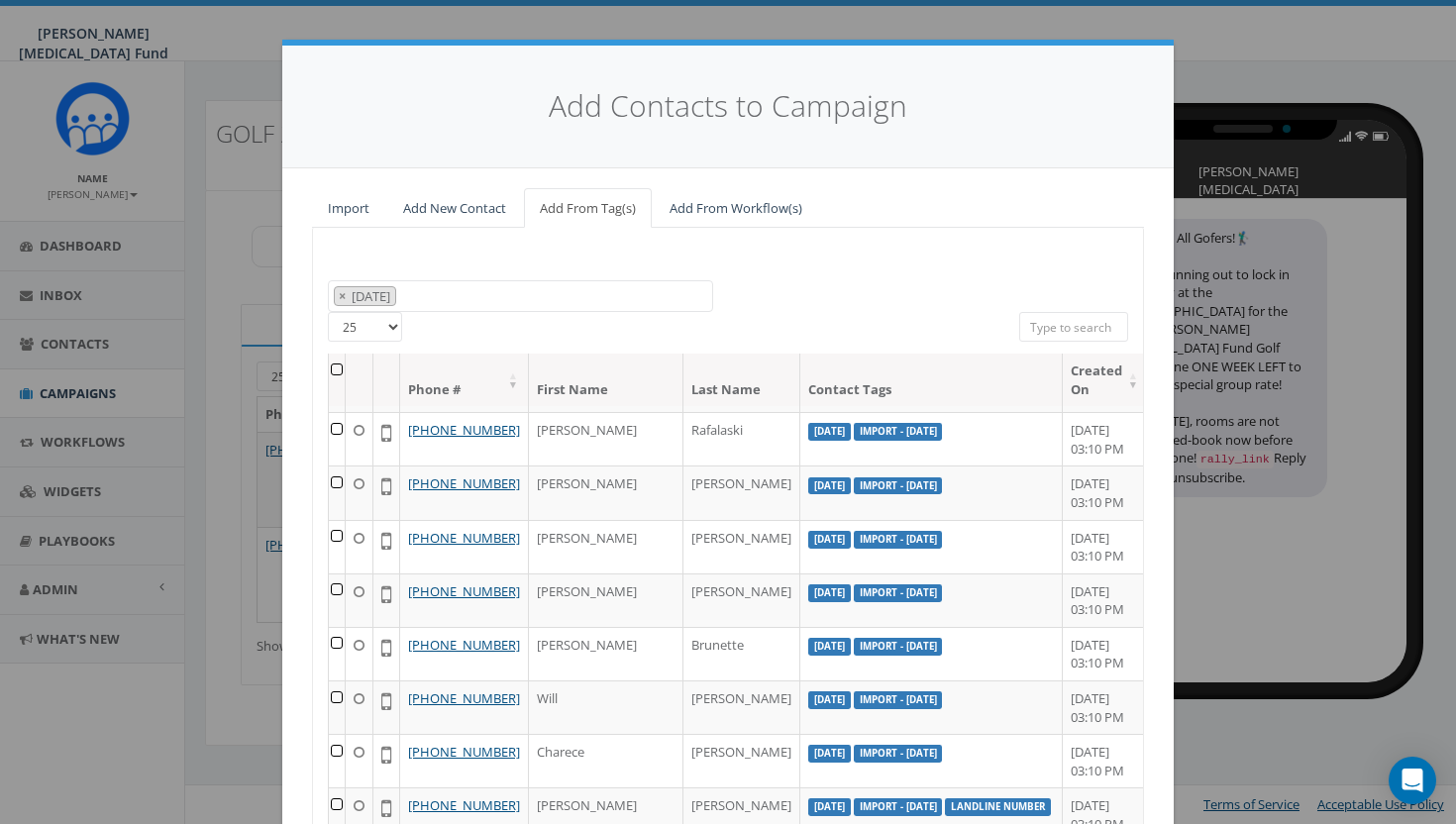 scroll, scrollTop: 1366, scrollLeft: 0, axis: vertical 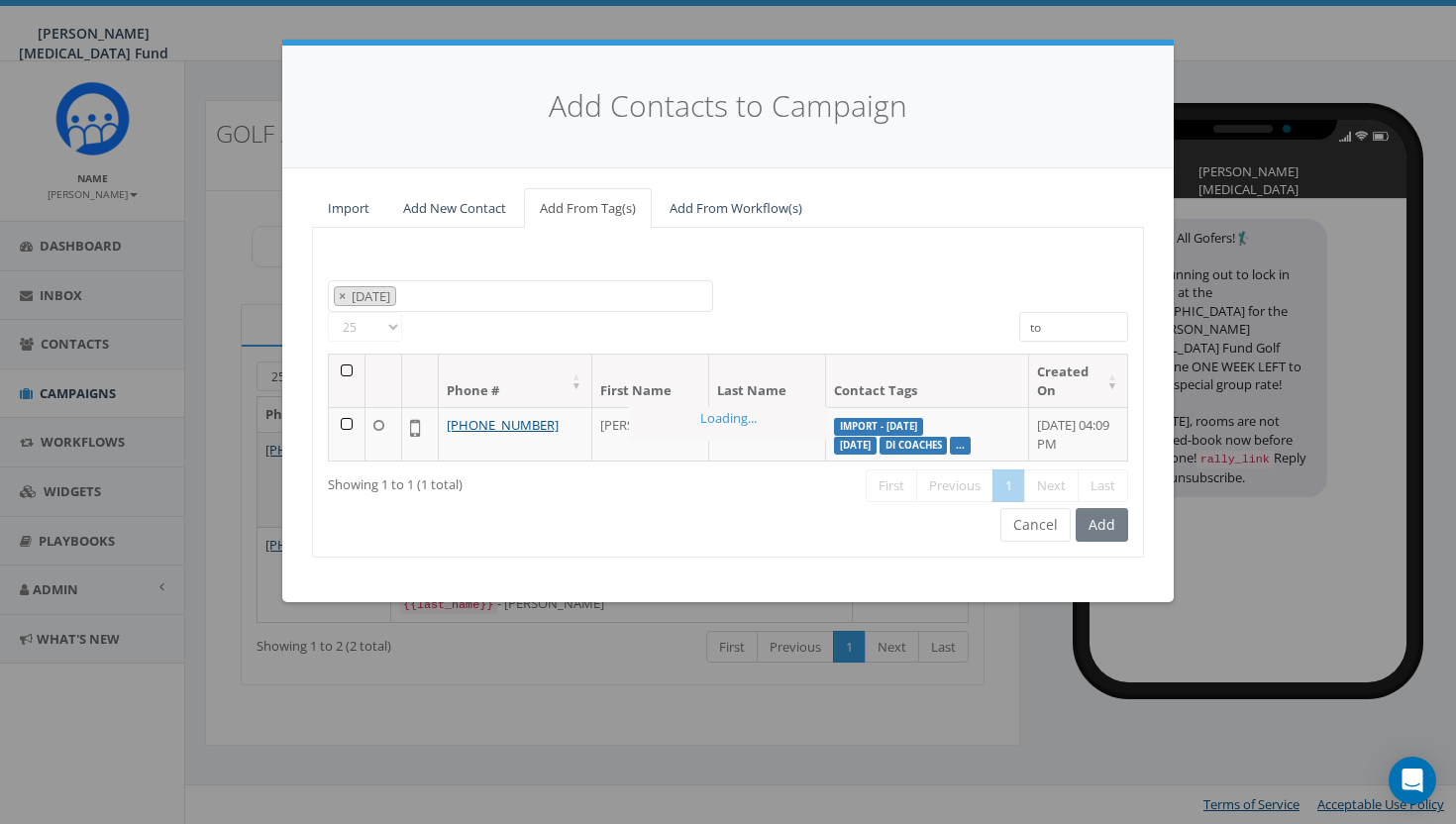 type on "t" 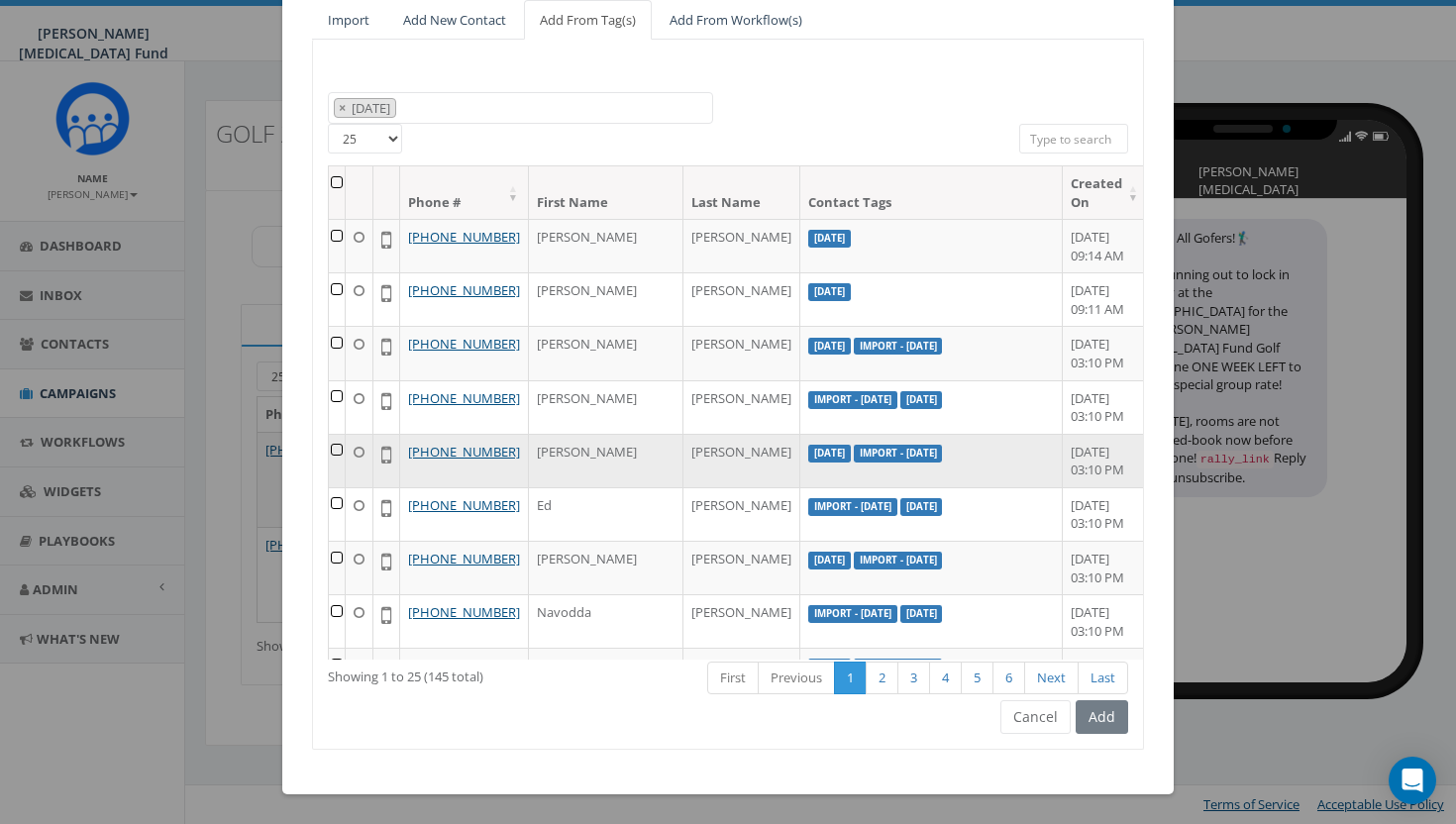 scroll, scrollTop: 0, scrollLeft: 0, axis: both 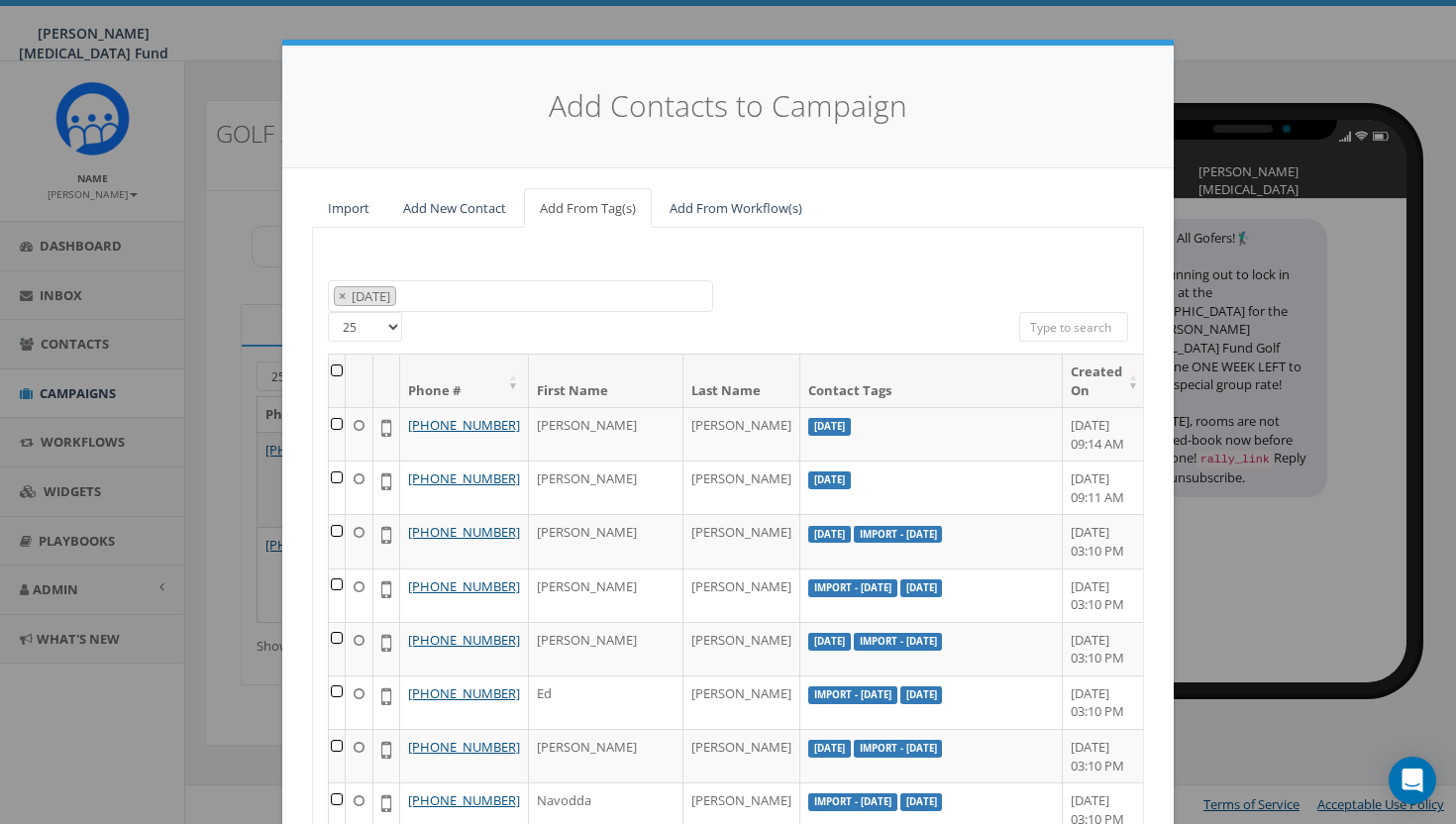 type 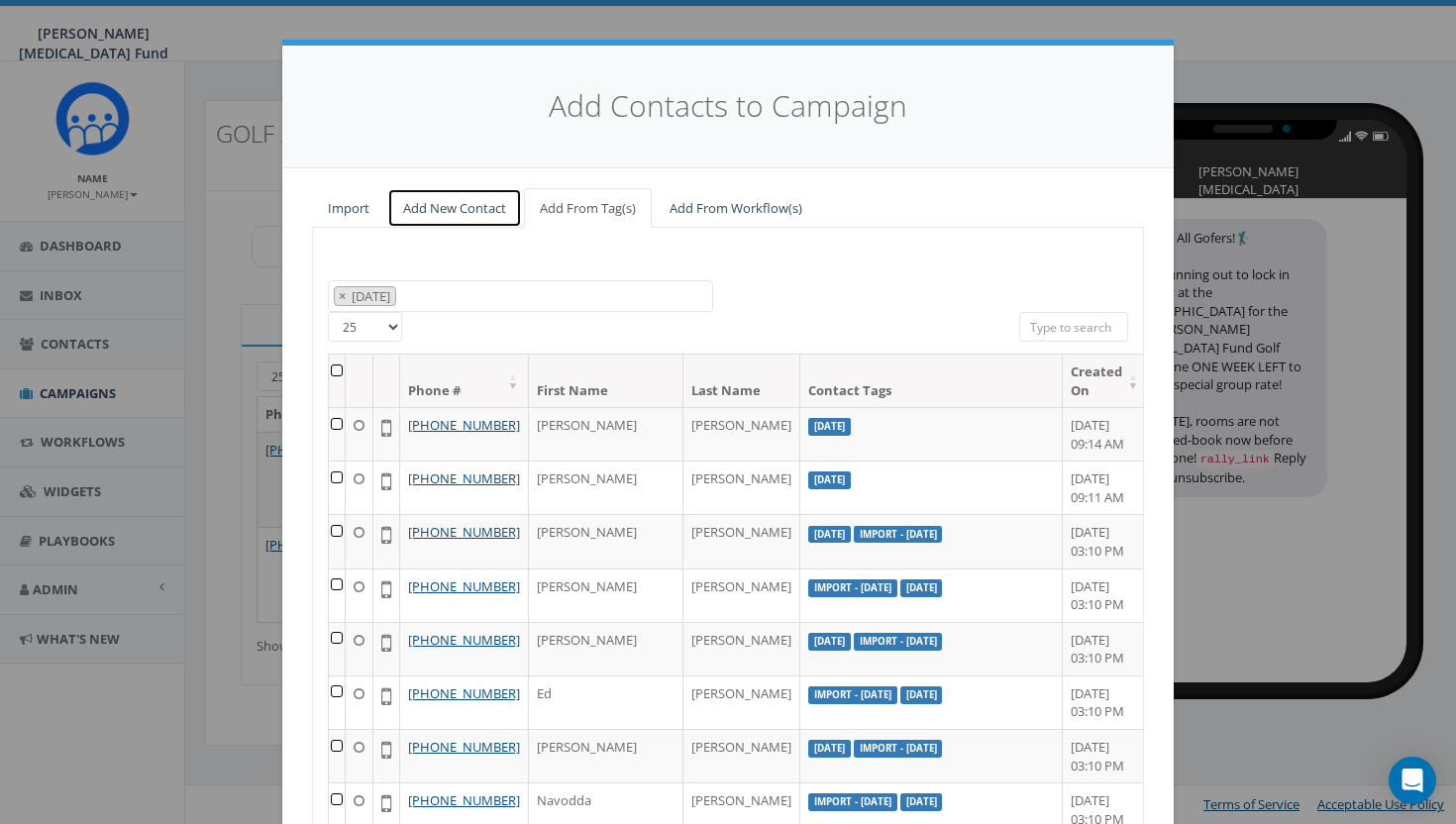 click on "Add New Contact" at bounding box center (455, 208) 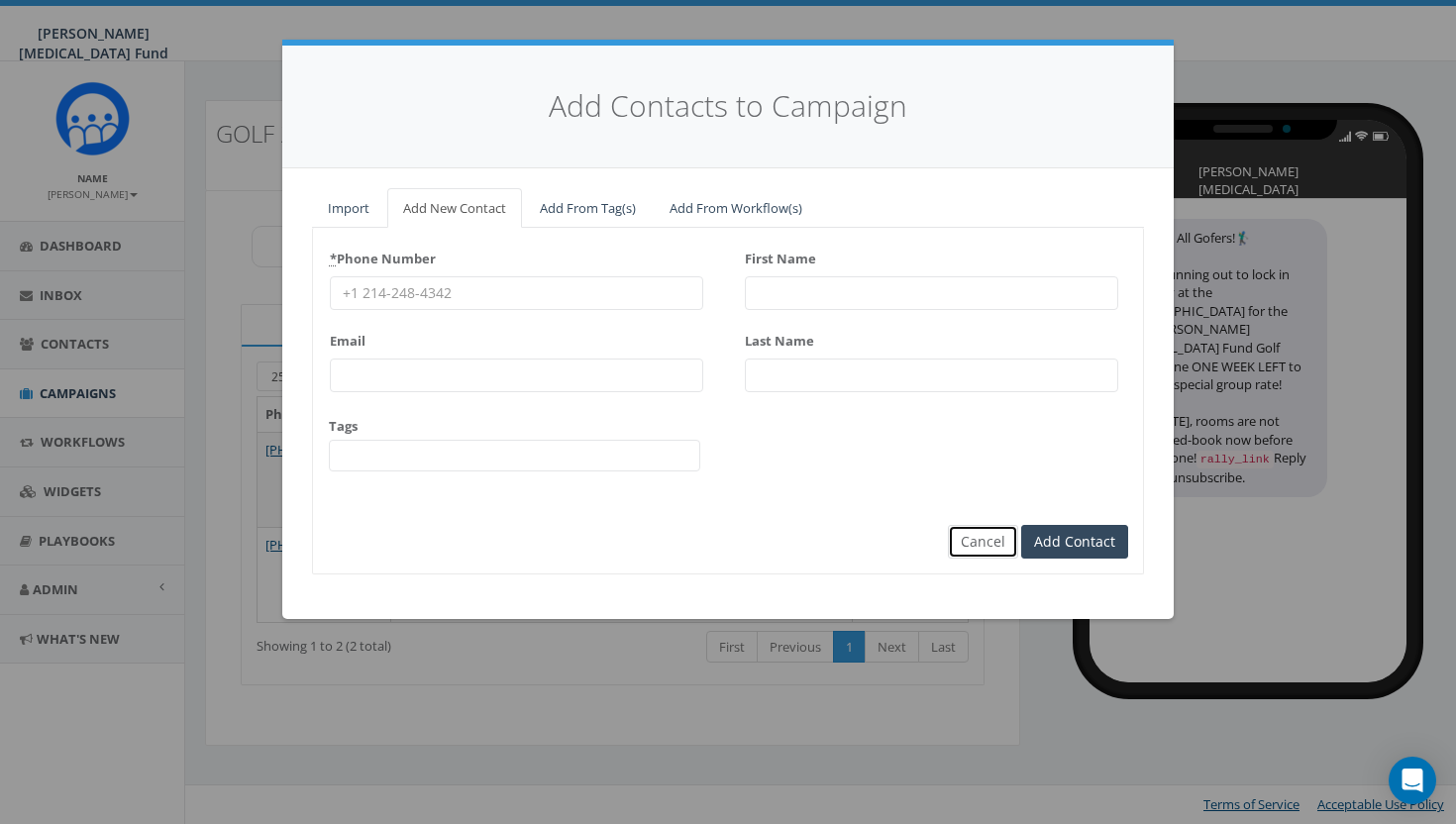 click on "Cancel" at bounding box center [983, 542] 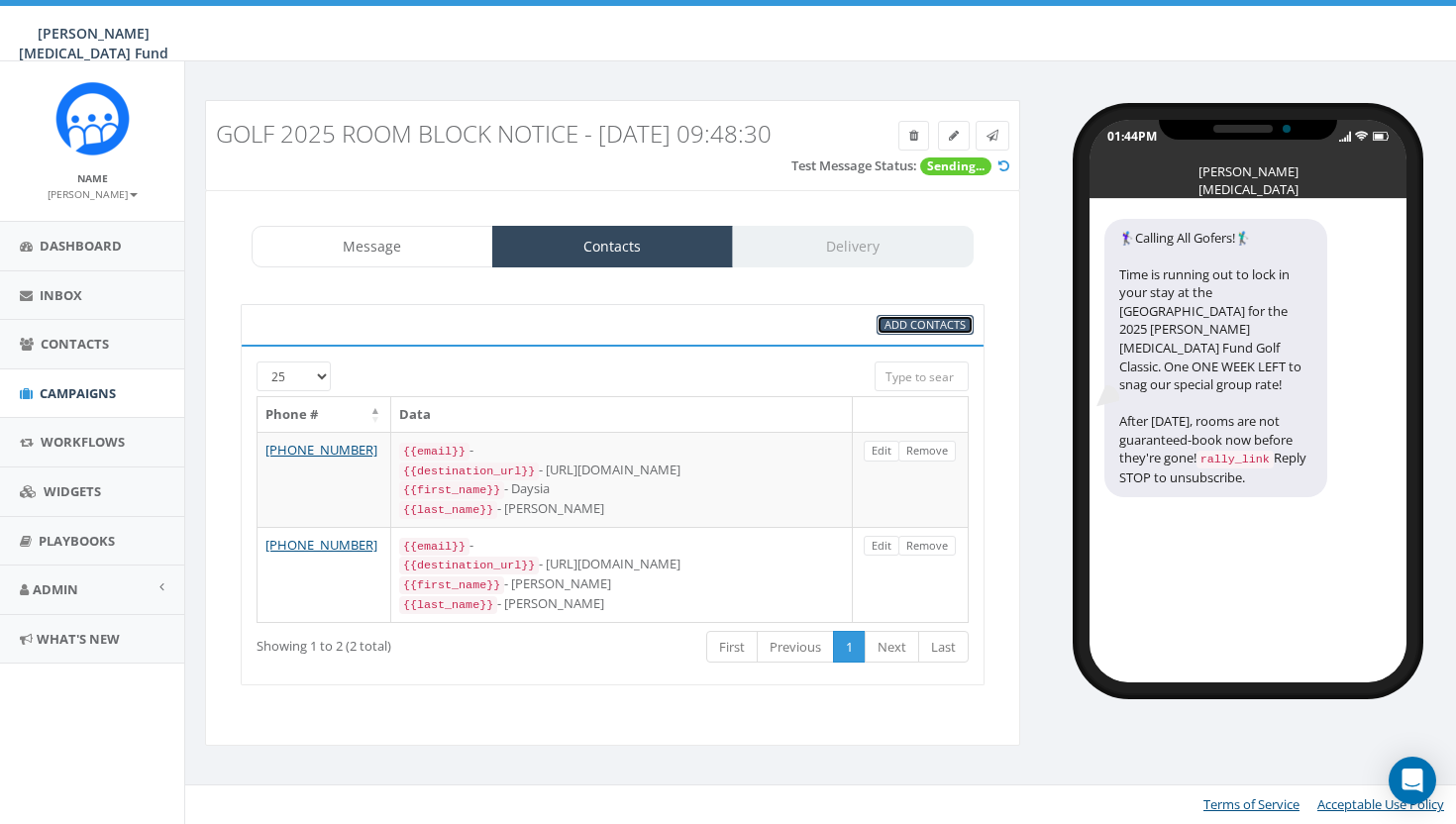 click on "Add Contacts" at bounding box center (925, 324) 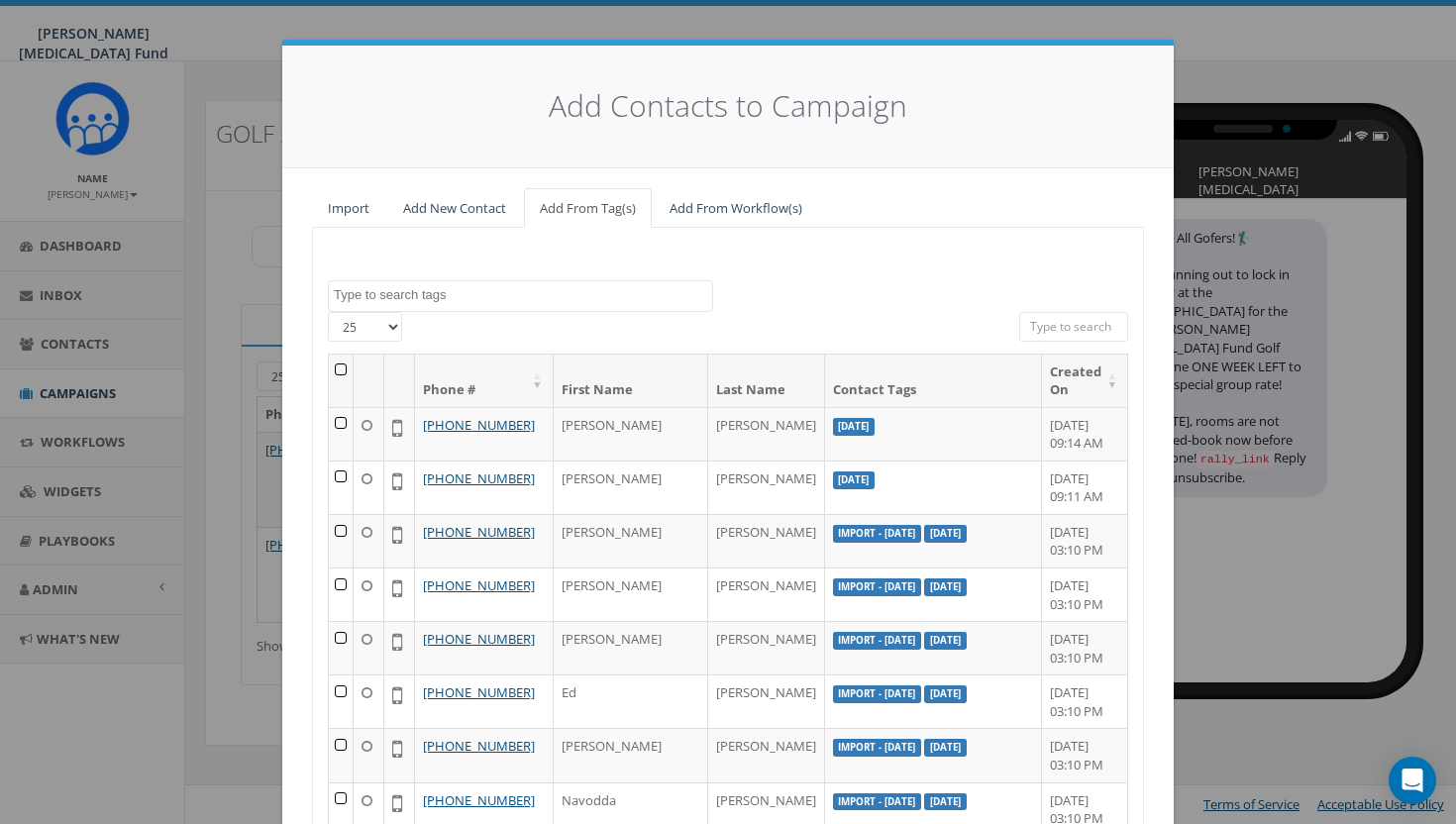 click at bounding box center (520, 296) 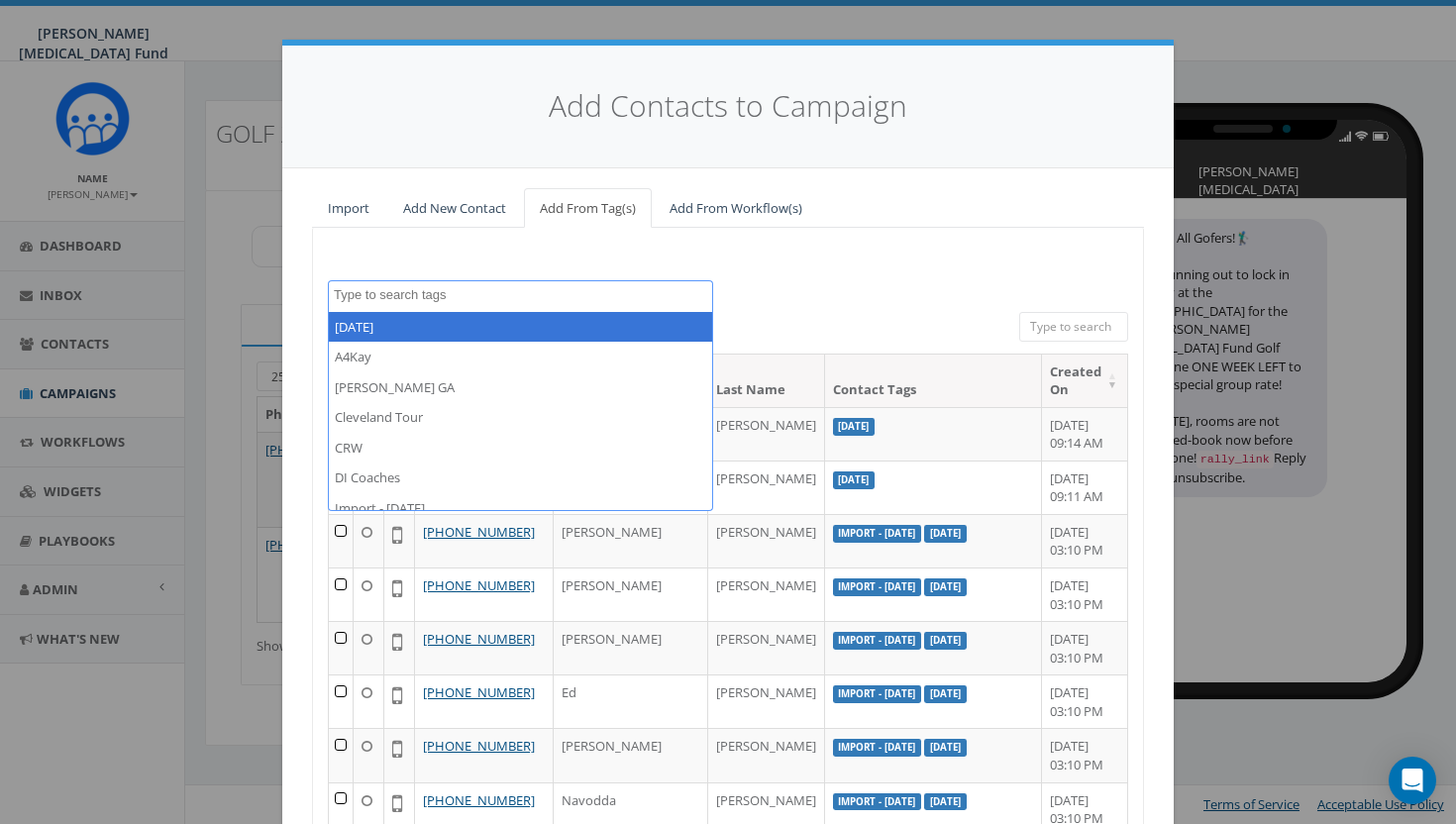 select on "[DATE]" 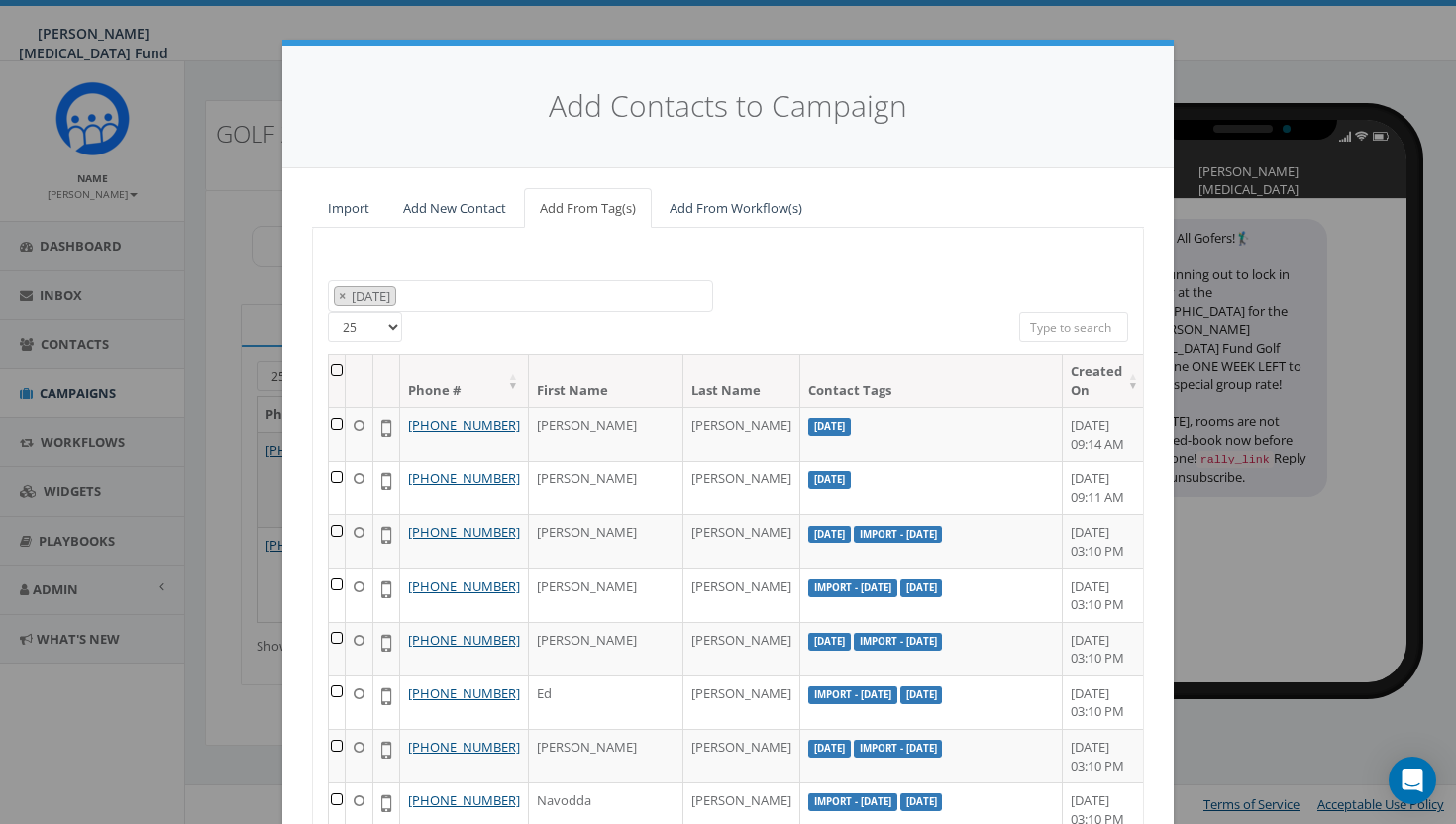 click at bounding box center (337, 380) 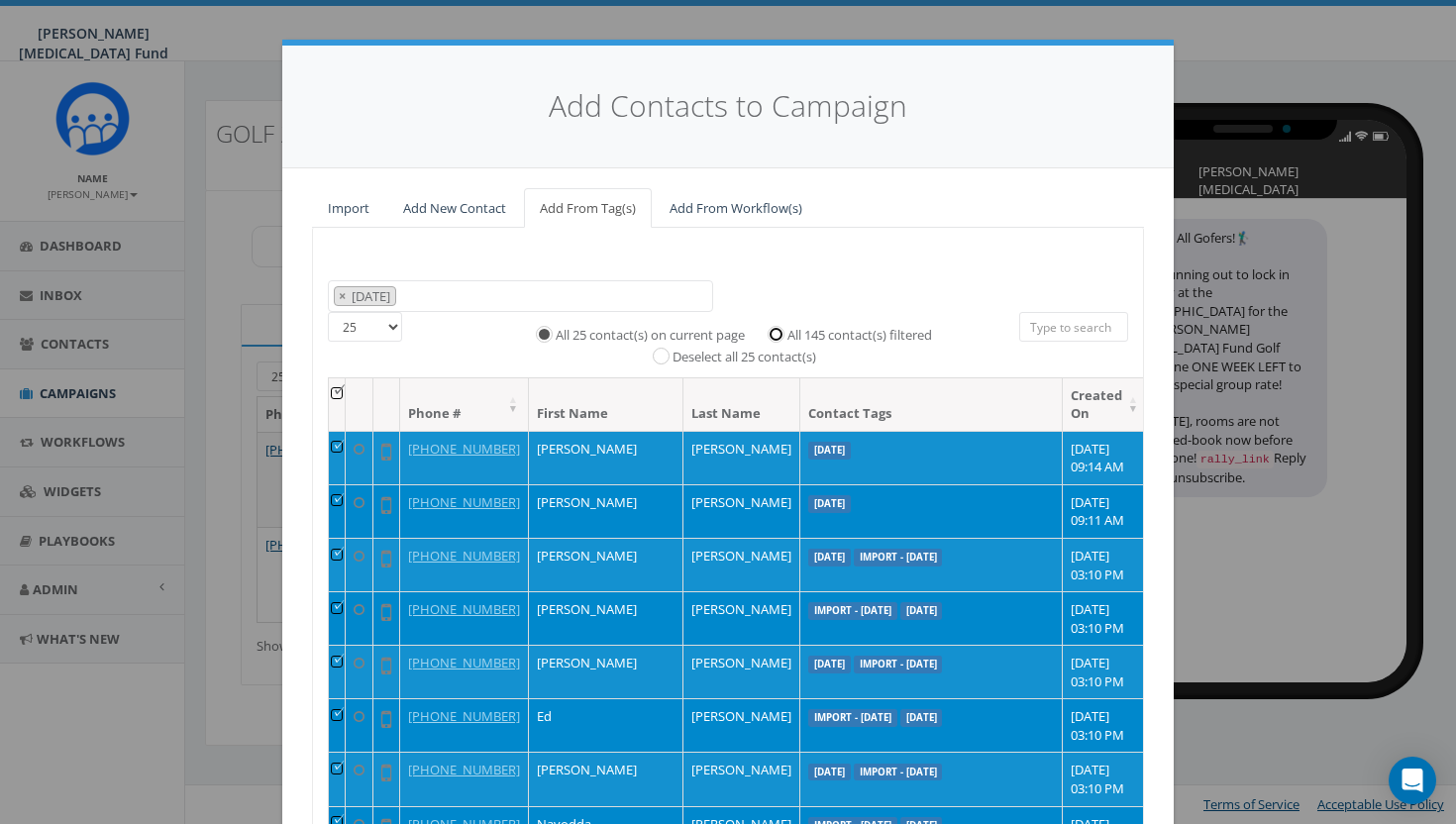 click on "All 145 contact(s) filtered" at bounding box center (780, 332) 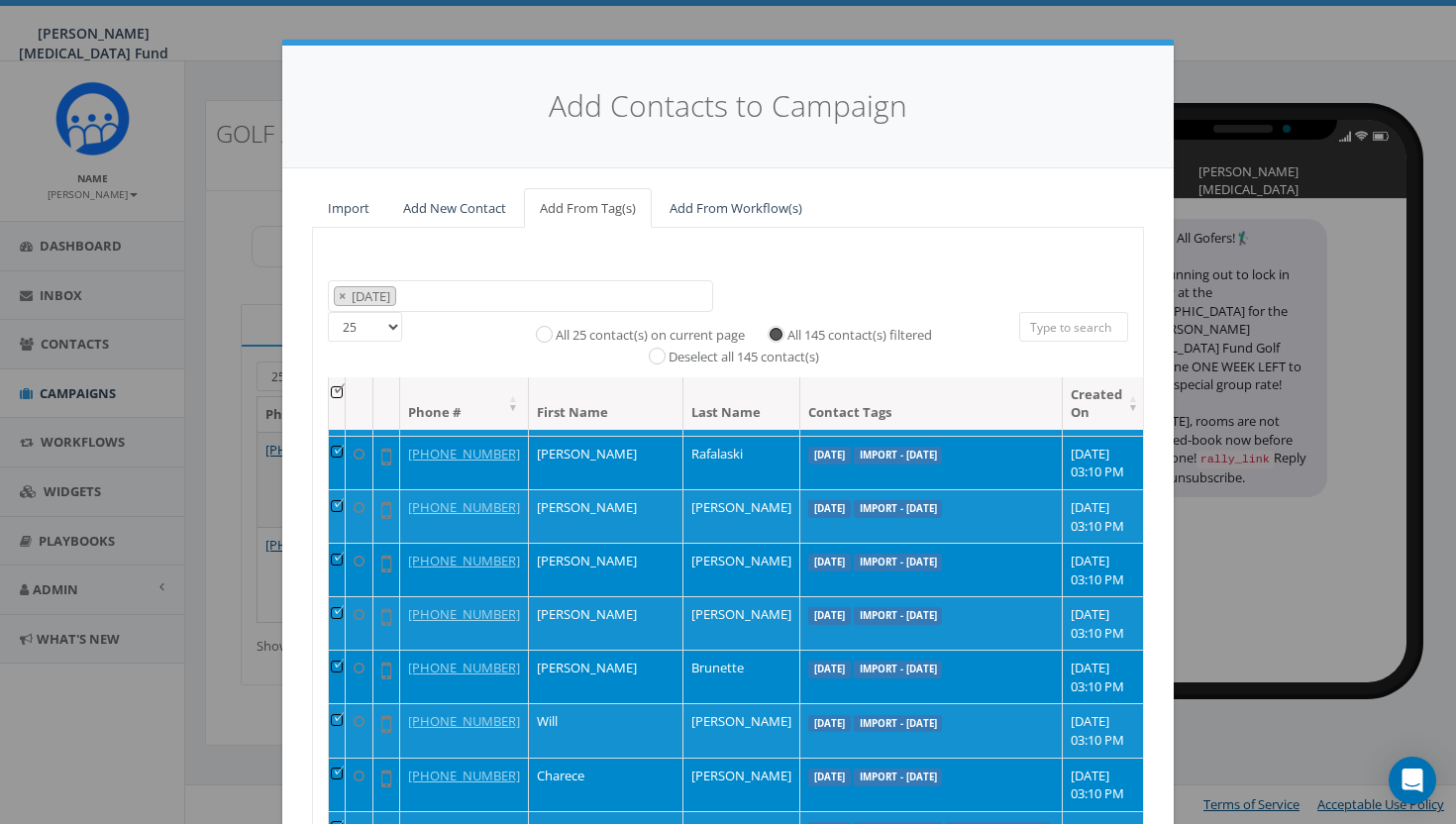 scroll, scrollTop: 1366, scrollLeft: 0, axis: vertical 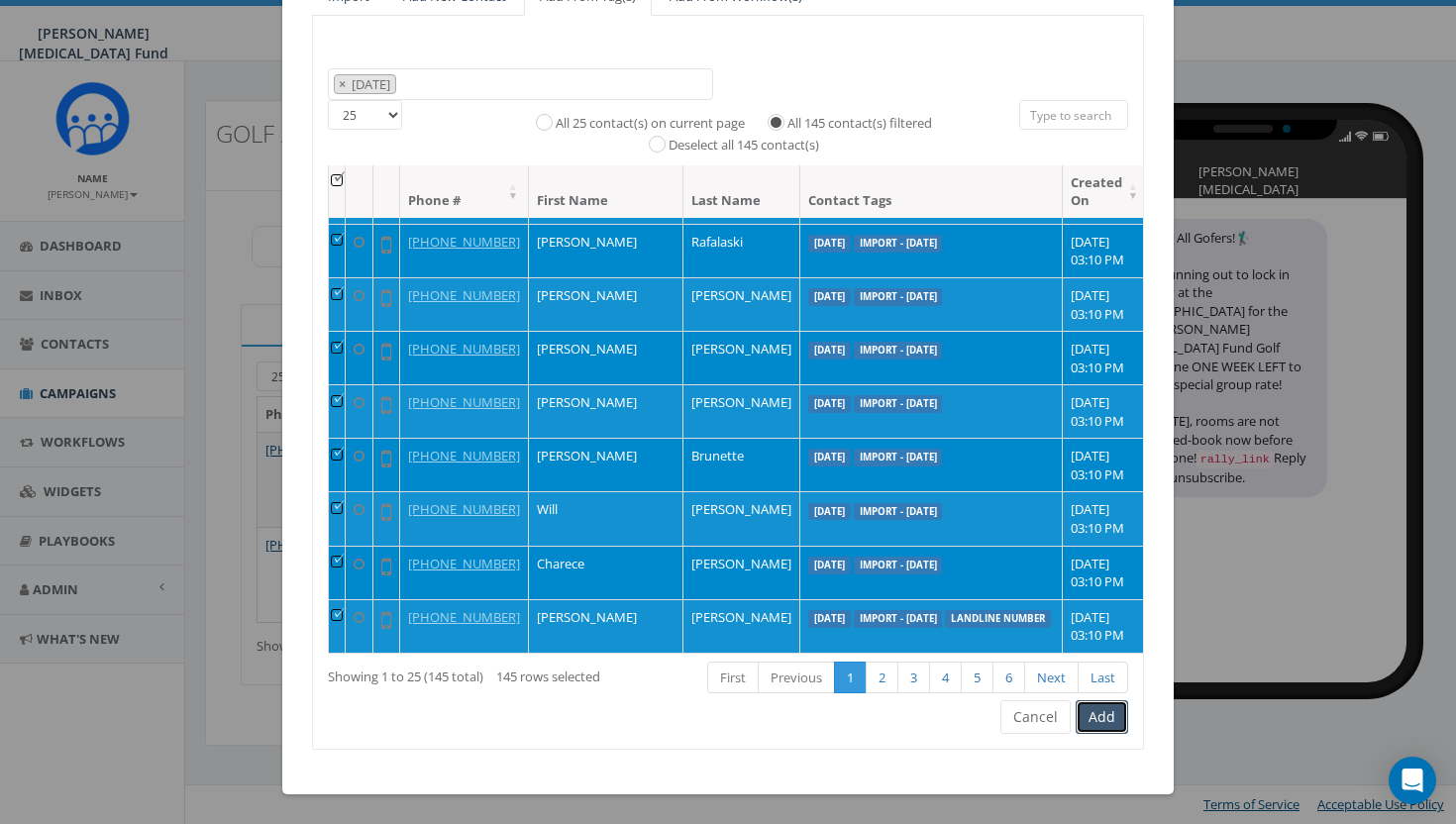 click on "Add" at bounding box center (1101, 717) 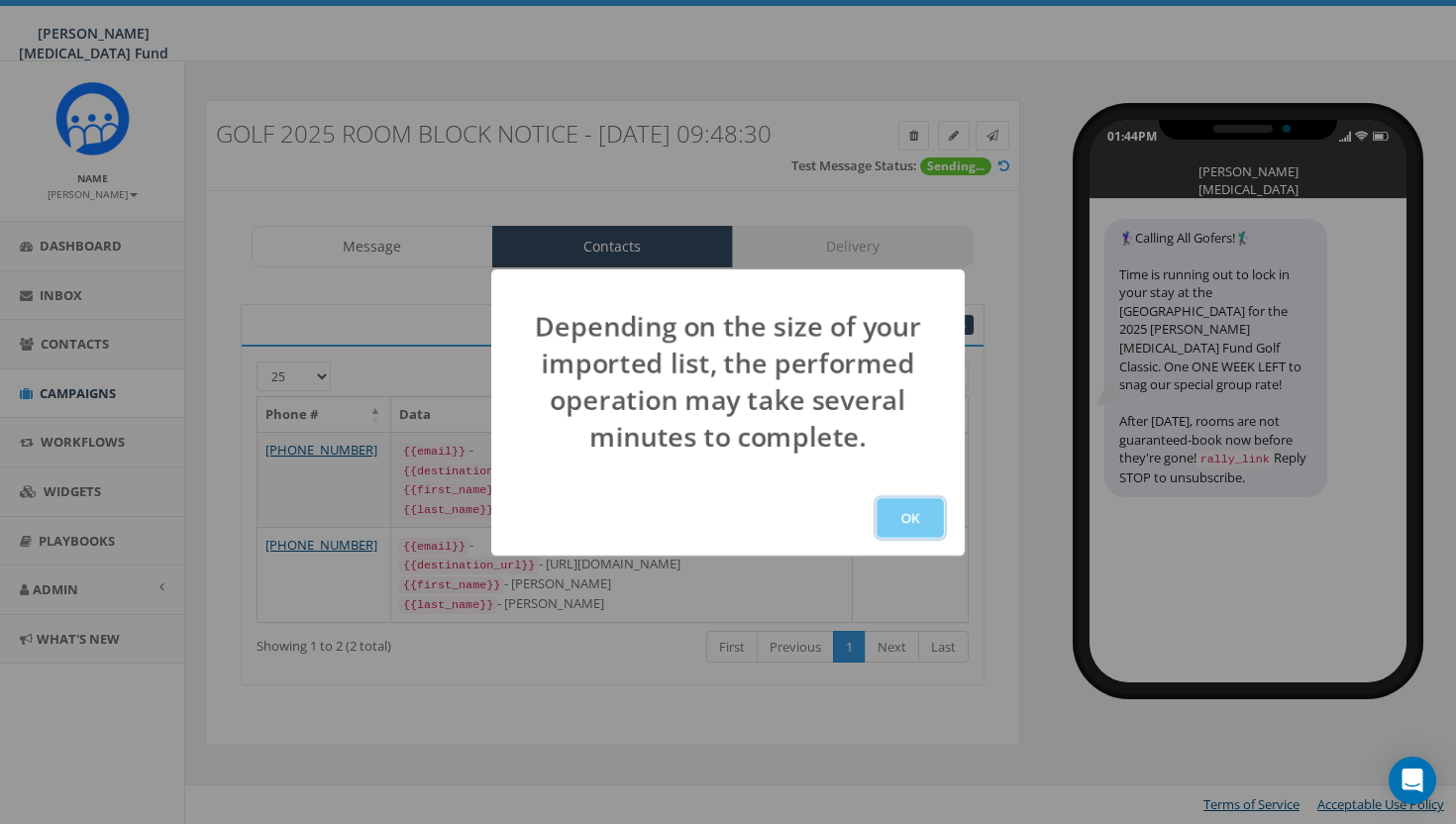 click on "OK" at bounding box center (910, 518) 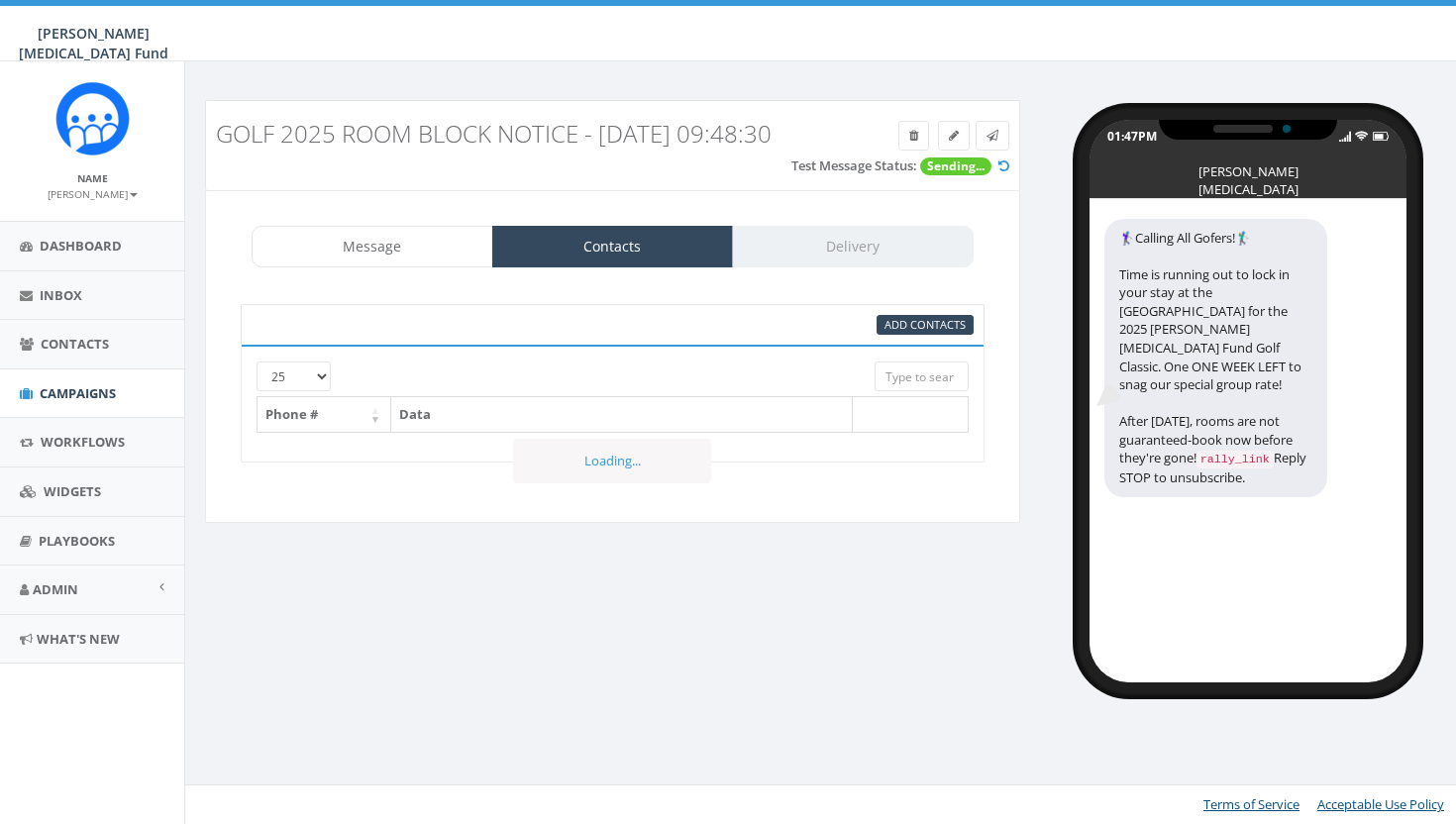 scroll, scrollTop: 0, scrollLeft: 0, axis: both 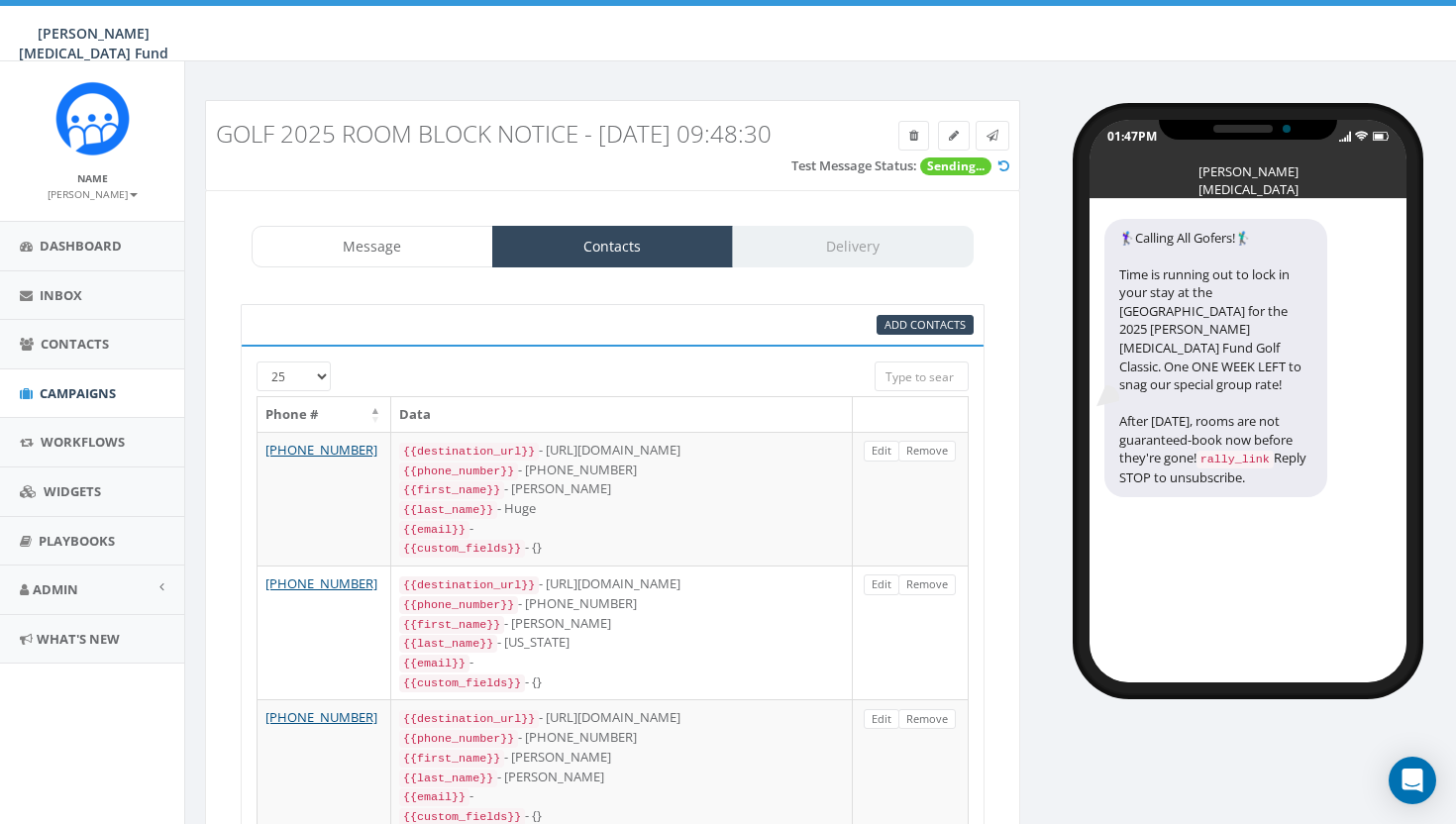 click on "Message Contacts Delivery" at bounding box center [612, 247] 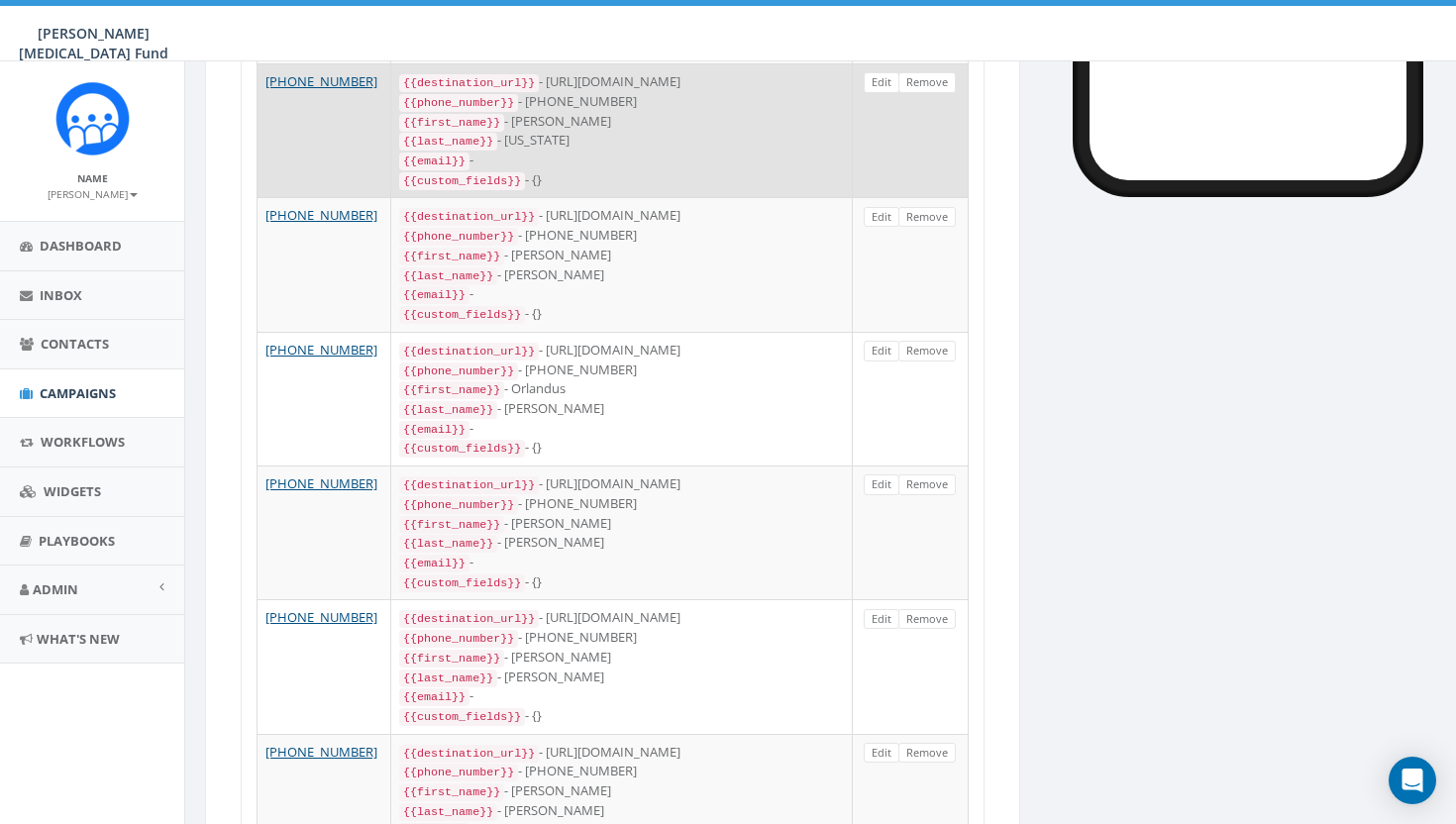 scroll, scrollTop: 0, scrollLeft: 0, axis: both 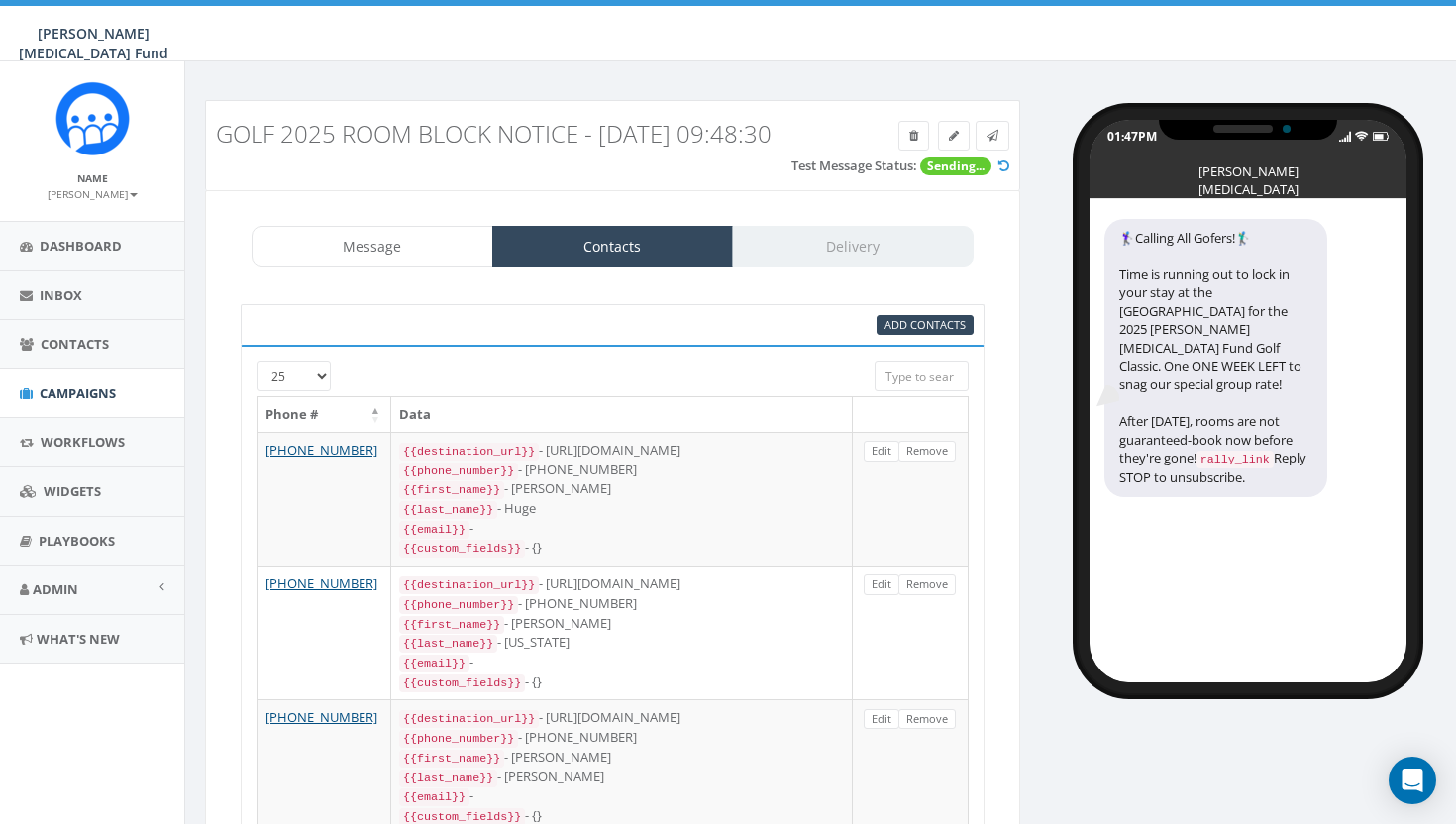 click on "Message Contacts Delivery" at bounding box center (612, 247) 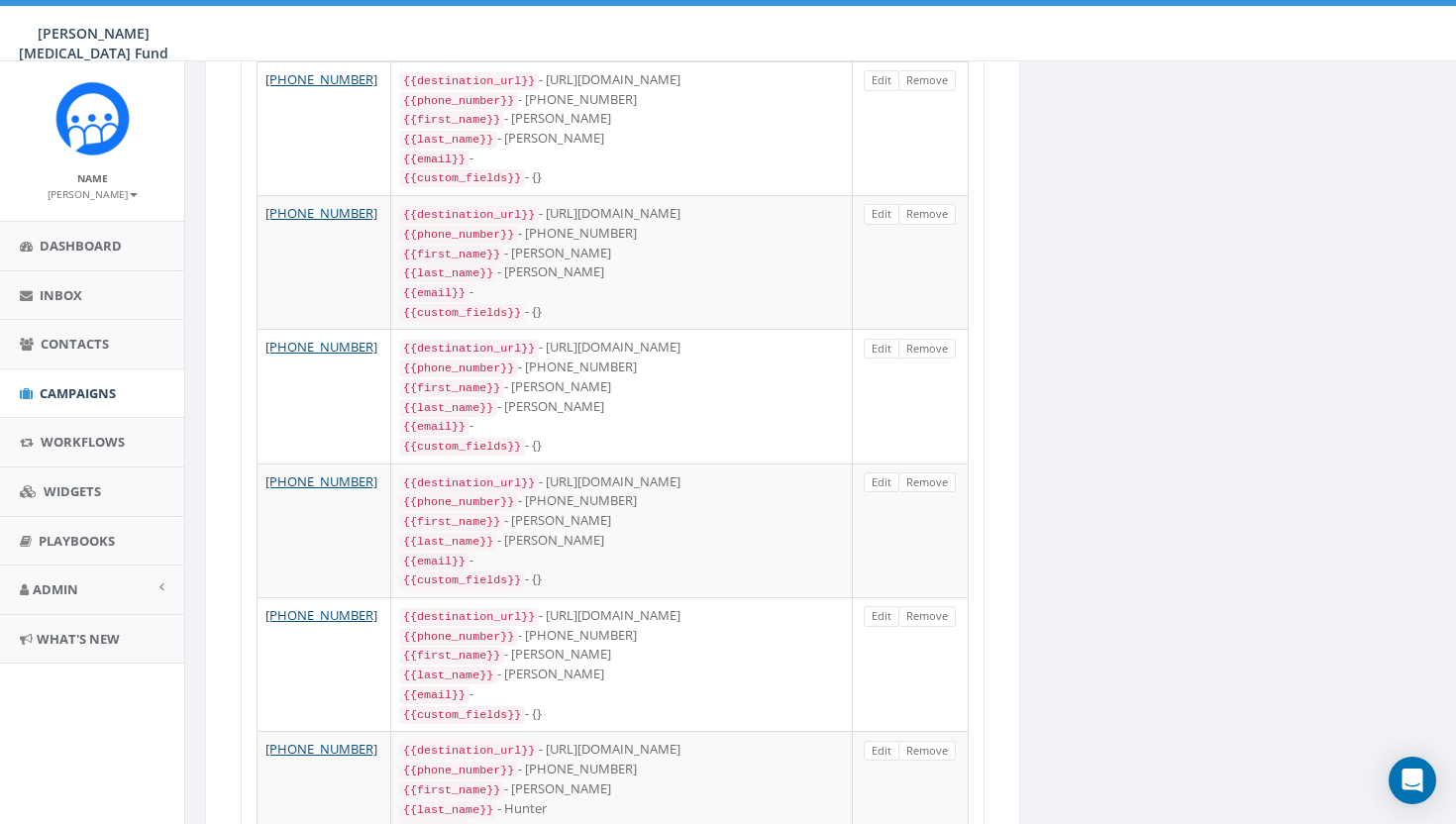 scroll, scrollTop: 3037, scrollLeft: 0, axis: vertical 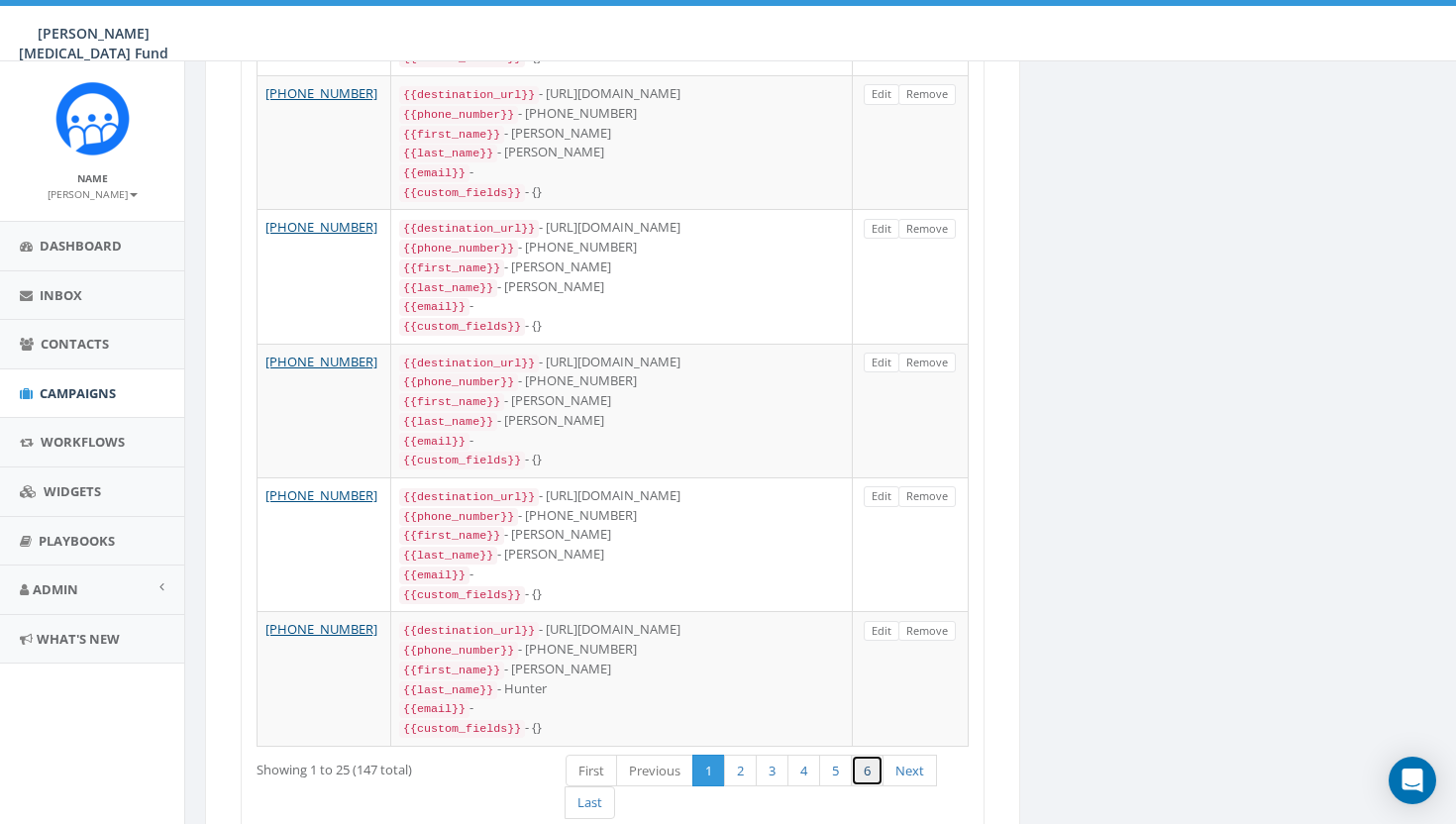 click on "6" at bounding box center (867, 771) 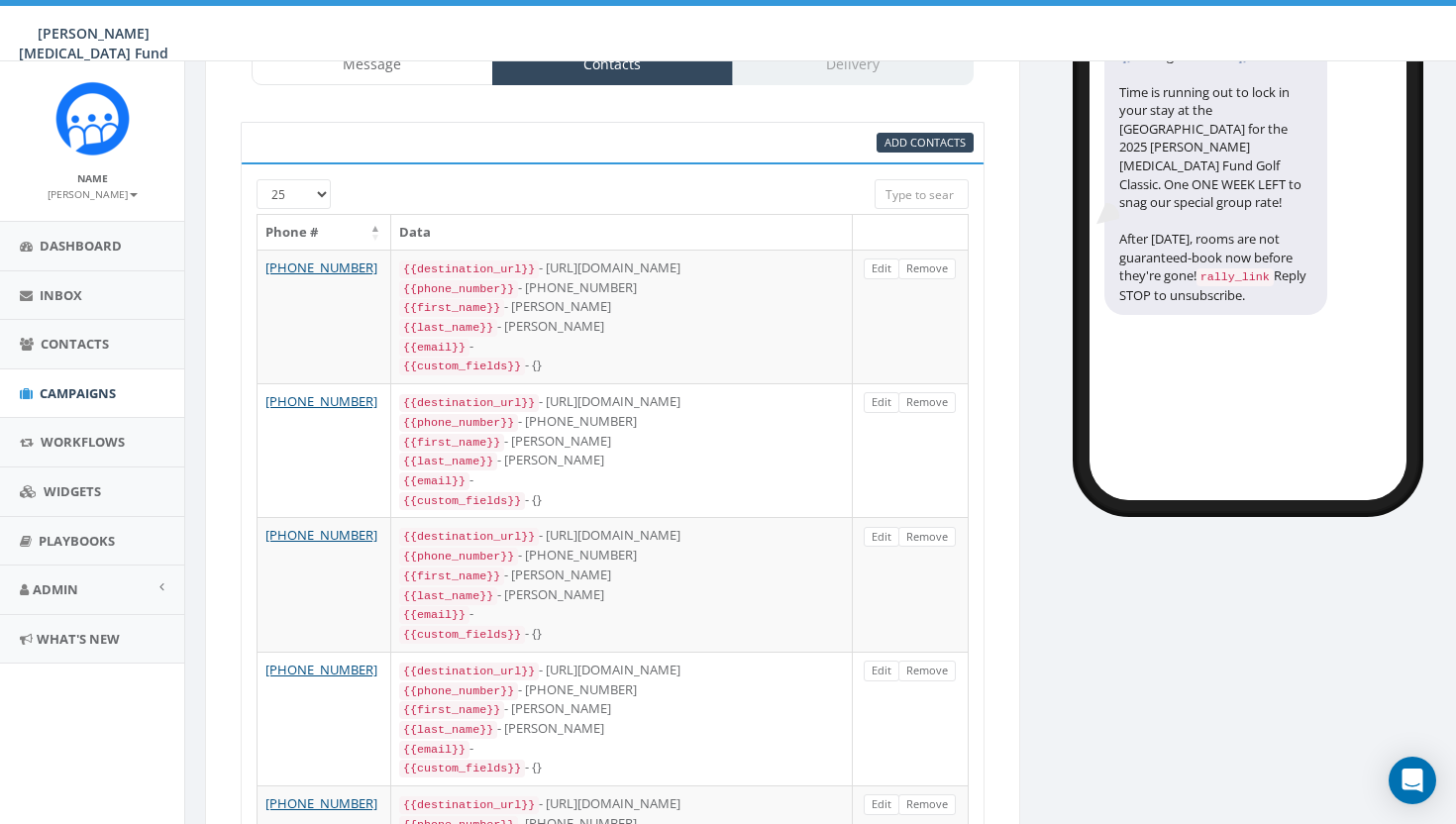 scroll, scrollTop: 0, scrollLeft: 0, axis: both 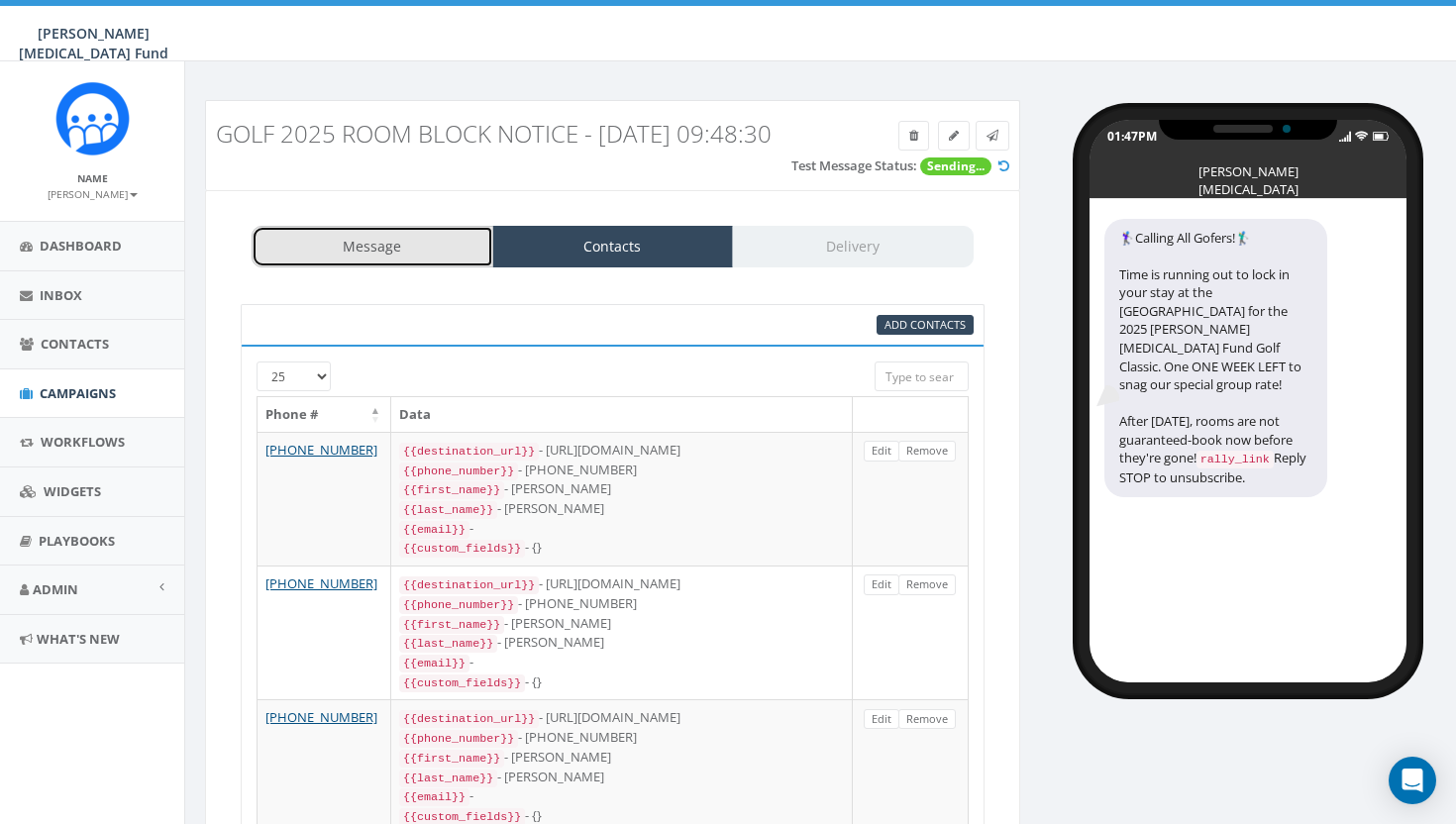 click on "Message" at bounding box center (372, 247) 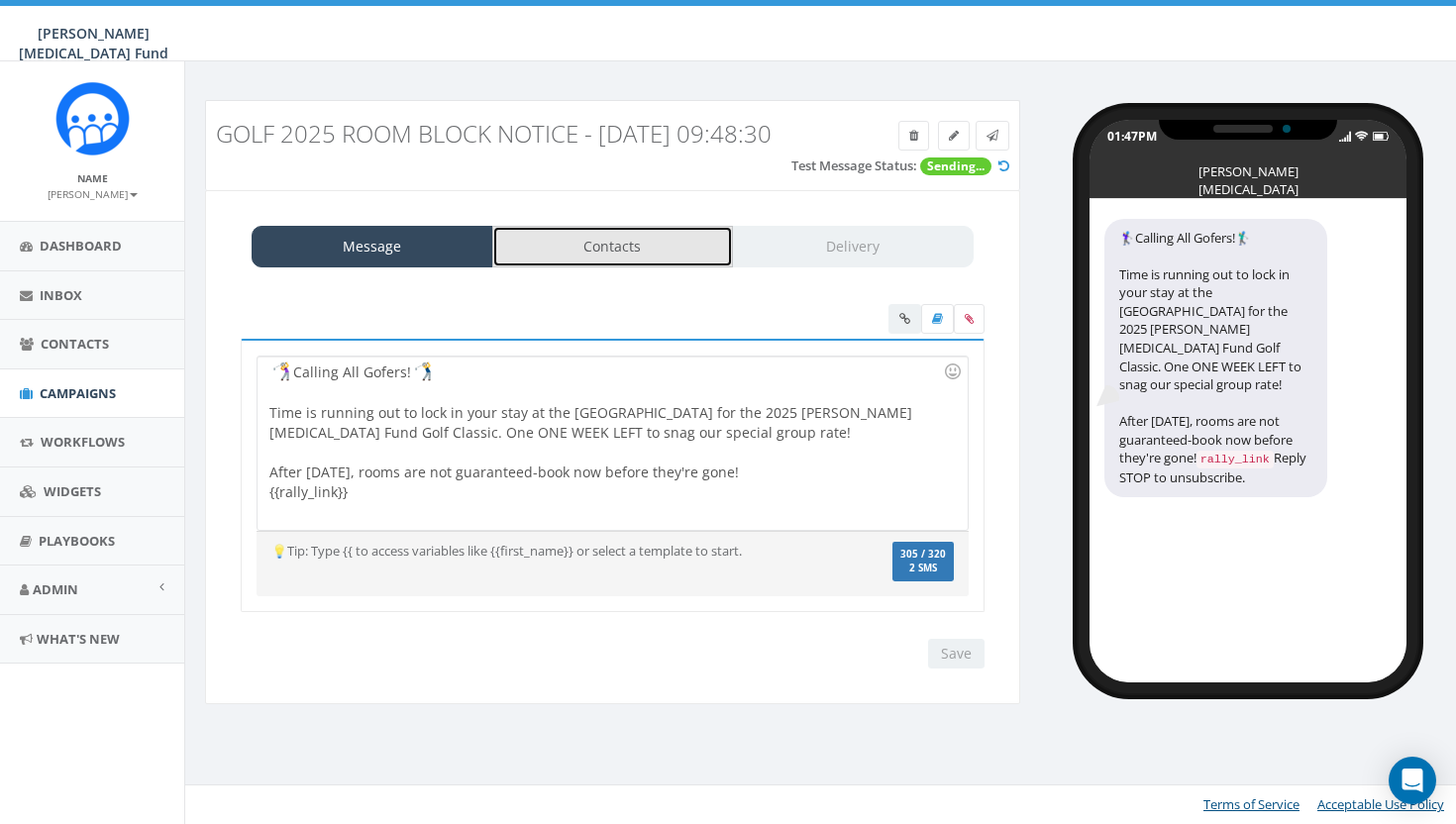 click on "Contacts" at bounding box center [613, 247] 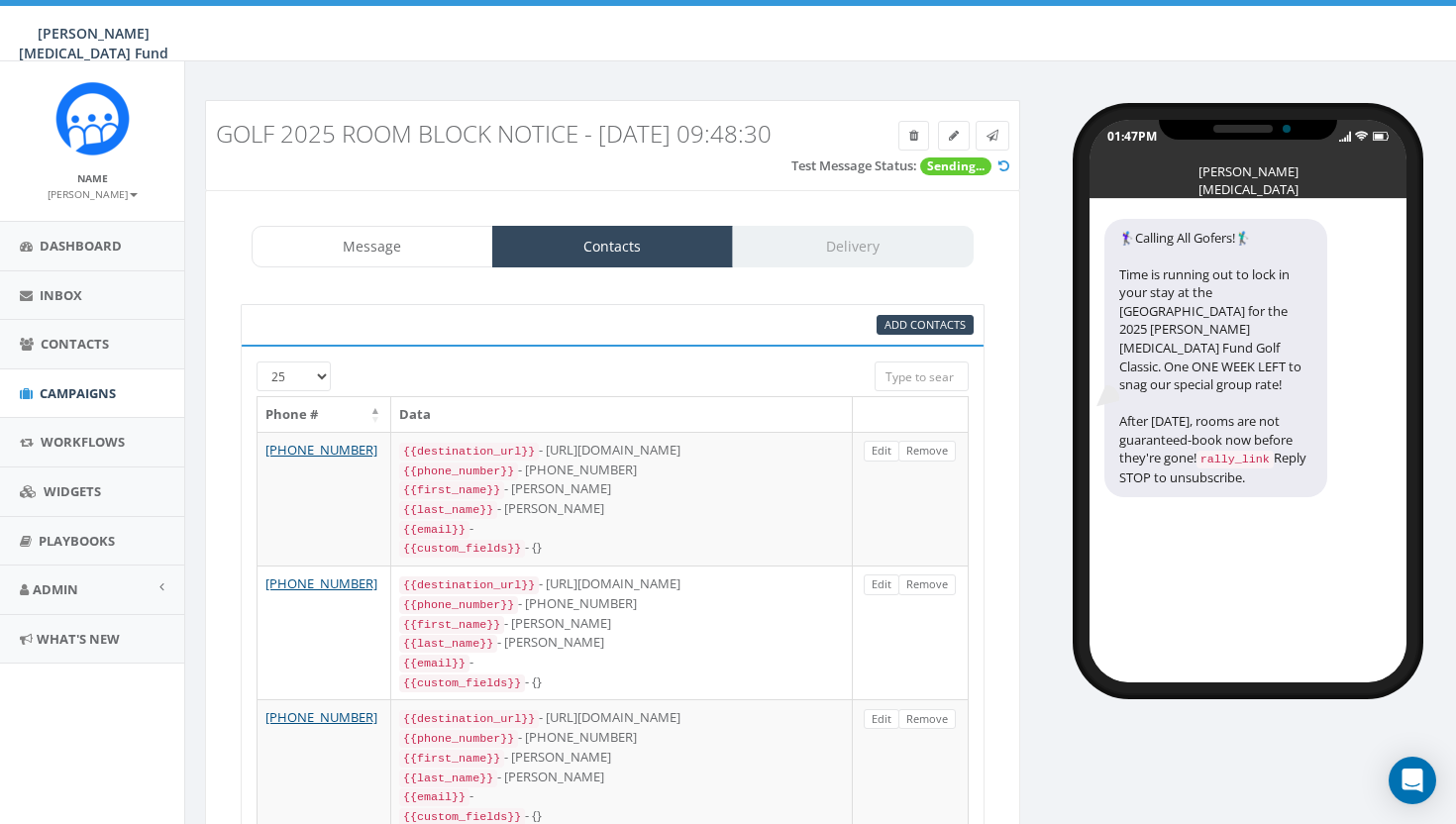 click on "Message Contacts Delivery" at bounding box center [612, 247] 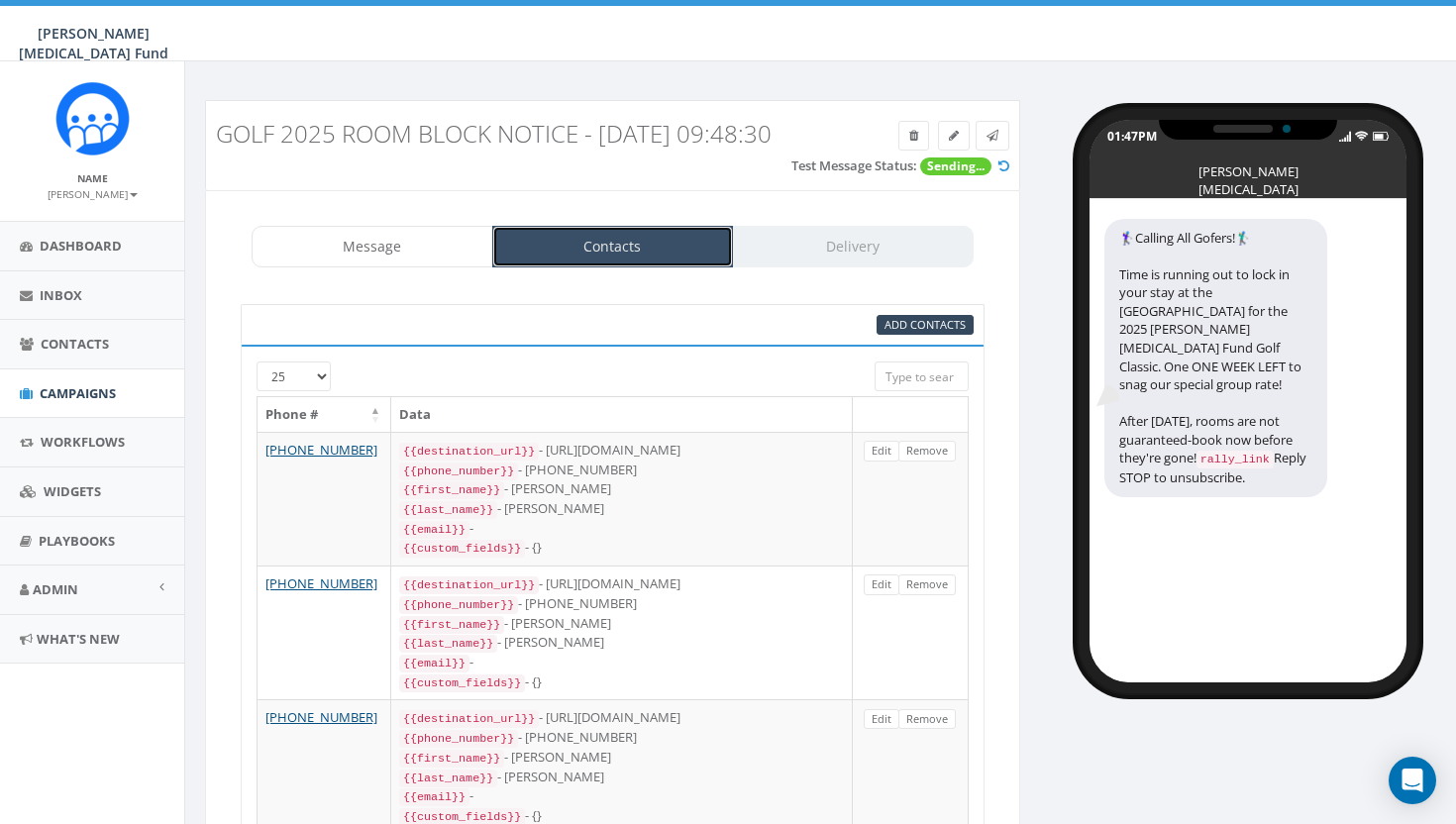 click on "Contacts" at bounding box center (613, 247) 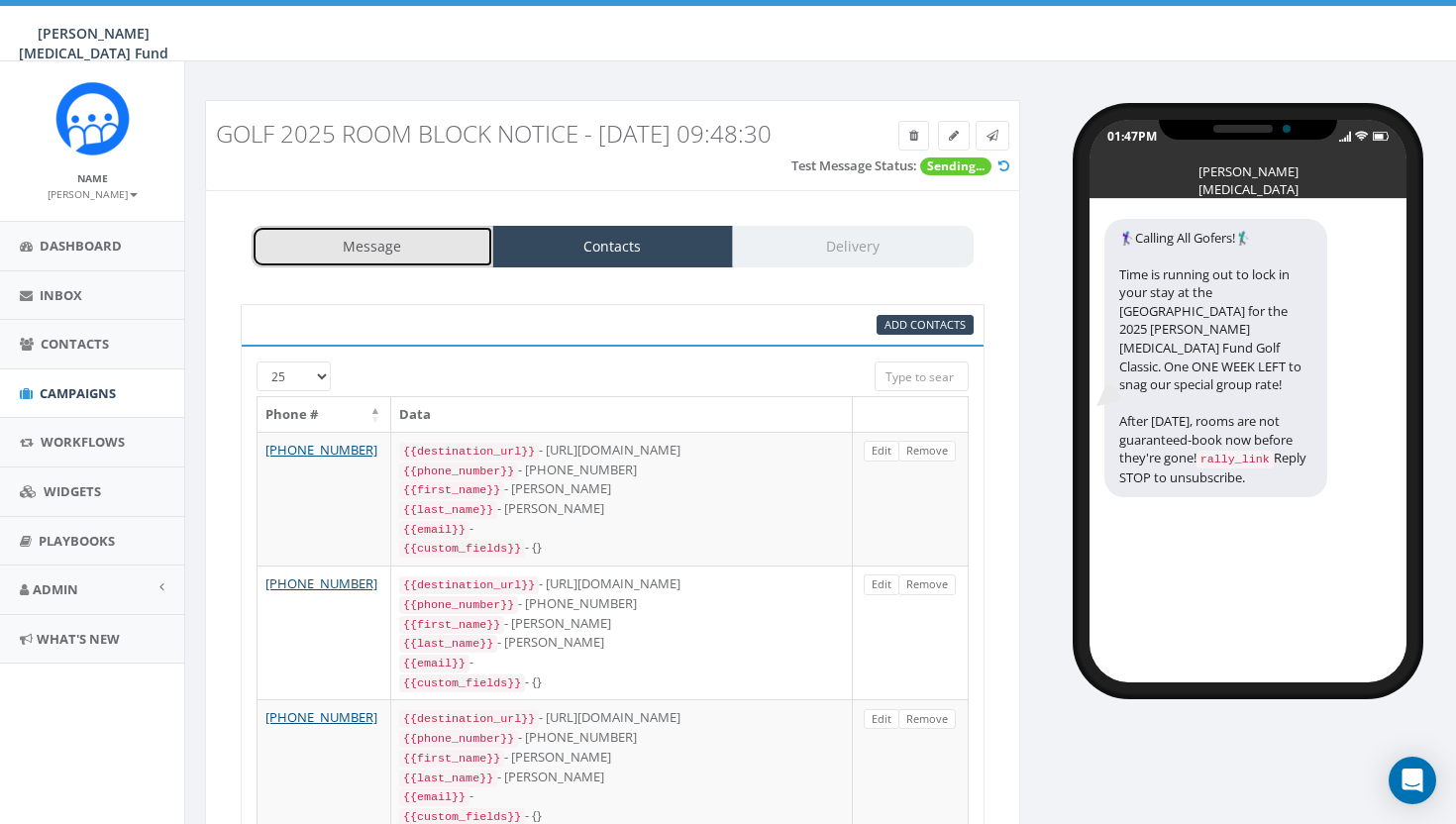 click on "Message" at bounding box center (372, 247) 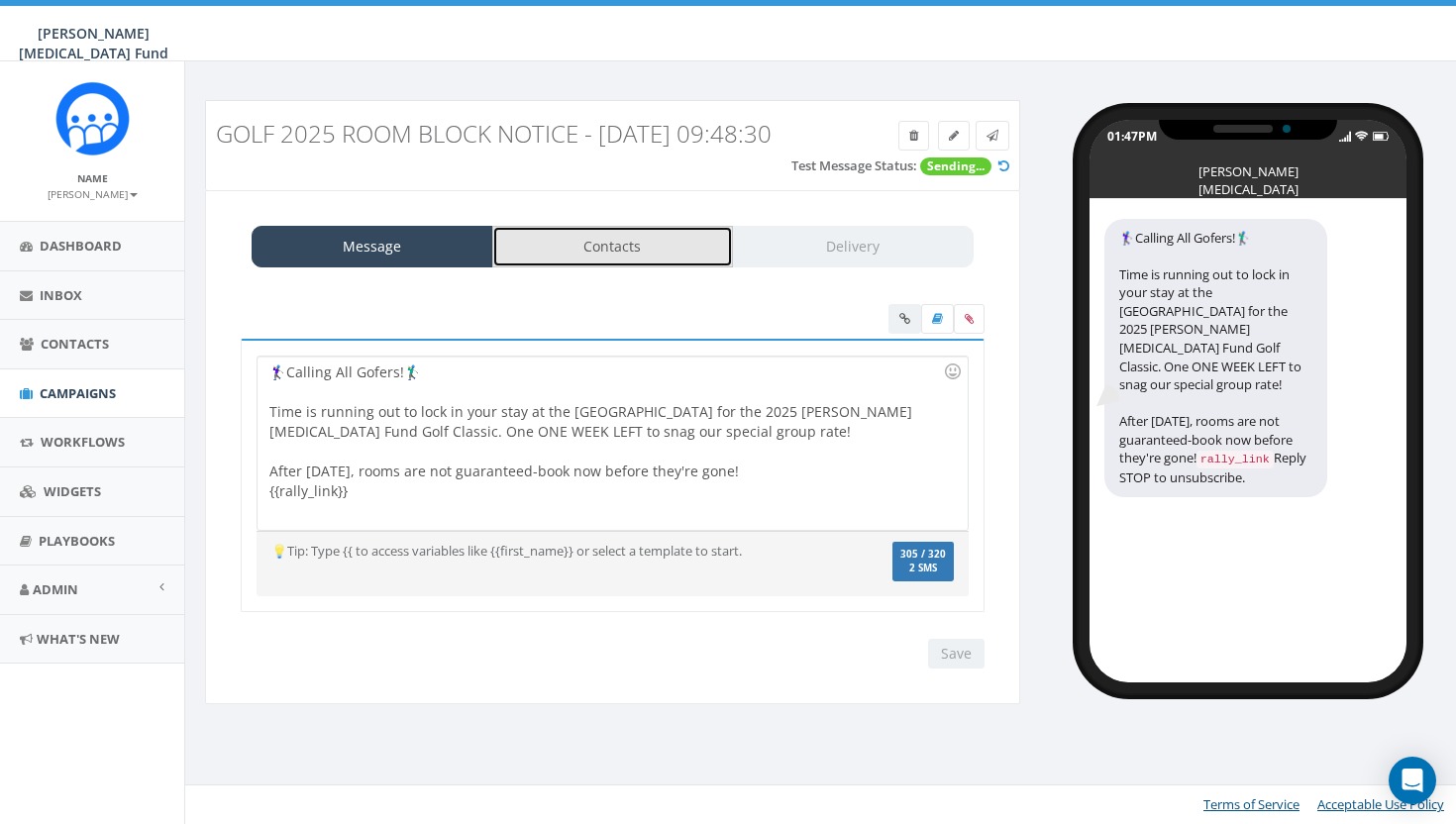 click on "Contacts" at bounding box center (613, 247) 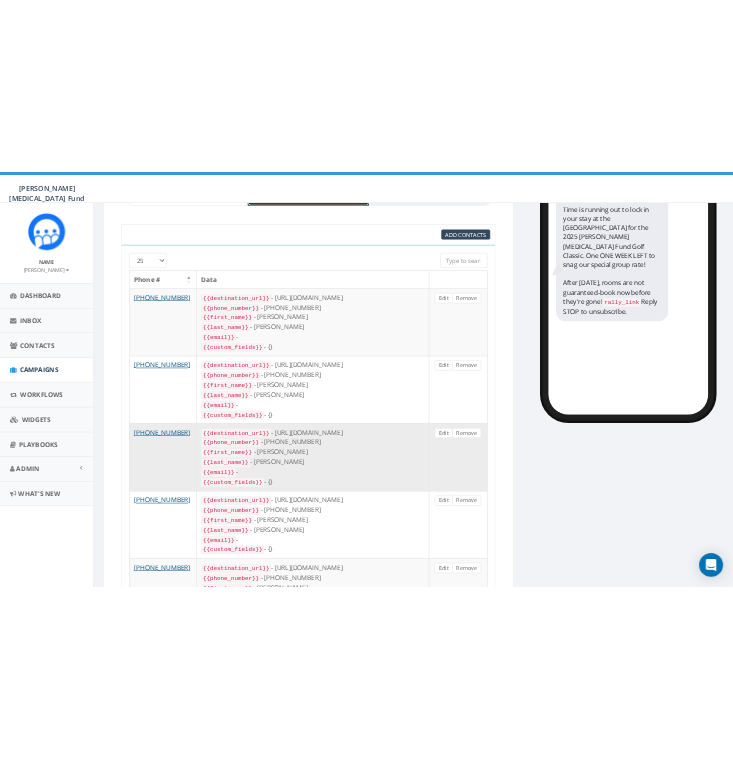 scroll, scrollTop: 0, scrollLeft: 0, axis: both 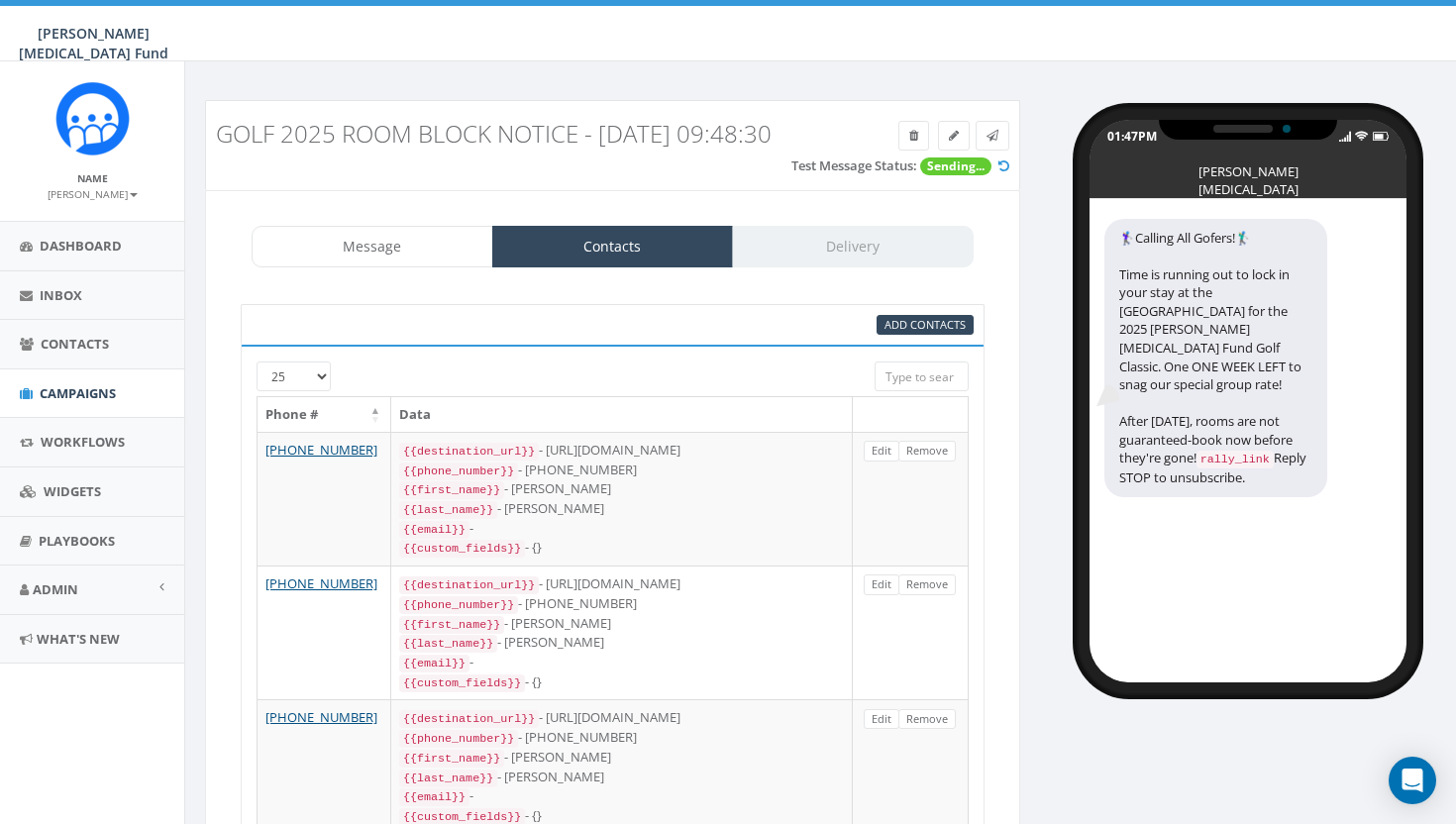 click on "Message Contacts Delivery" at bounding box center [612, 247] 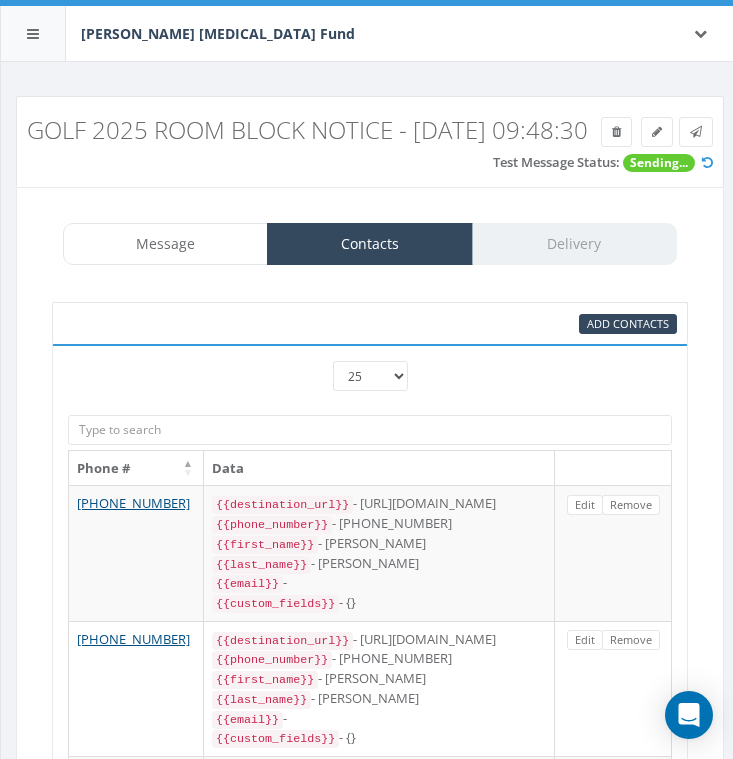 click on "Message Contacts Delivery" at bounding box center [370, 244] 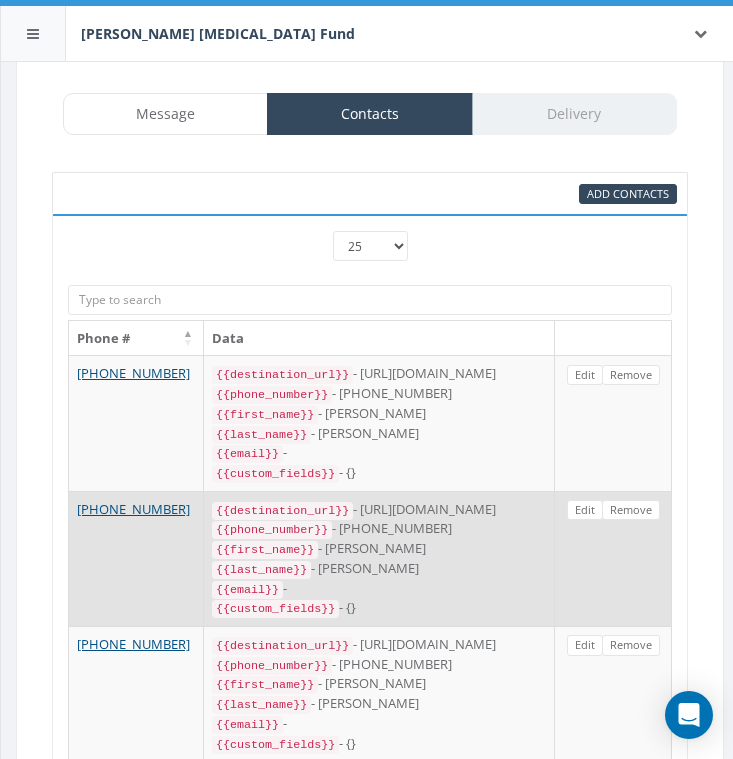 scroll, scrollTop: 0, scrollLeft: 0, axis: both 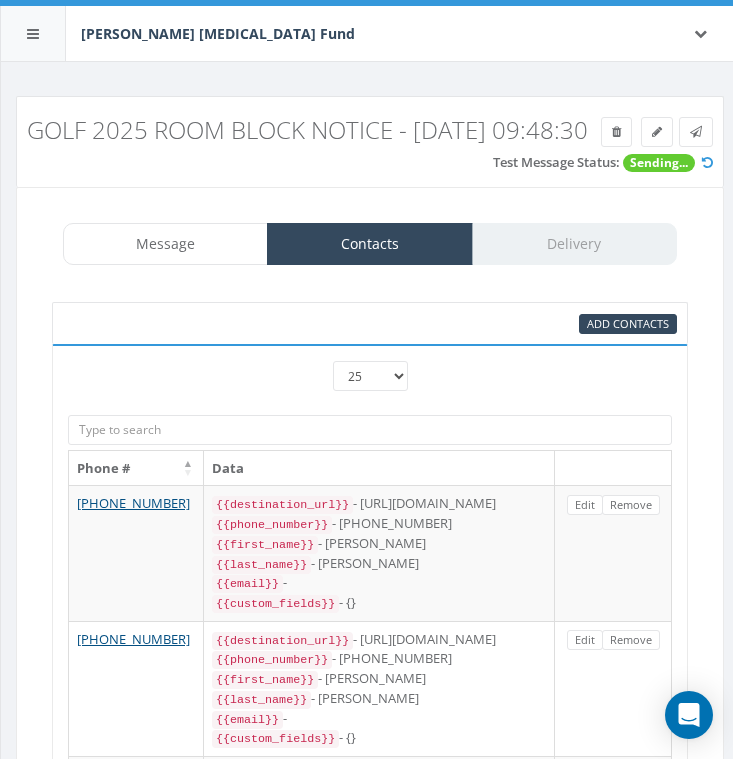 click on "Message Contacts Delivery" at bounding box center (370, 244) 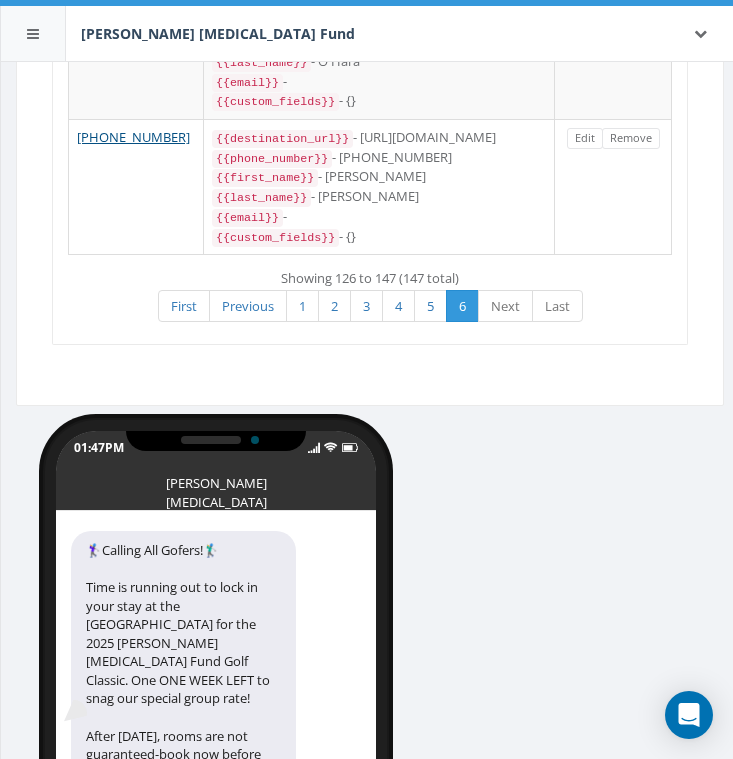 scroll, scrollTop: 3207, scrollLeft: 0, axis: vertical 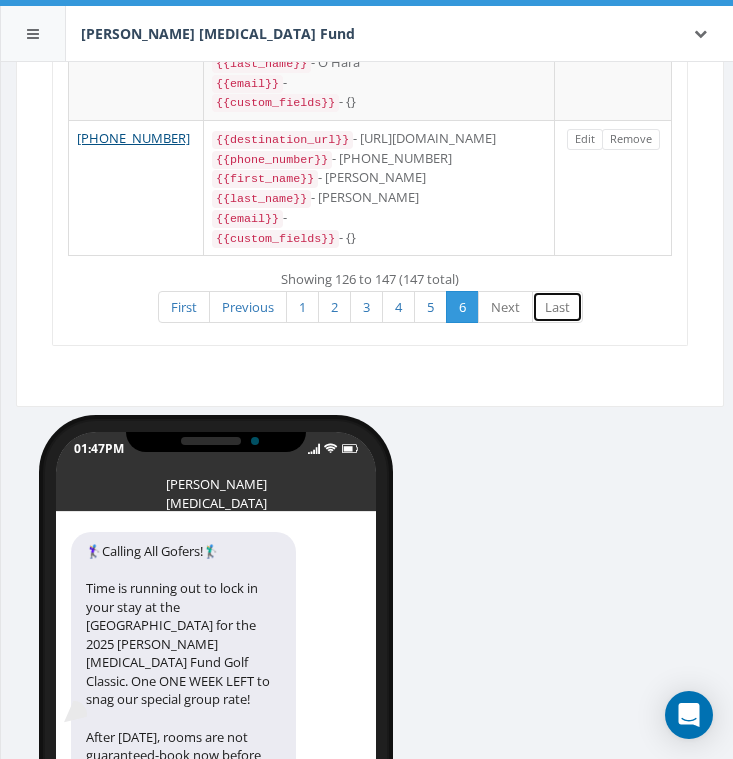 click on "Last" at bounding box center [557, 307] 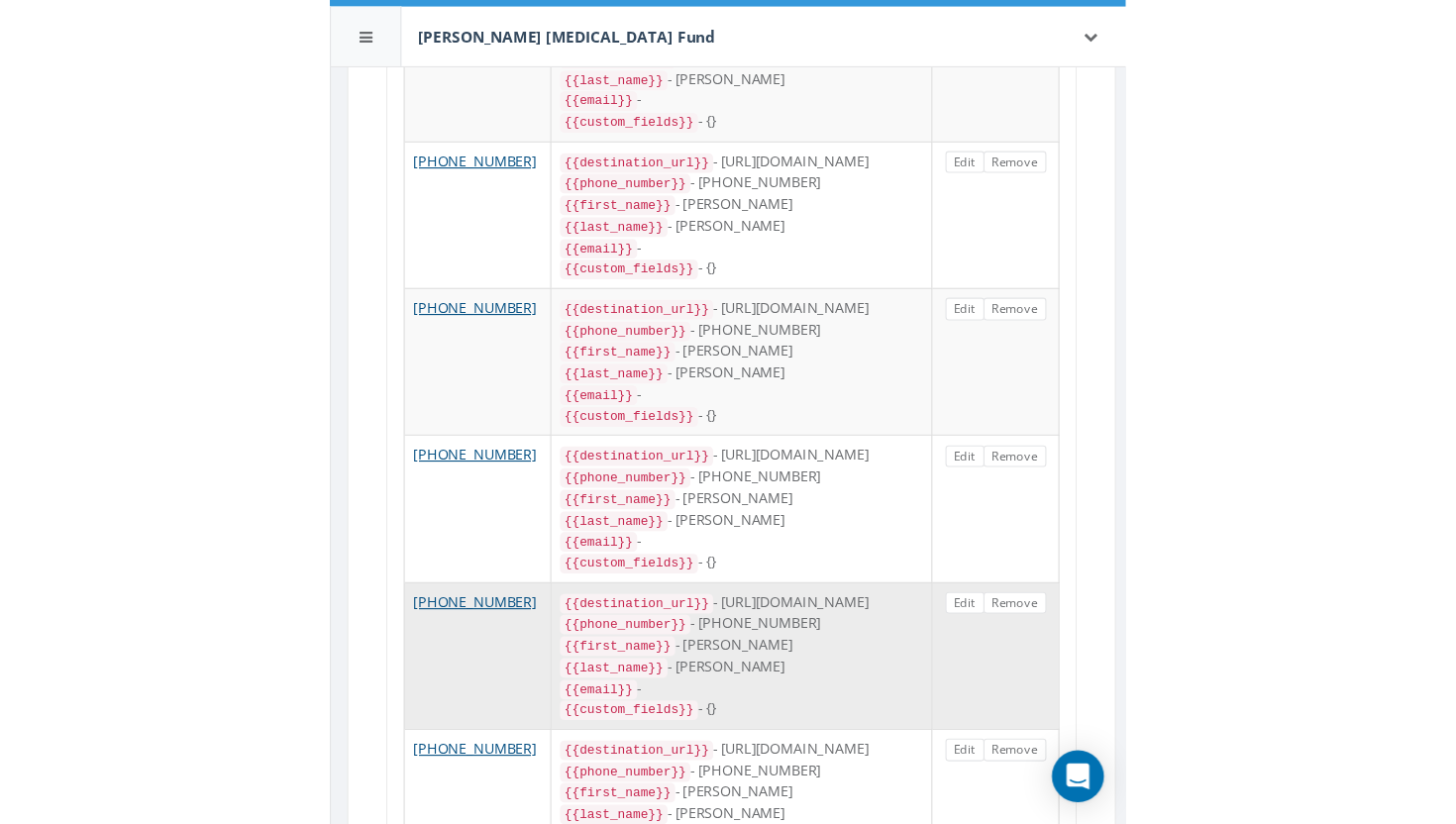 scroll, scrollTop: 0, scrollLeft: 0, axis: both 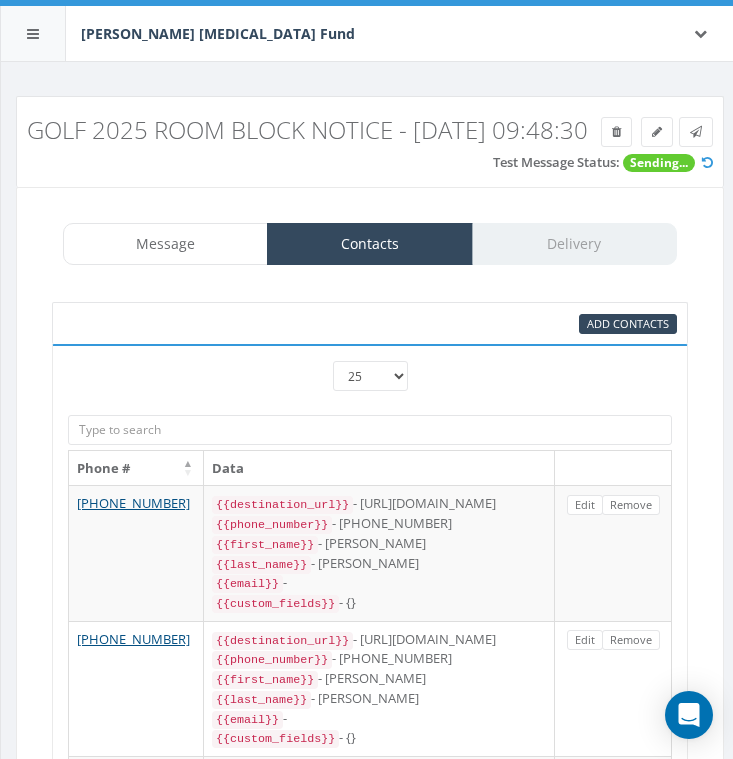 click on "Message Contacts Delivery" at bounding box center (370, 244) 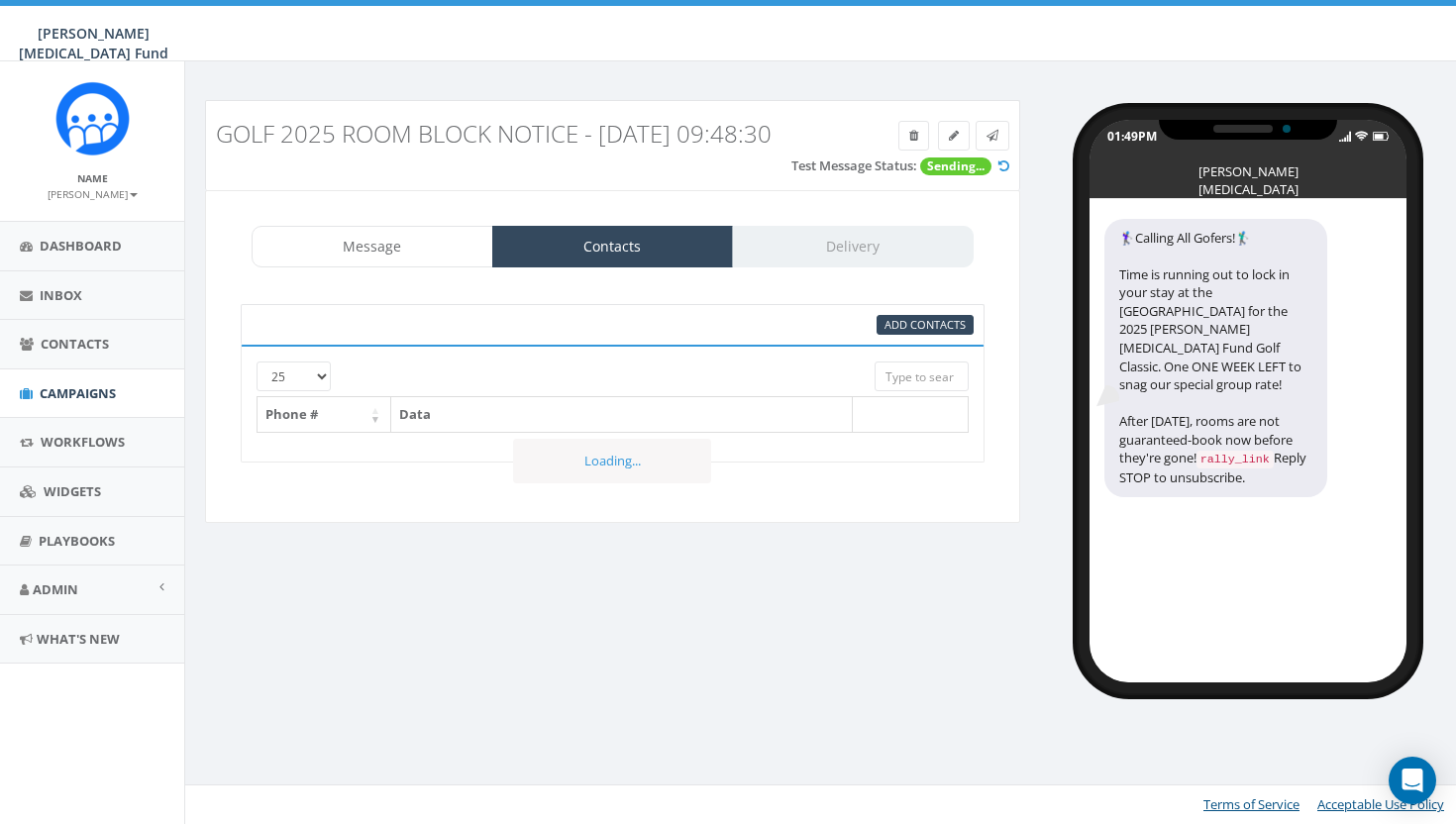 select 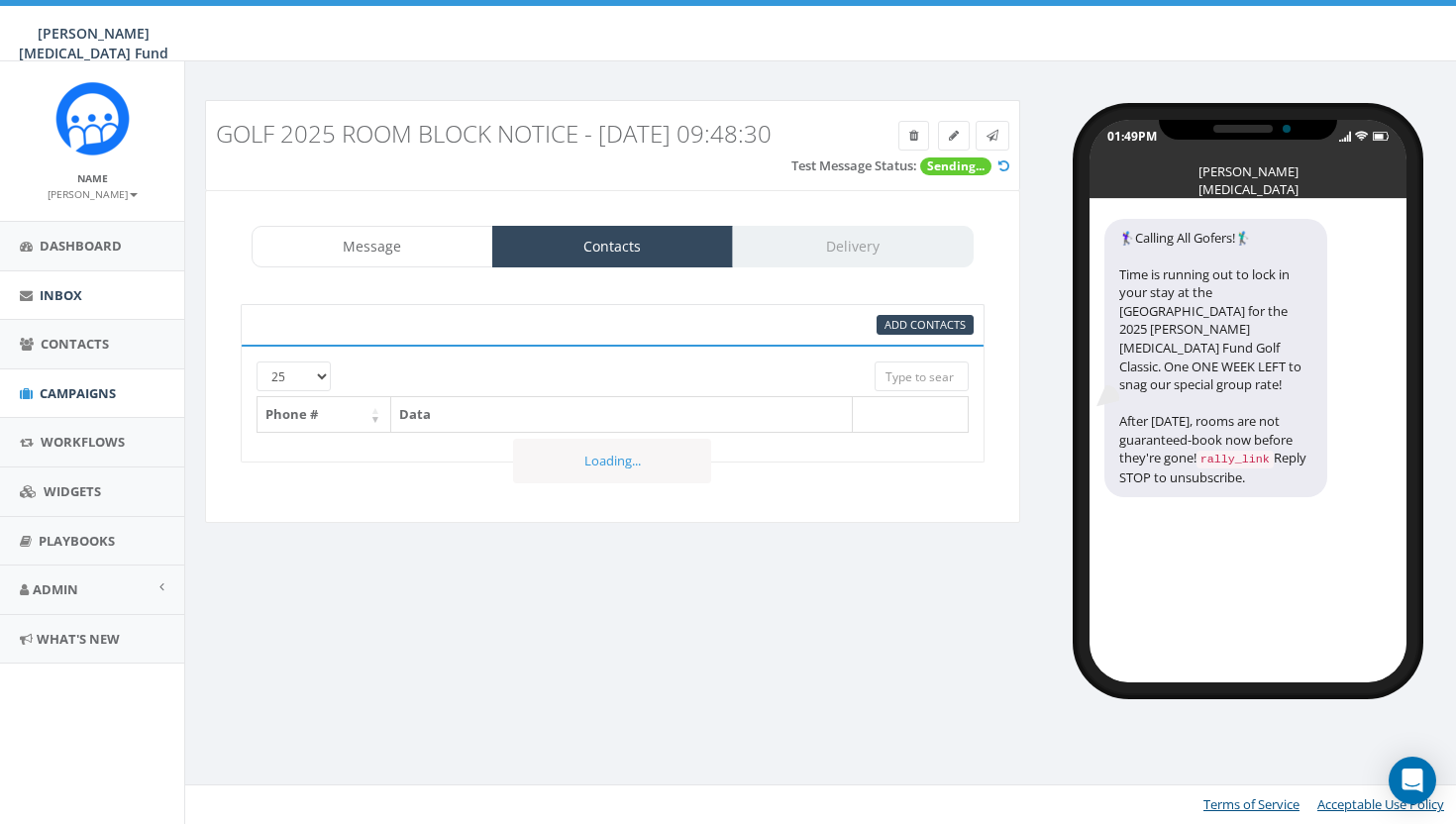 scroll, scrollTop: 0, scrollLeft: 0, axis: both 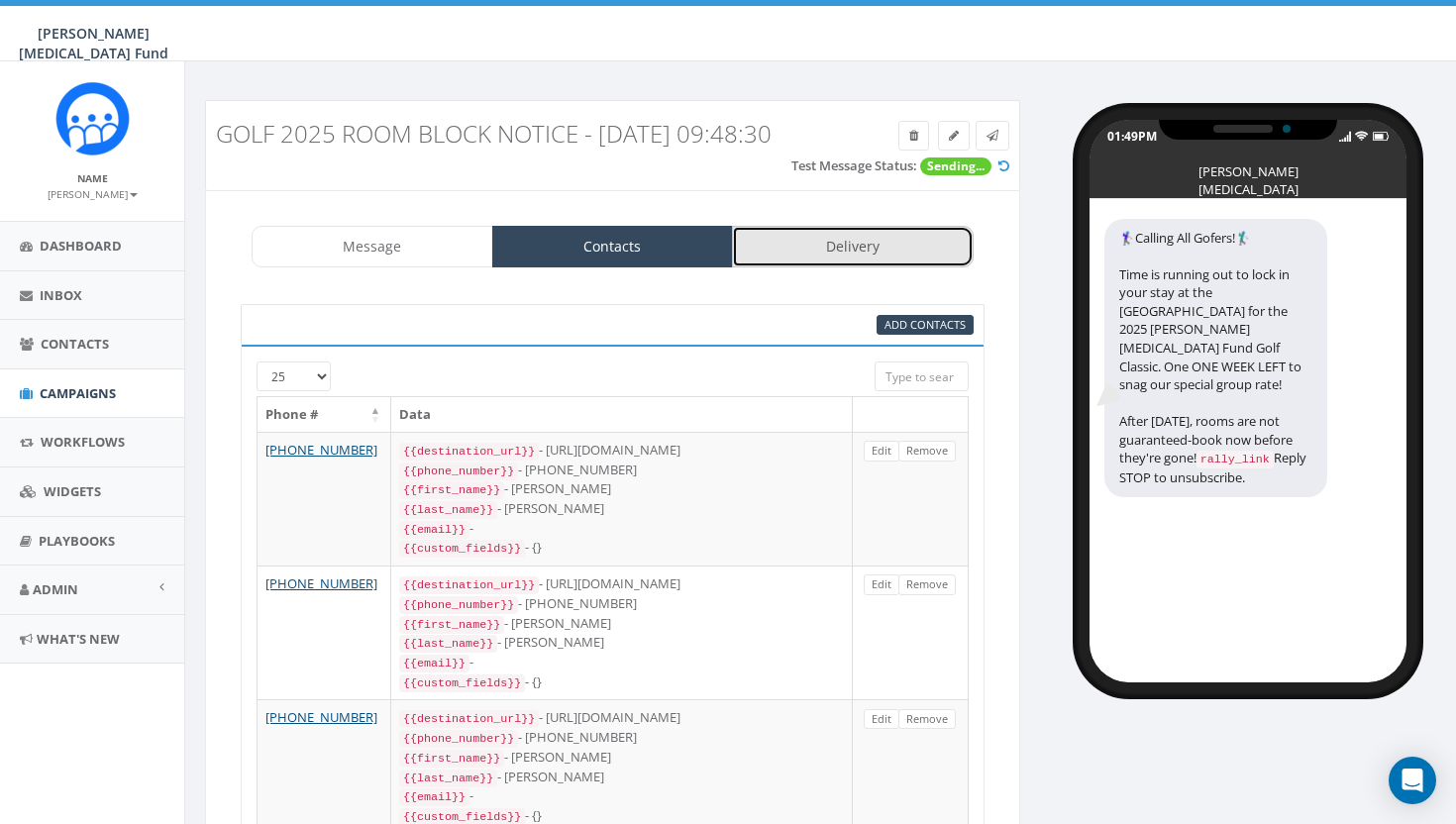 click on "Delivery" at bounding box center [853, 247] 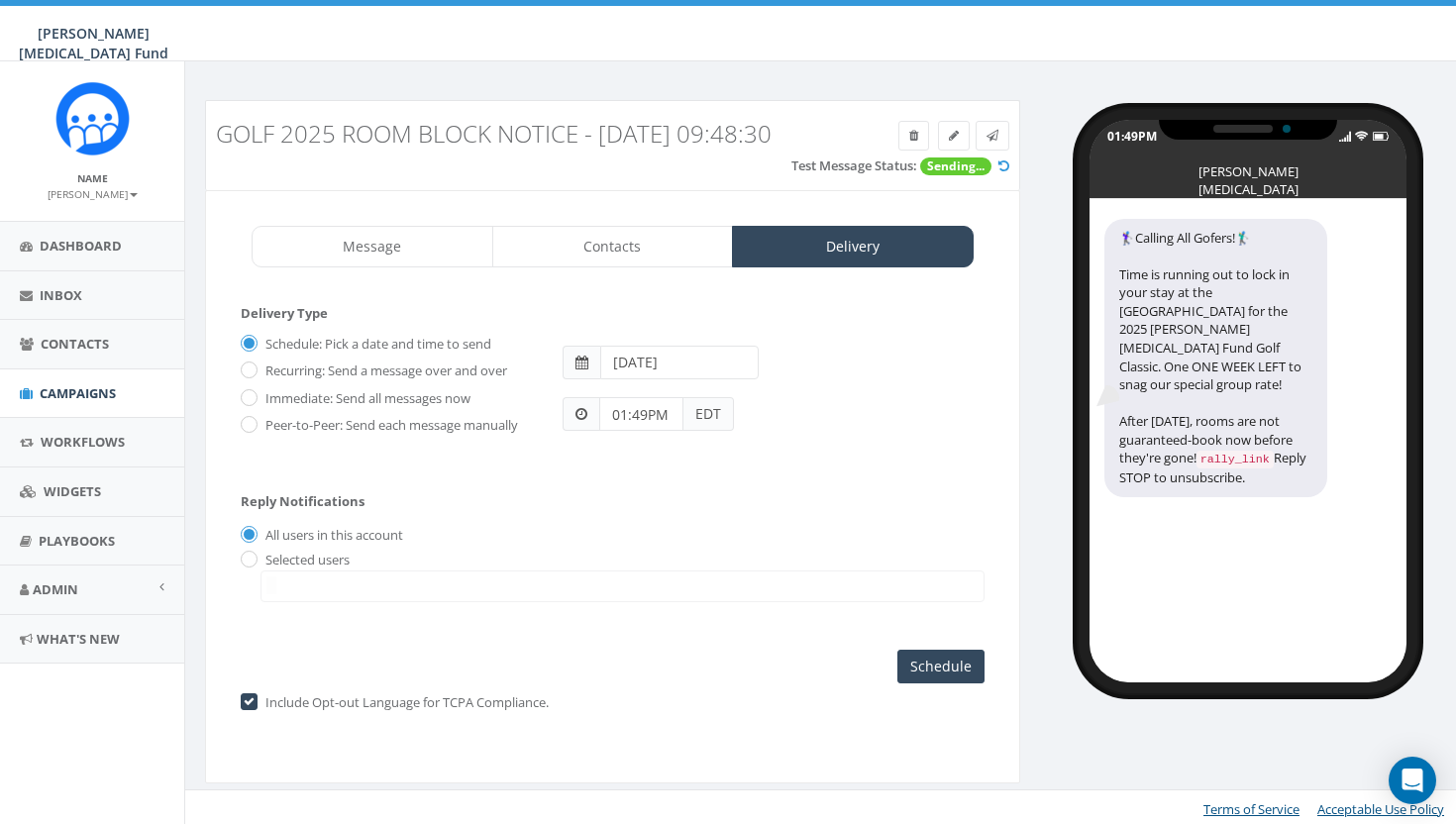 click on "01:49PM" at bounding box center (641, 414) 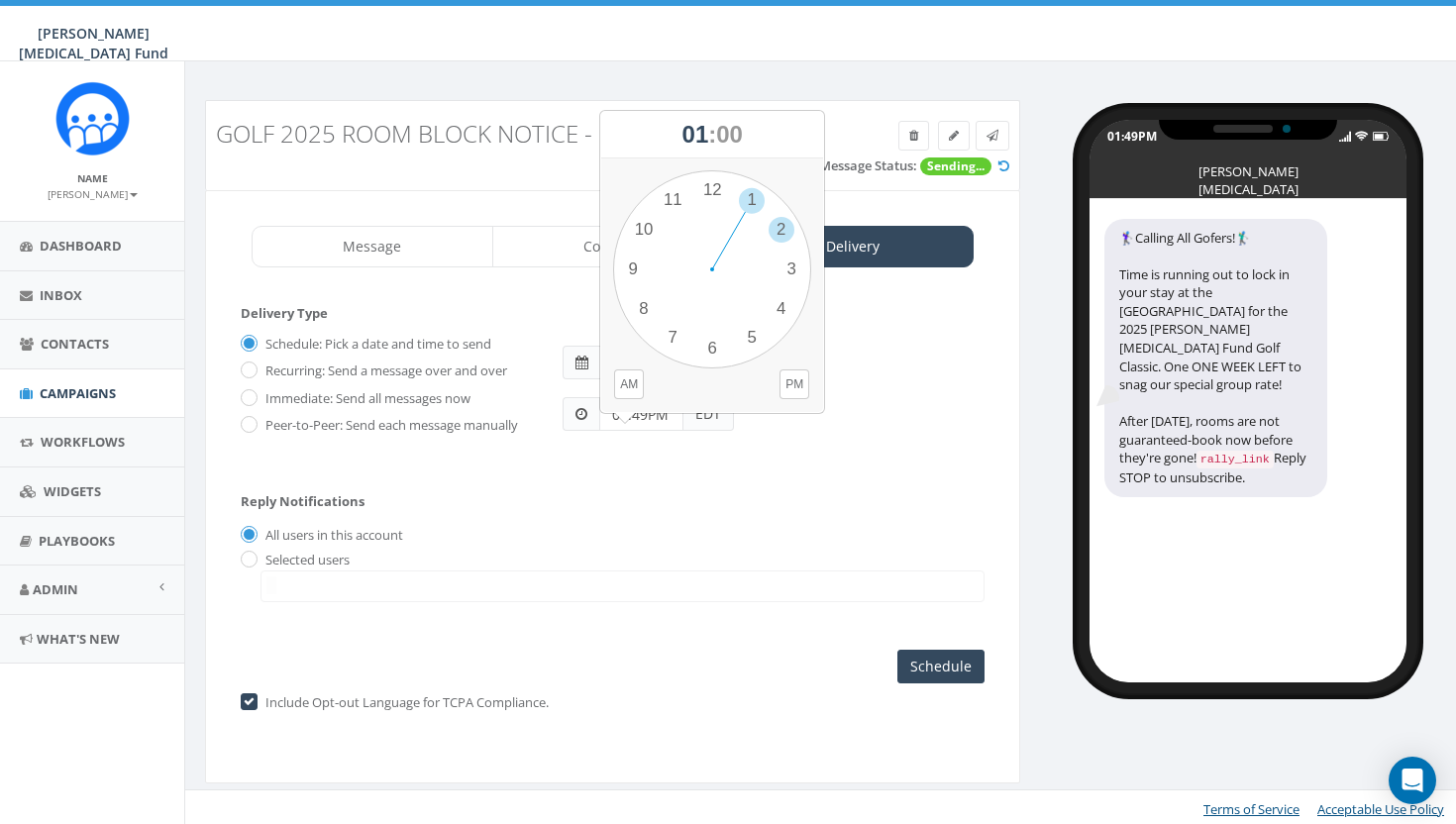 click on "1 2 3 4 5 6 7 8 9 10 11 12 00 05 10 15 20 25 30 35 40 45 50 55" at bounding box center [712, 269] 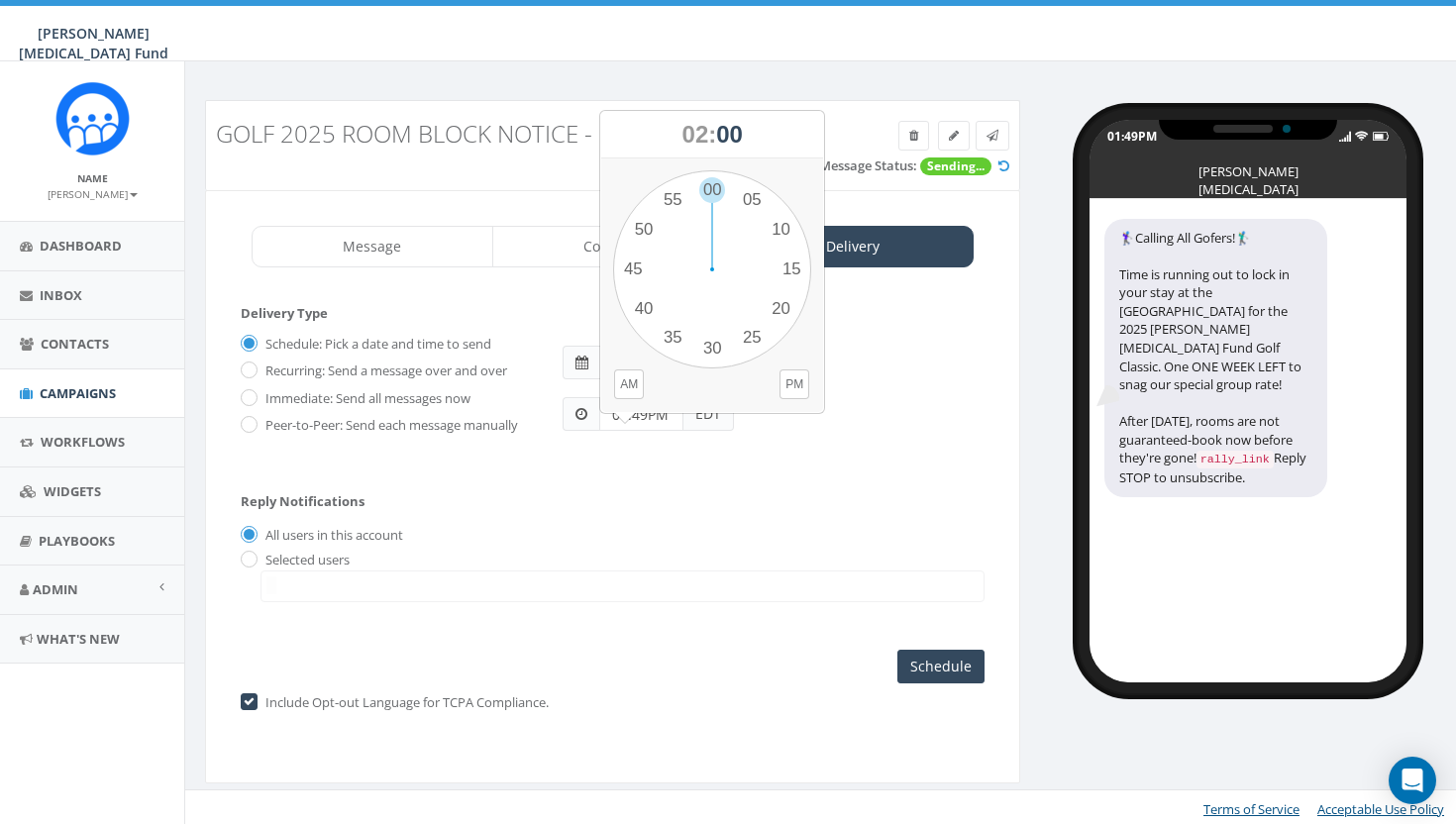 click on "1 2 3 4 5 6 7 8 9 10 11 12 00 05 10 15 20 25 30 35 40 45 50 55" at bounding box center [712, 269] 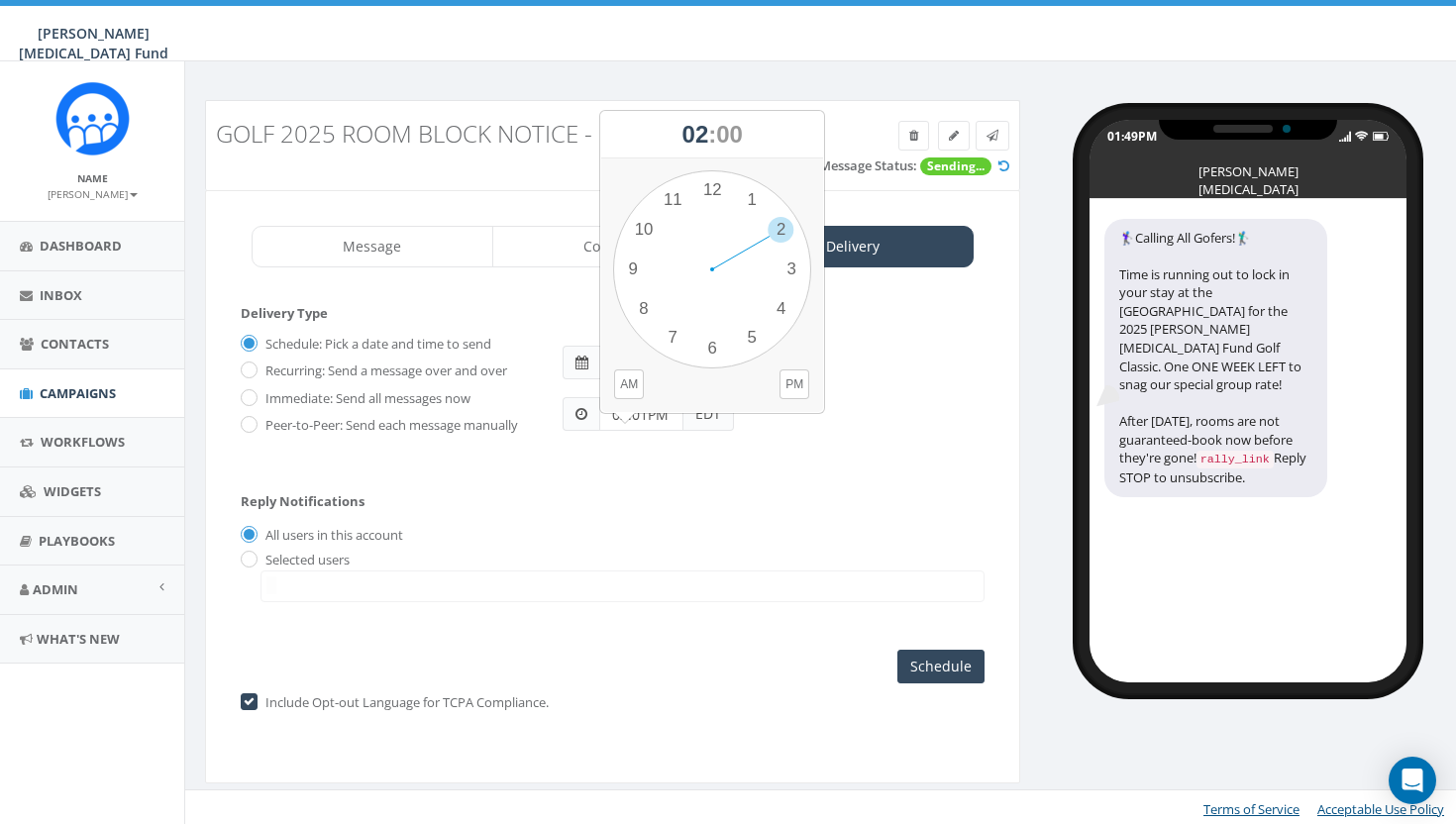 click on "02:01PM" at bounding box center [641, 414] 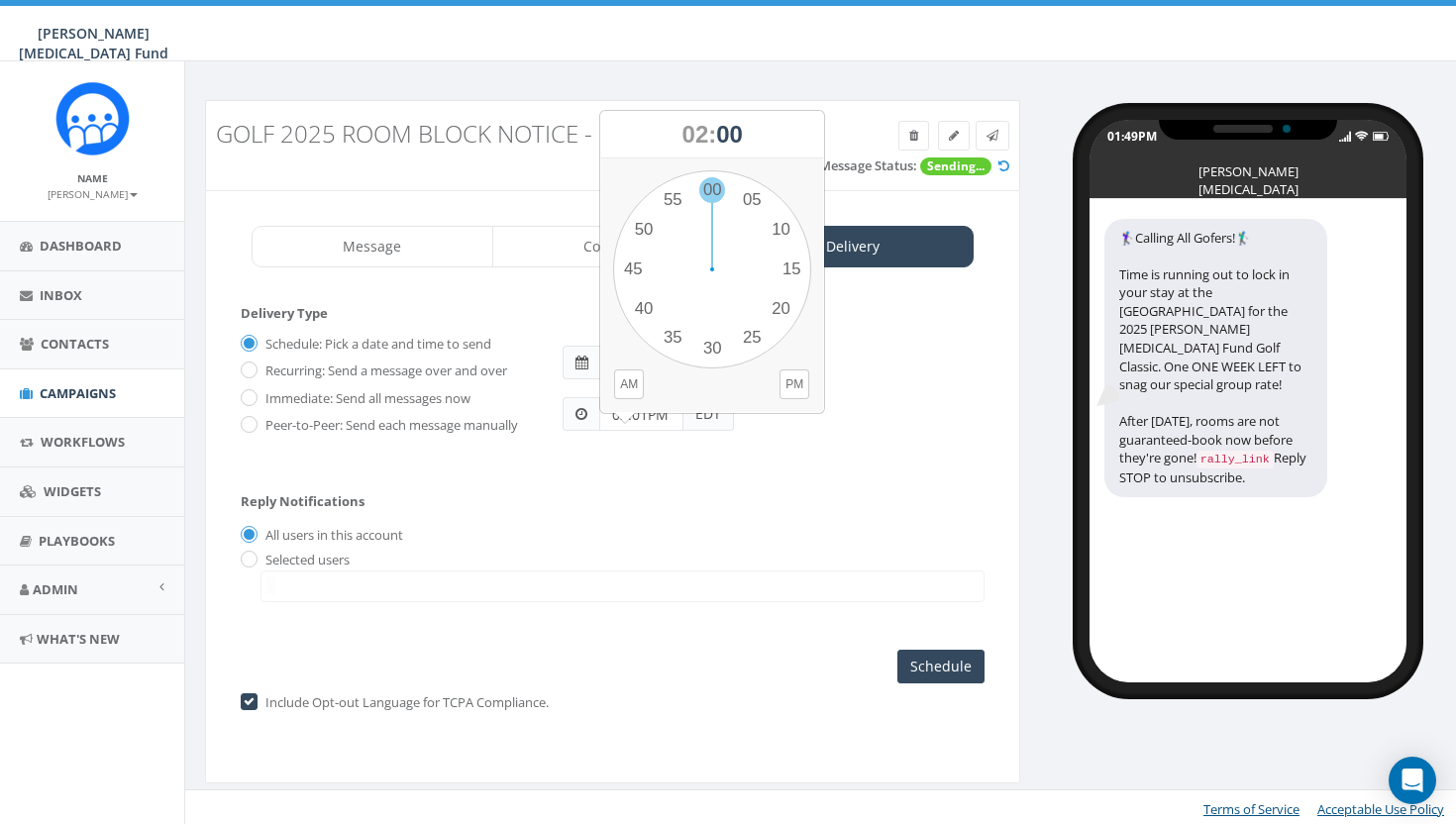 click on "1 2 3 4 5 6 7 8 9 10 11 12 00 05 10 15 20 25 30 35 40 45 50 55" at bounding box center [712, 269] 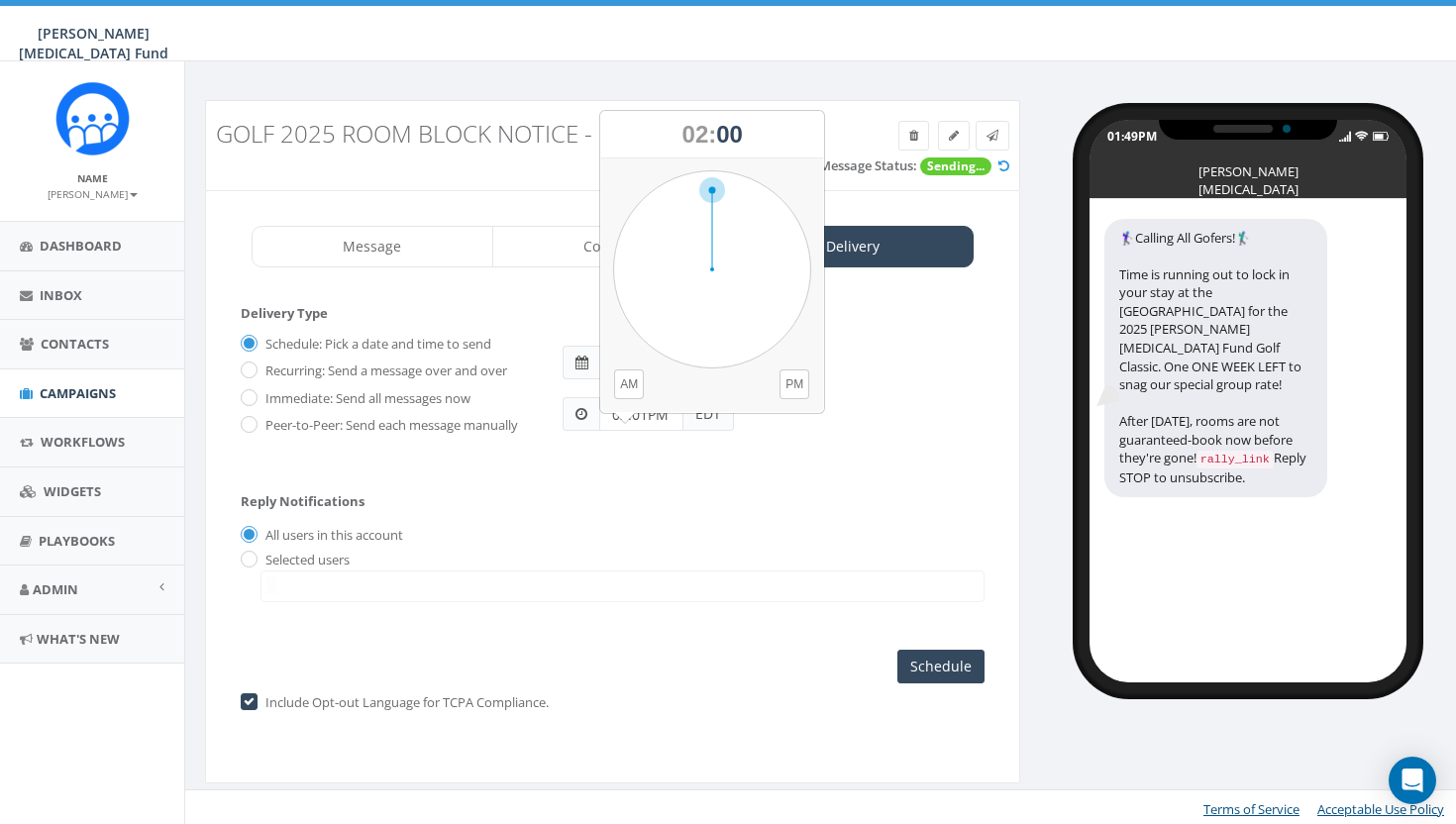 type on "02:00PM" 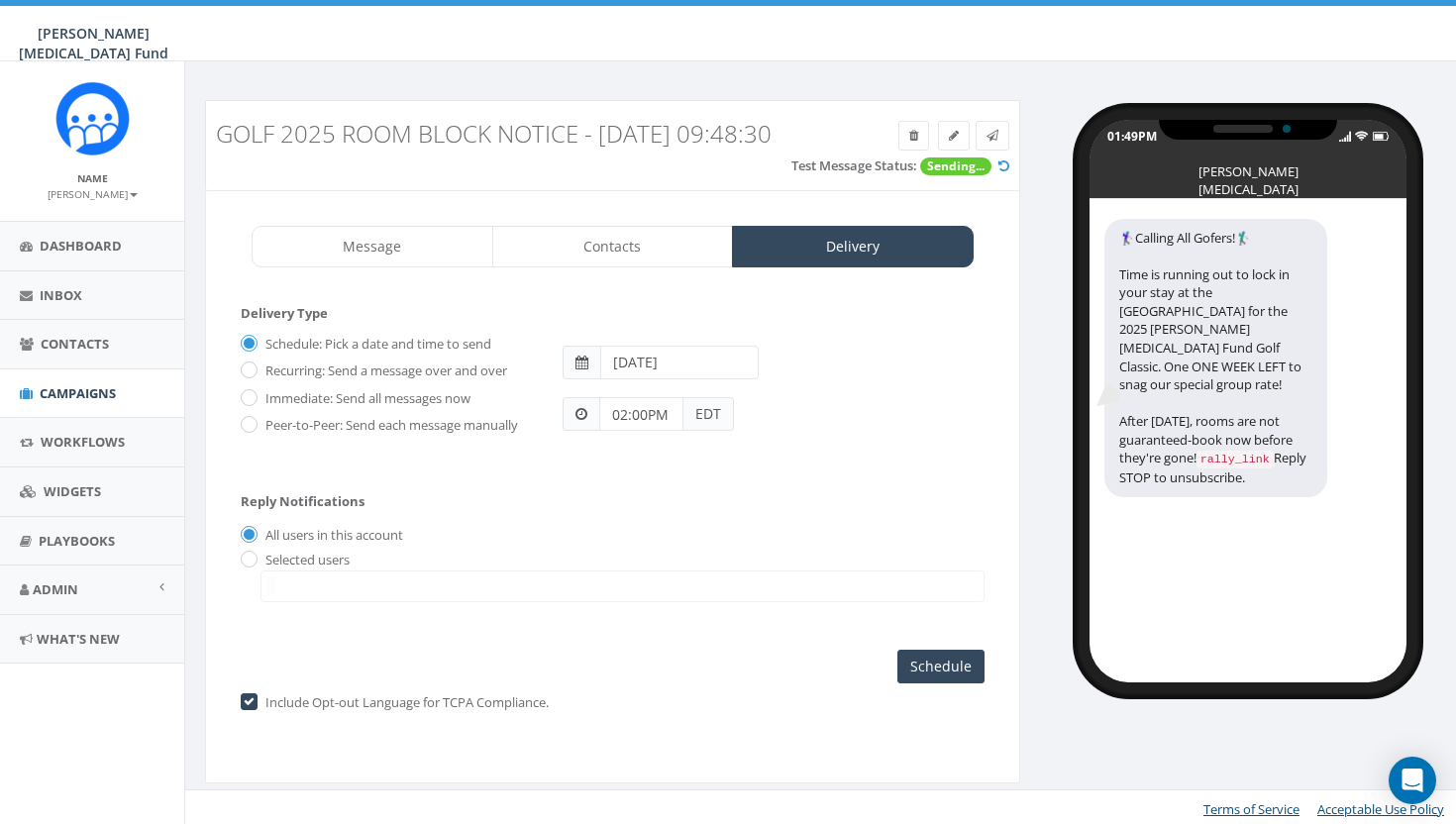 click on "EDT" at bounding box center (708, 414) 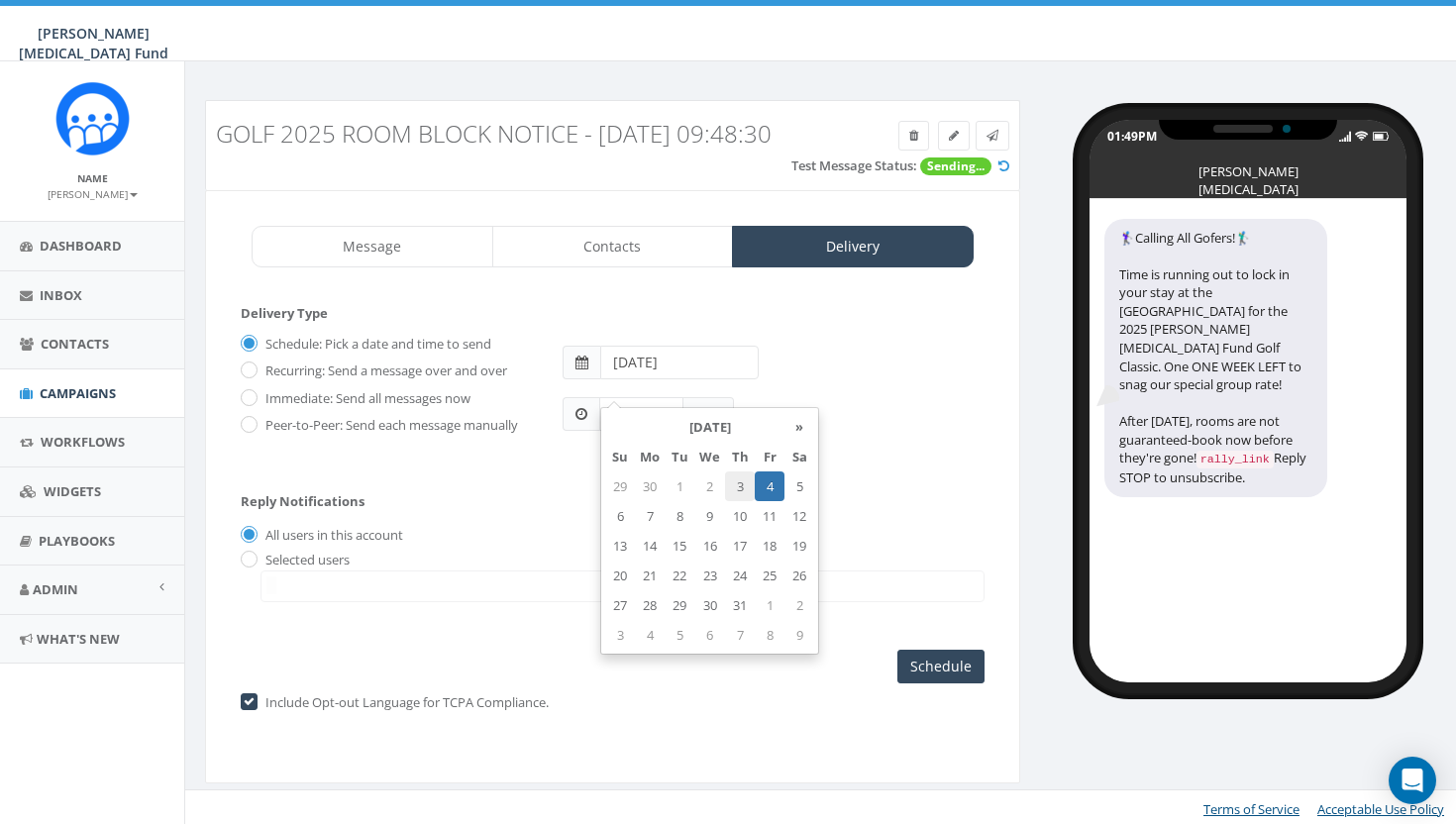 click on "3" at bounding box center (740, 486) 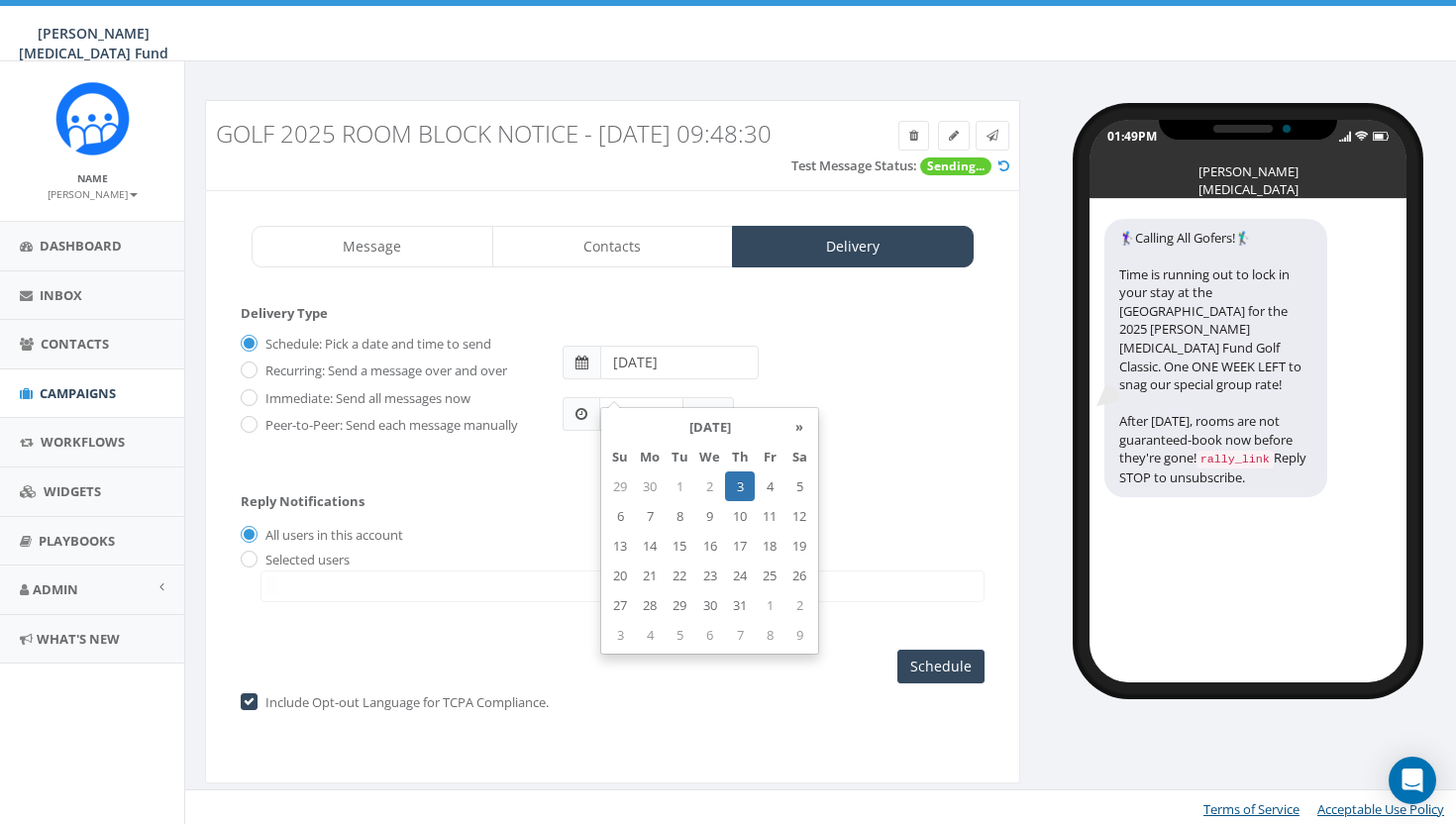 click on "2025-07-03" at bounding box center [773, 353] 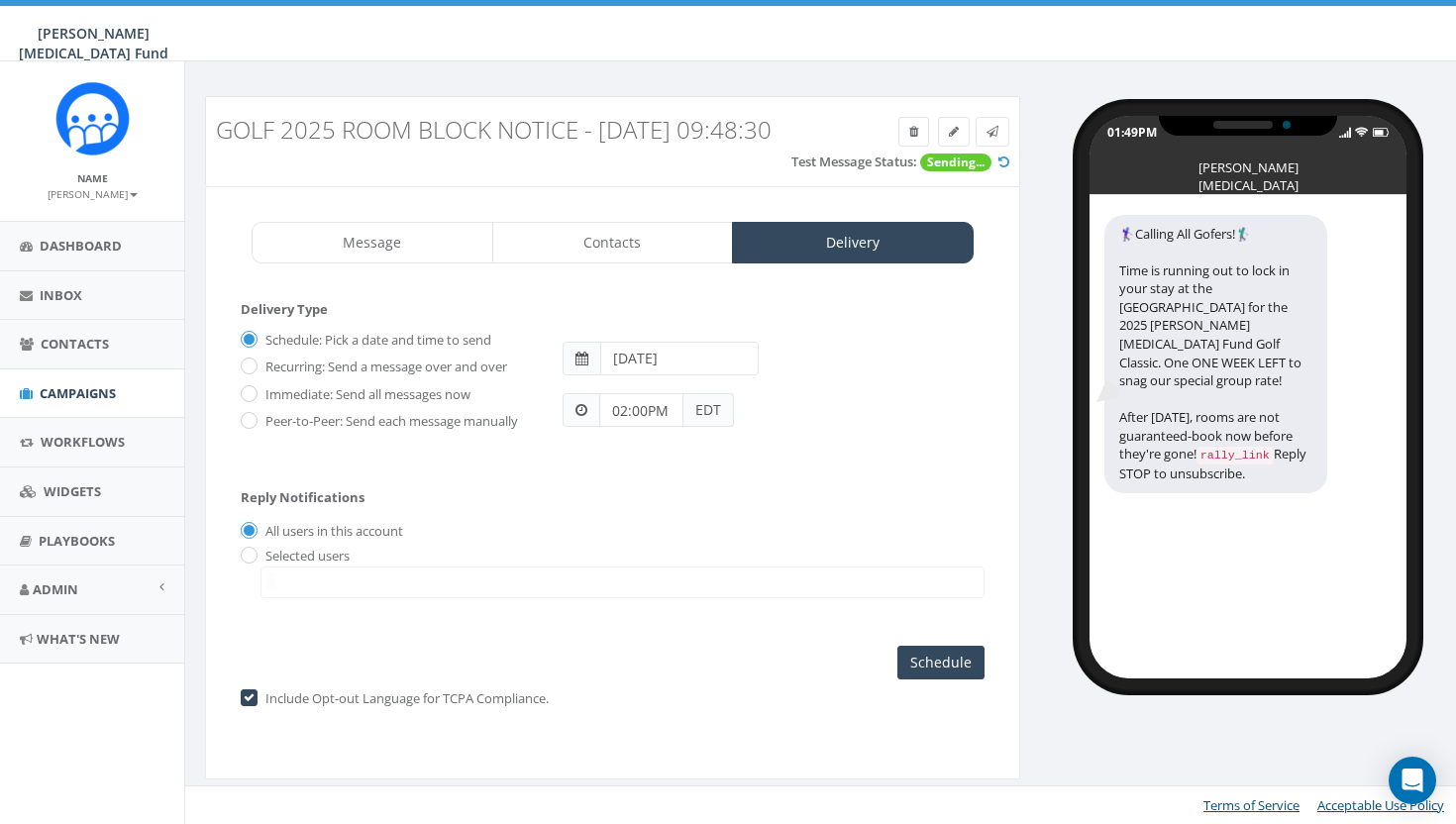scroll, scrollTop: 30, scrollLeft: 0, axis: vertical 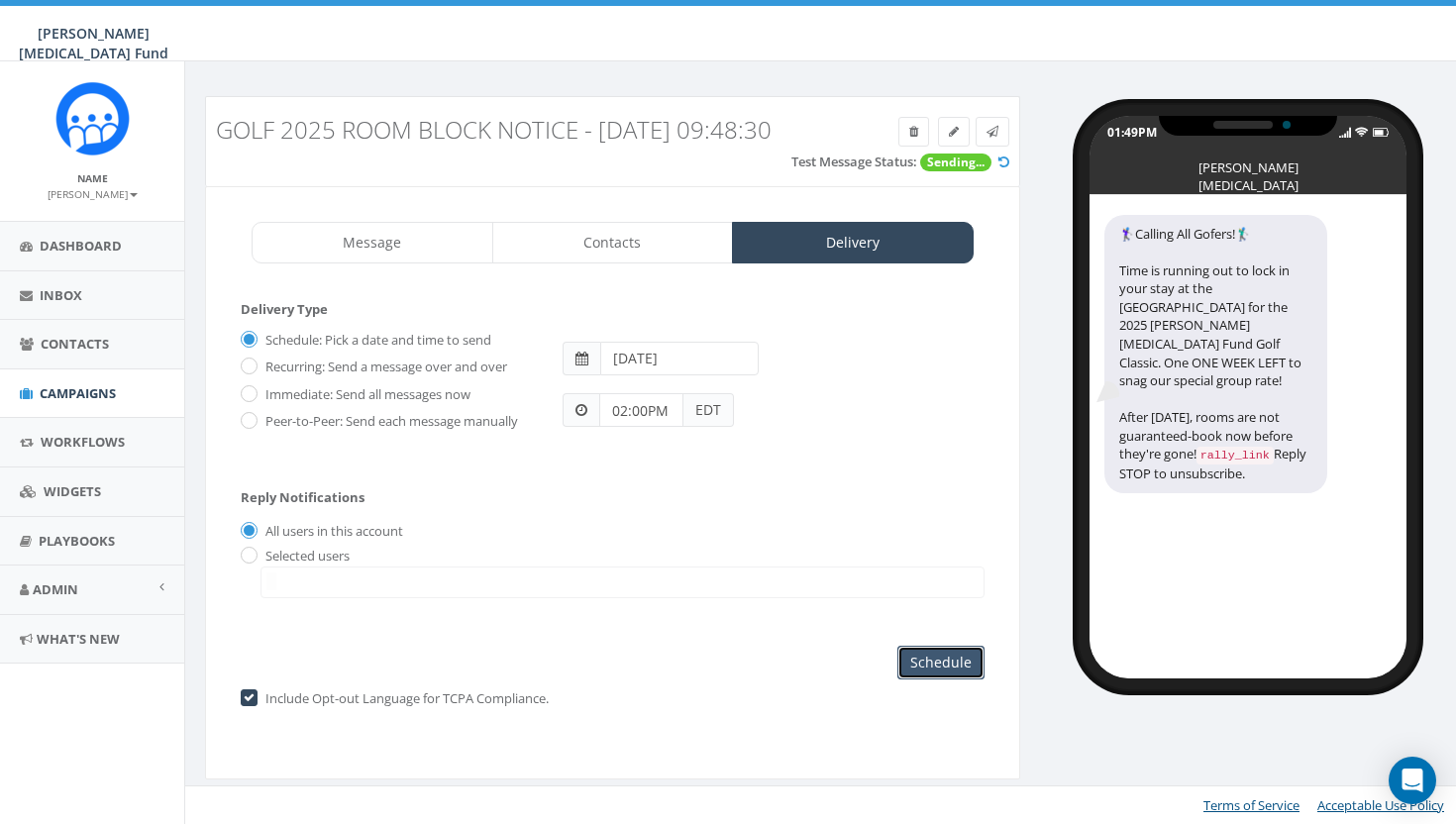 click on "Schedule" at bounding box center (941, 663) 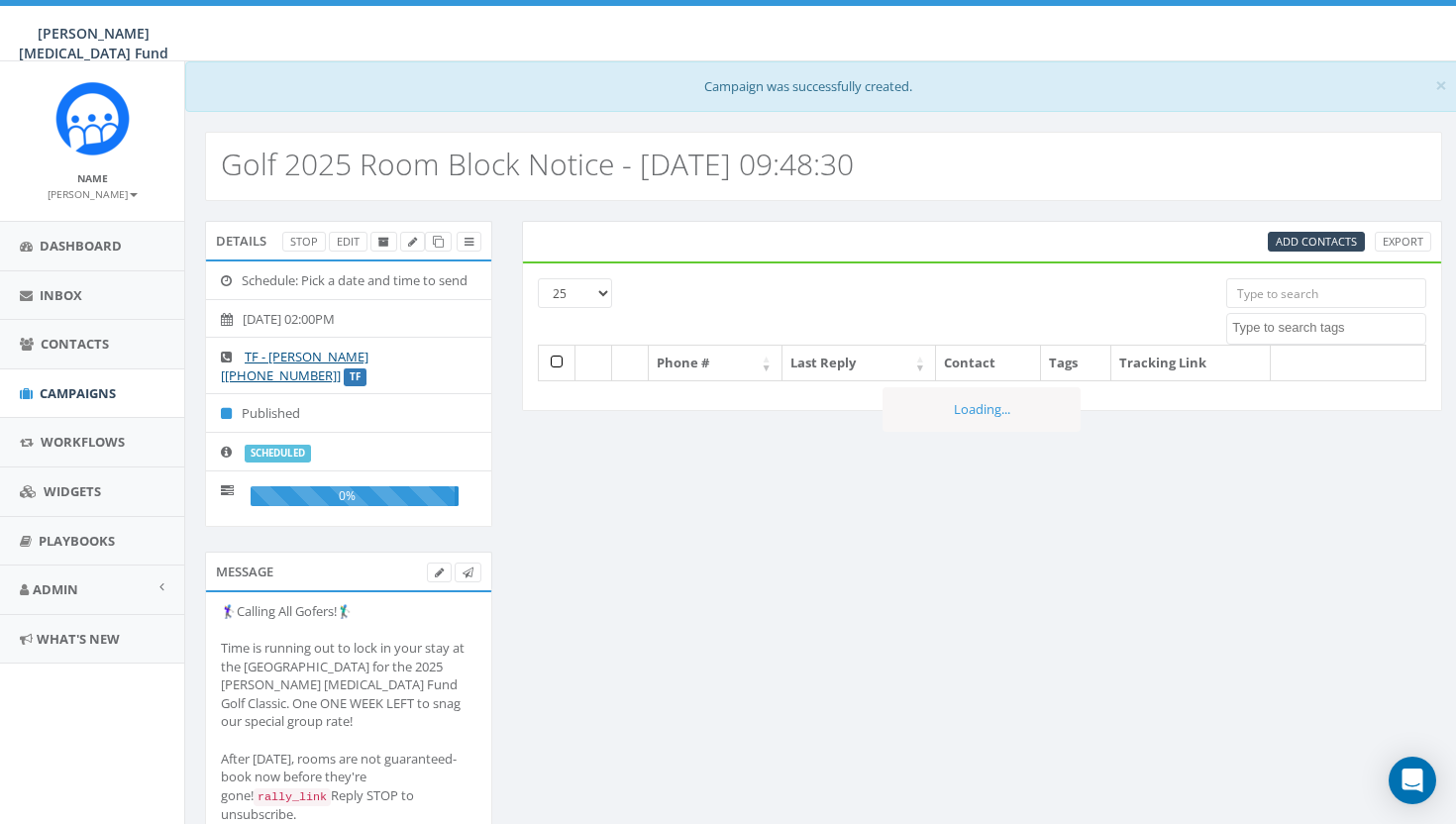 select 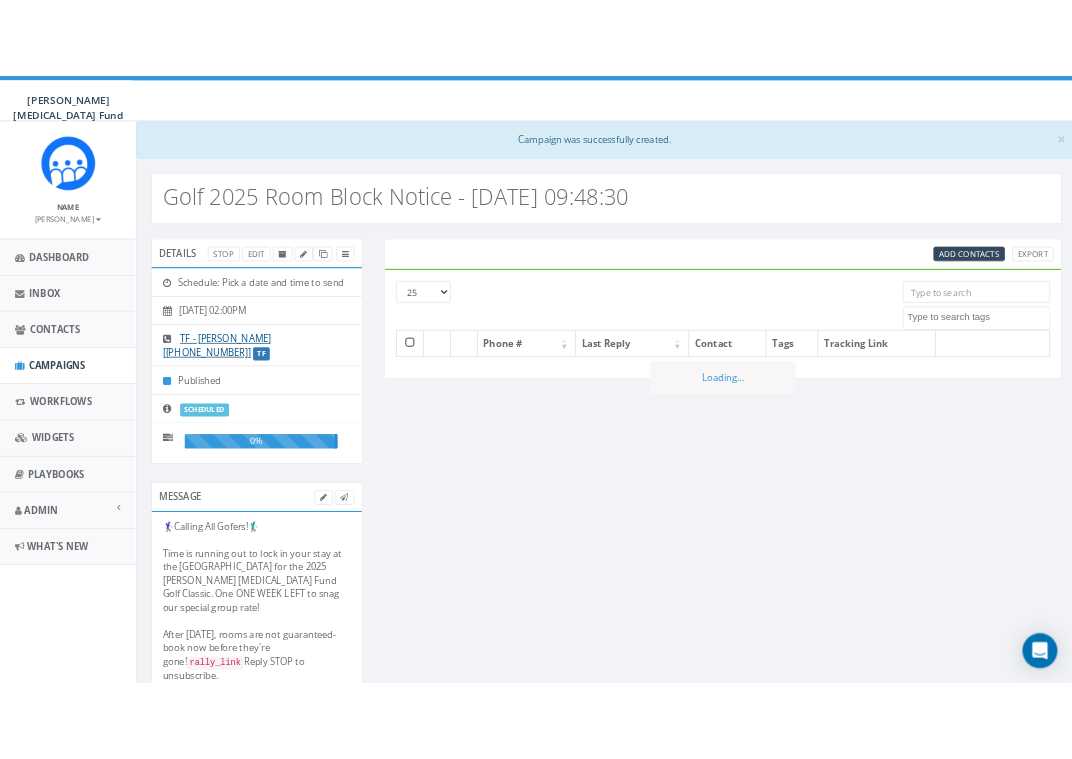scroll, scrollTop: 0, scrollLeft: 0, axis: both 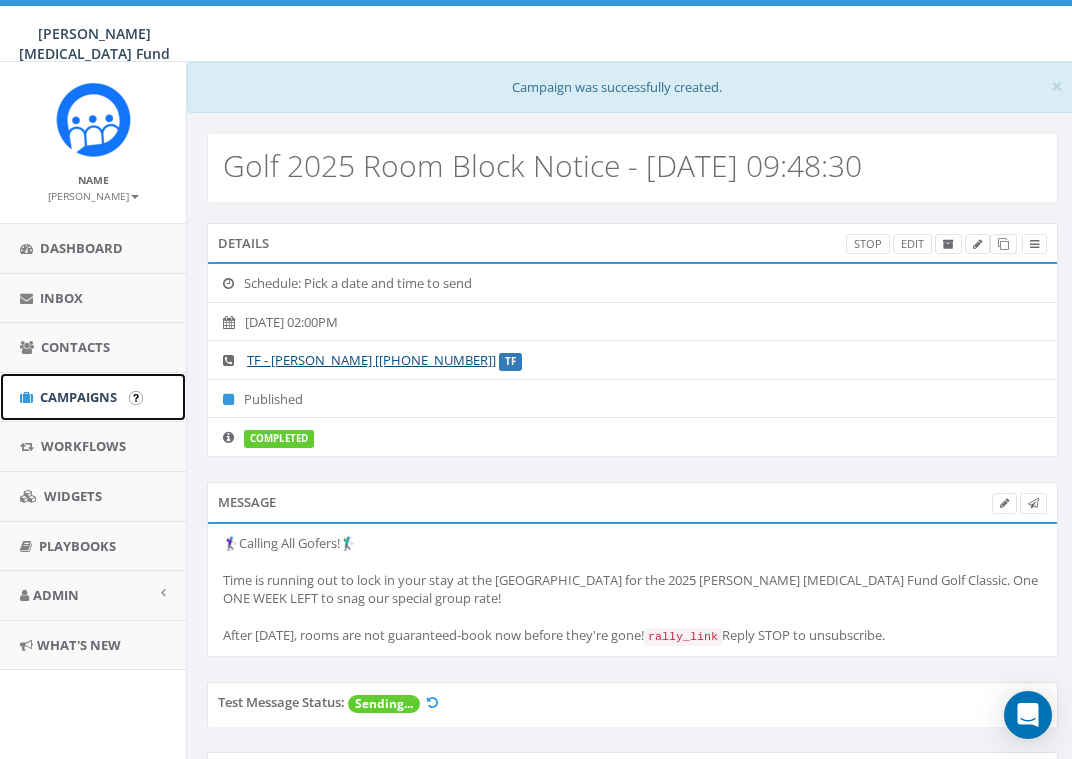 click on "Campaigns" at bounding box center [78, 397] 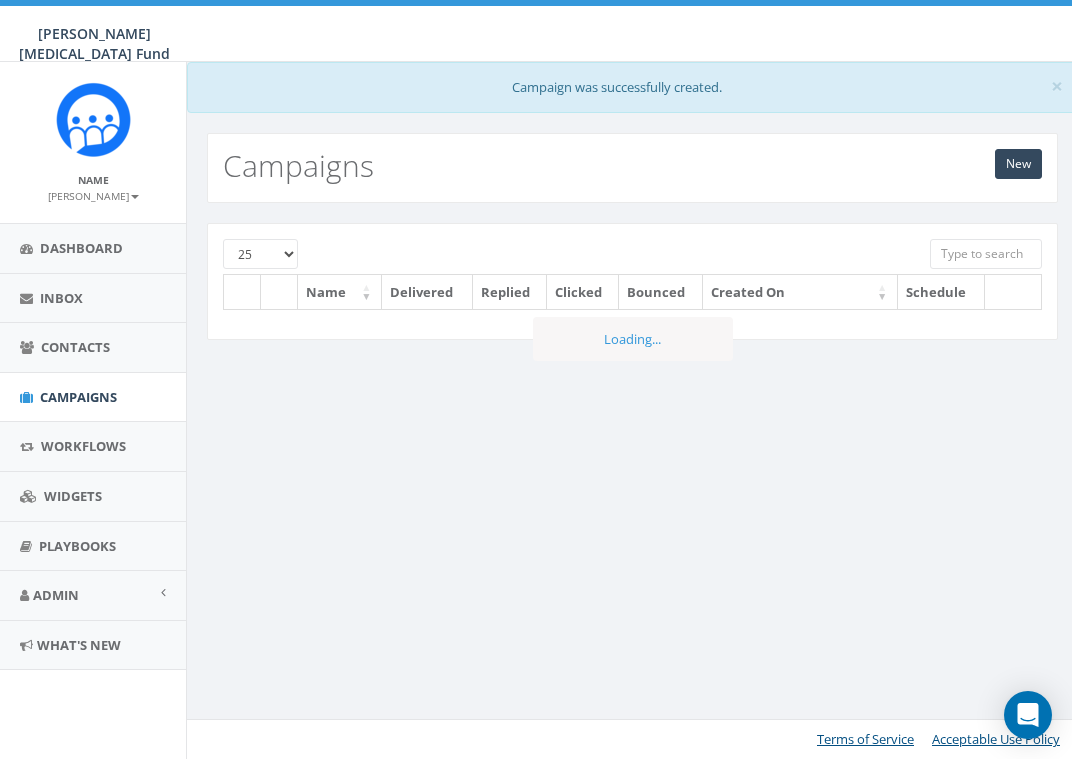 scroll, scrollTop: 0, scrollLeft: 0, axis: both 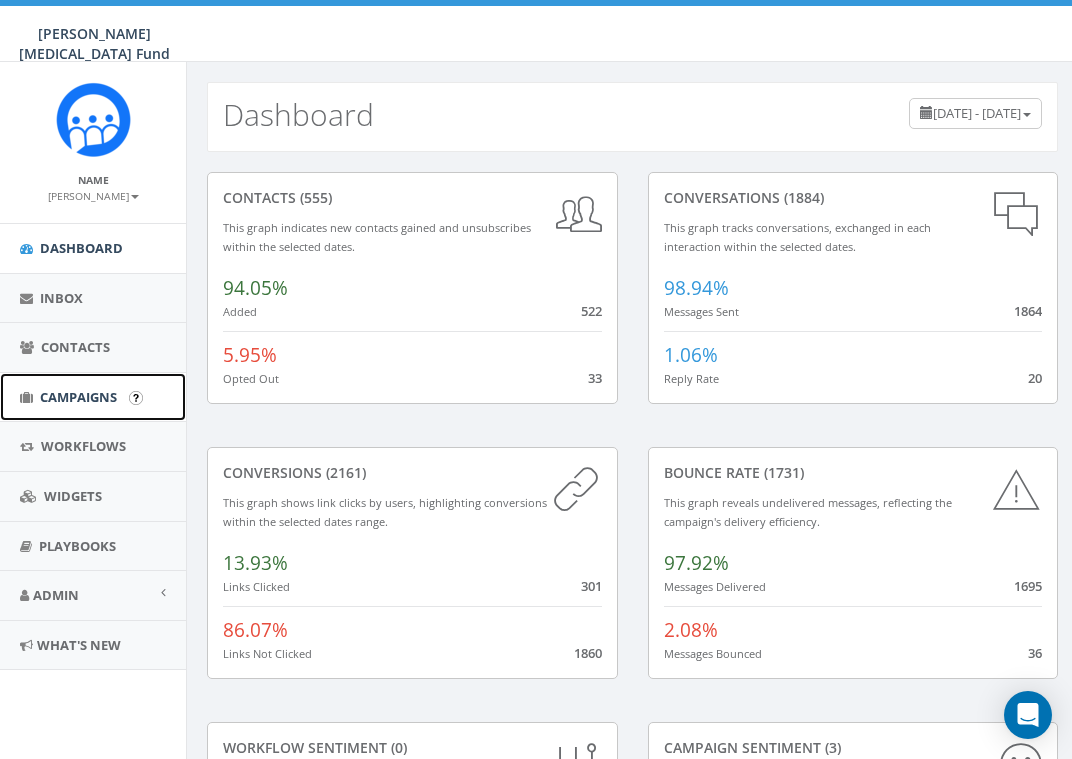 click on "Campaigns" at bounding box center [78, 397] 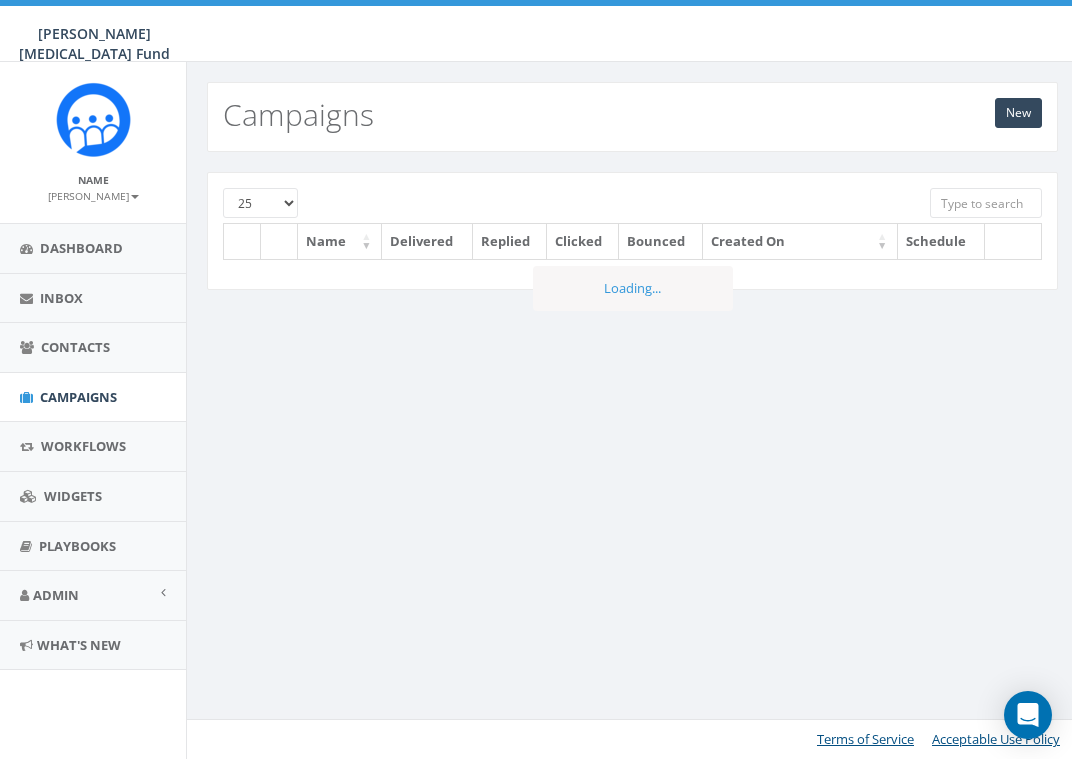 scroll, scrollTop: 0, scrollLeft: 0, axis: both 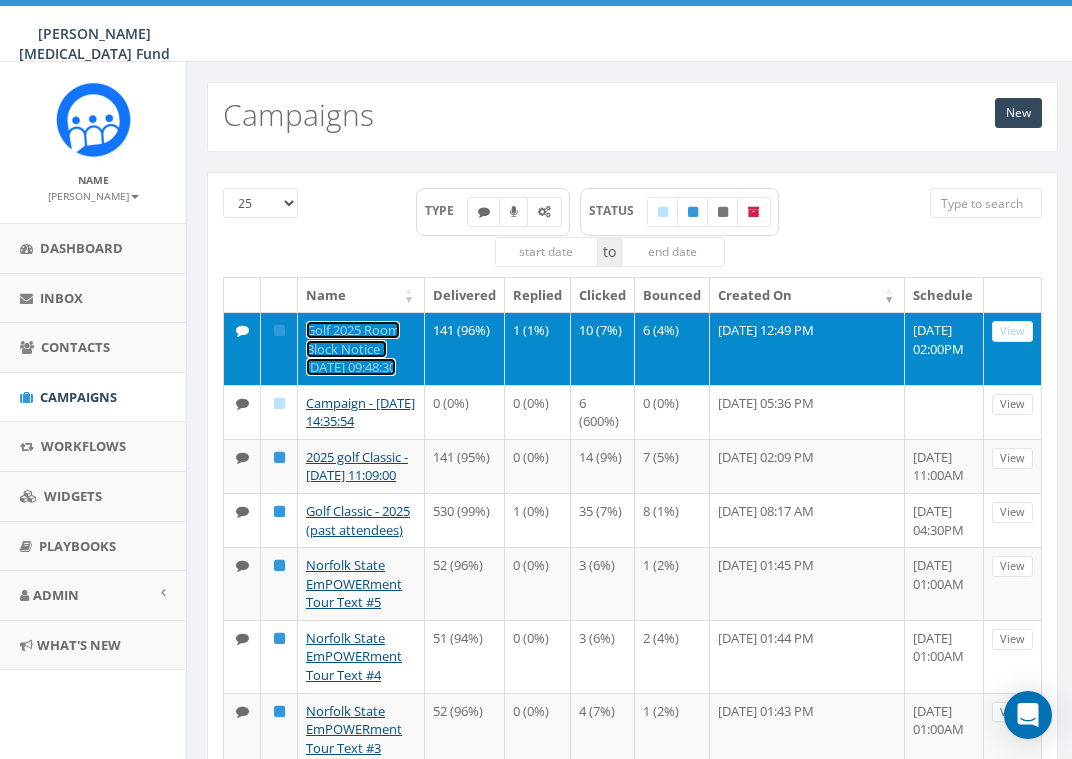 click on "Golf 2025 Room Block Notice - [DATE] 09:48:30" at bounding box center [353, 348] 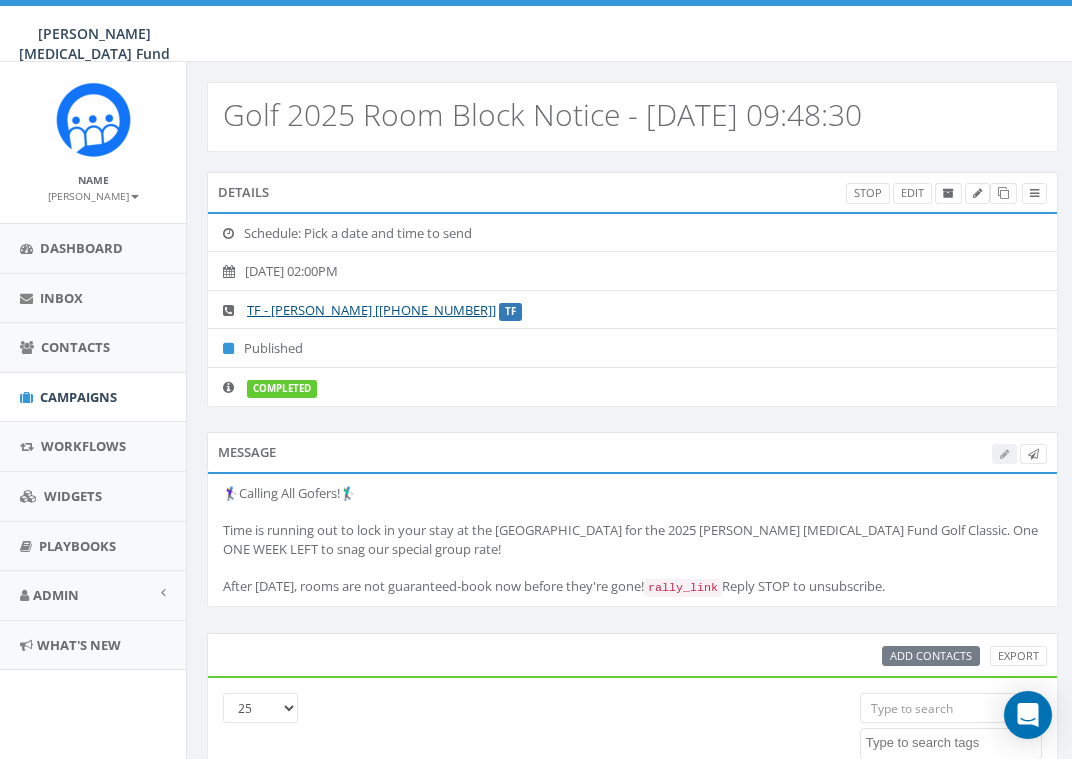 select 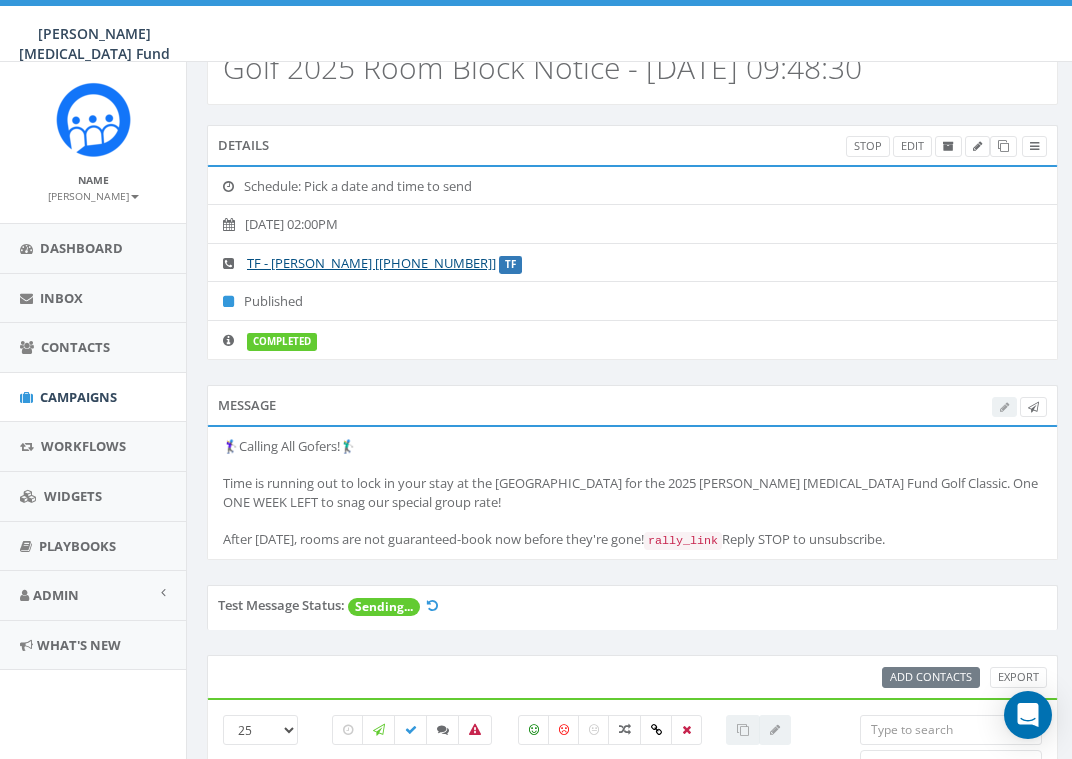 scroll, scrollTop: 0, scrollLeft: 0, axis: both 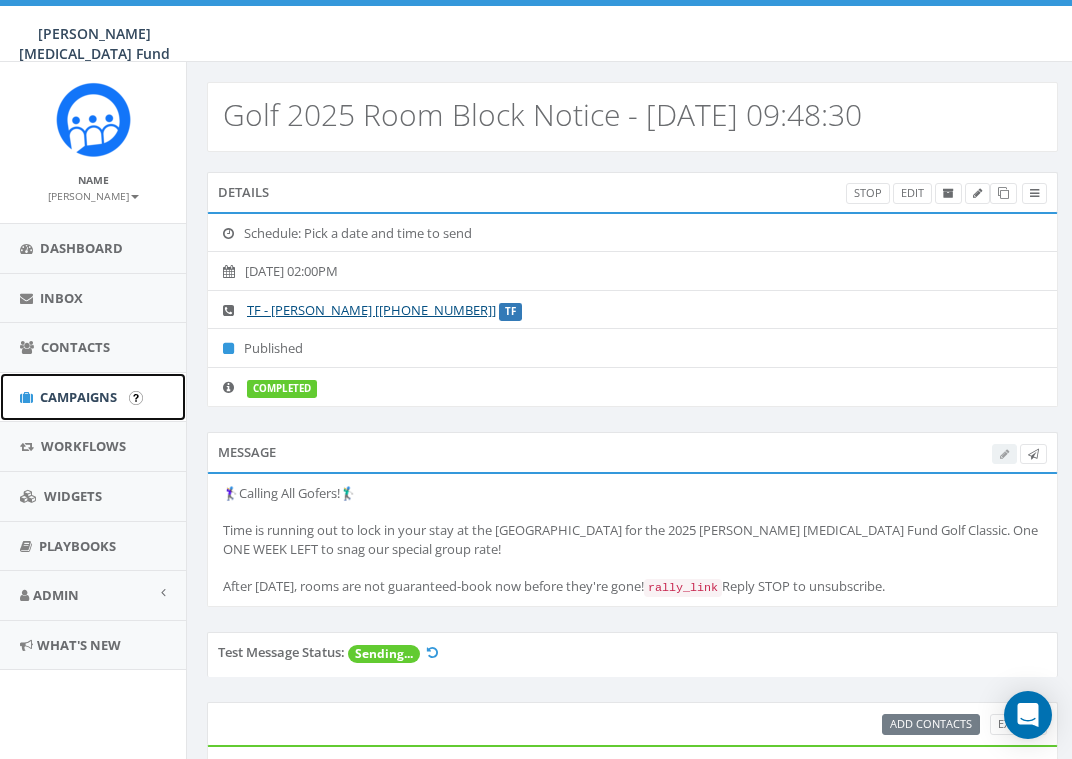 click on "Campaigns" at bounding box center [78, 397] 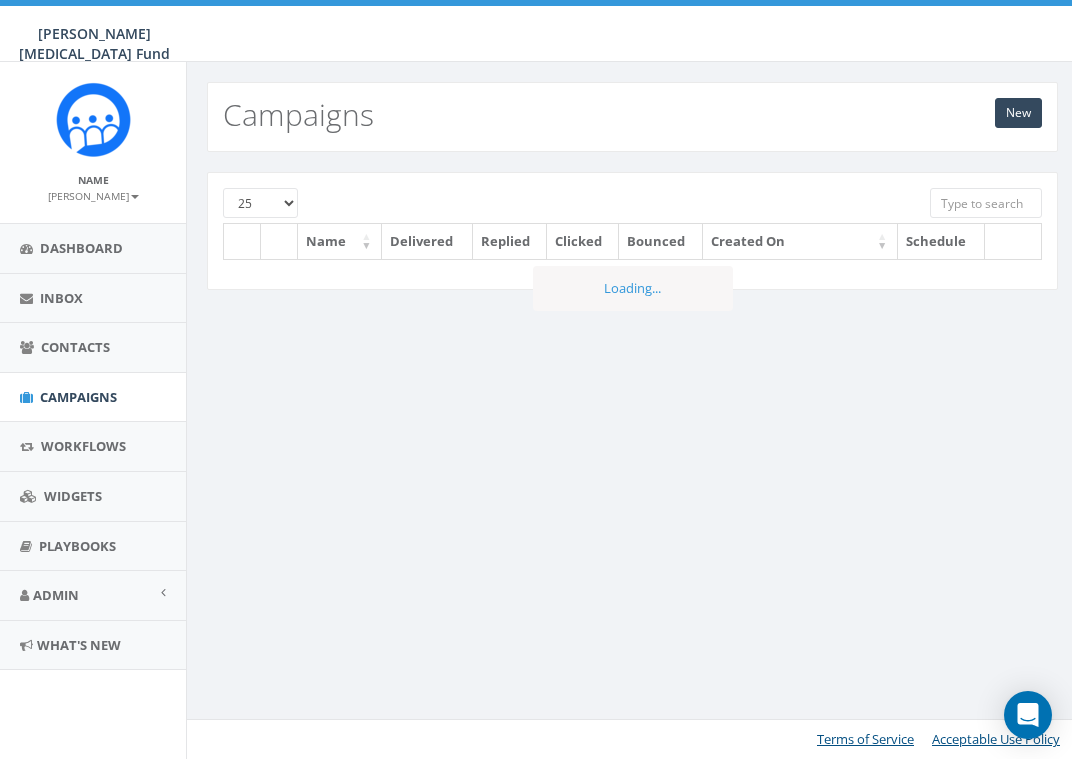 scroll, scrollTop: 0, scrollLeft: 0, axis: both 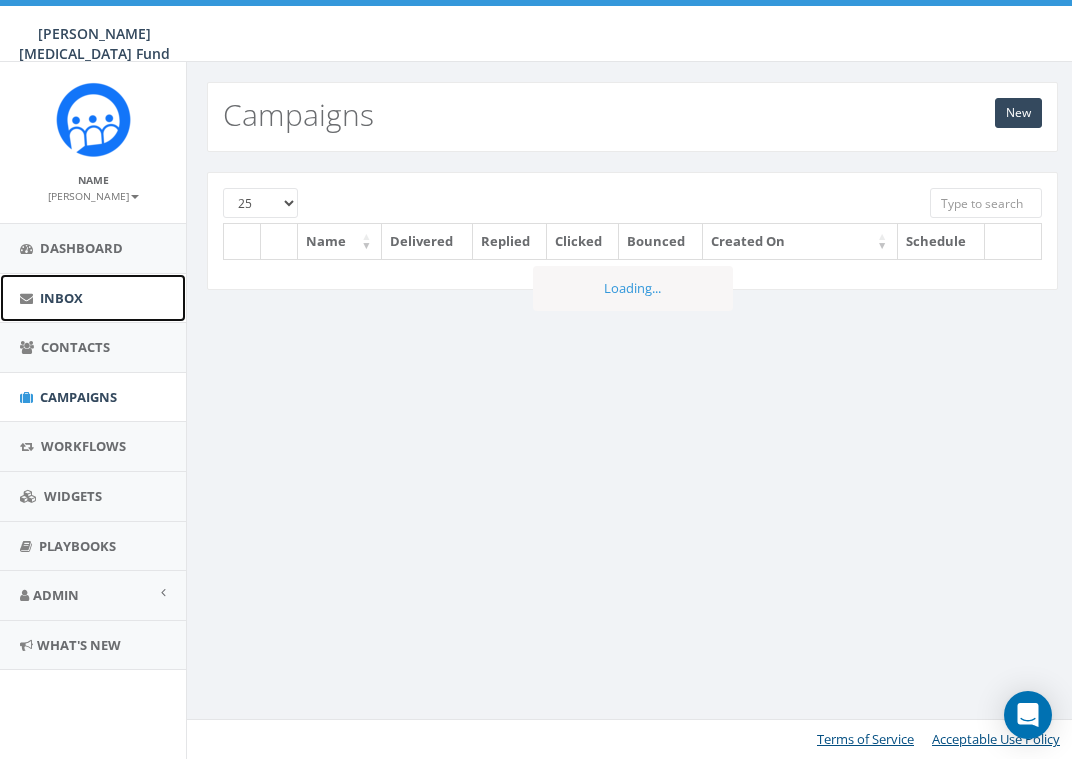 click on "Inbox" at bounding box center (61, 298) 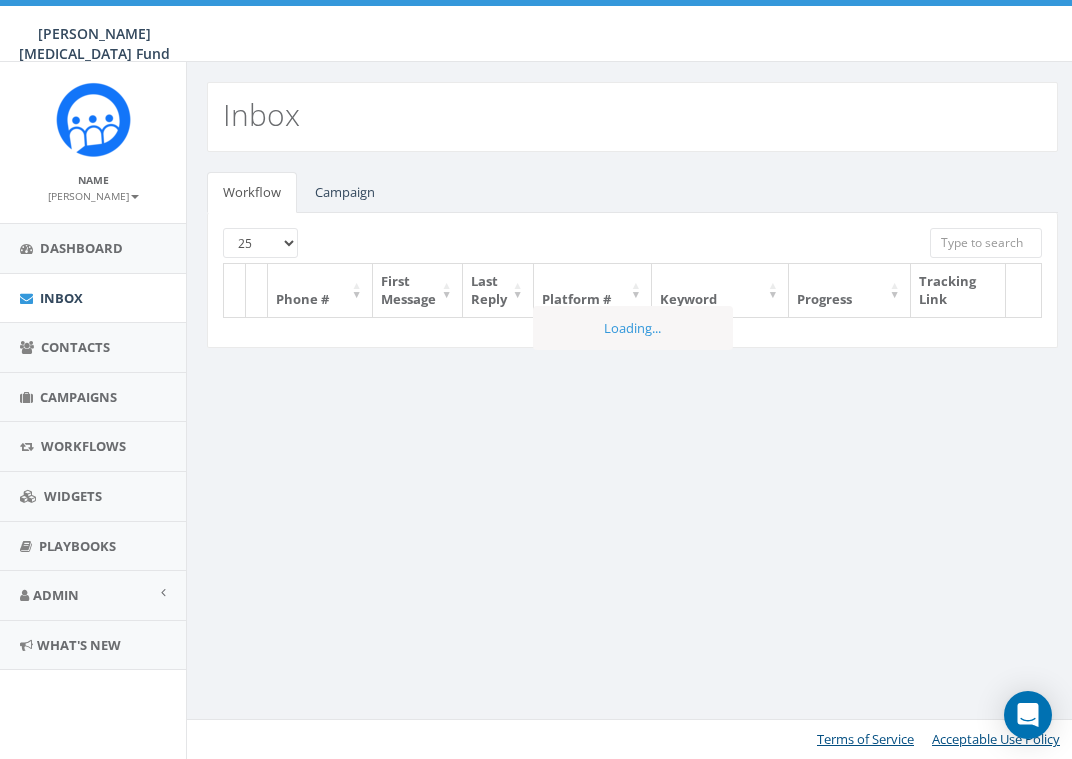 scroll, scrollTop: 0, scrollLeft: 0, axis: both 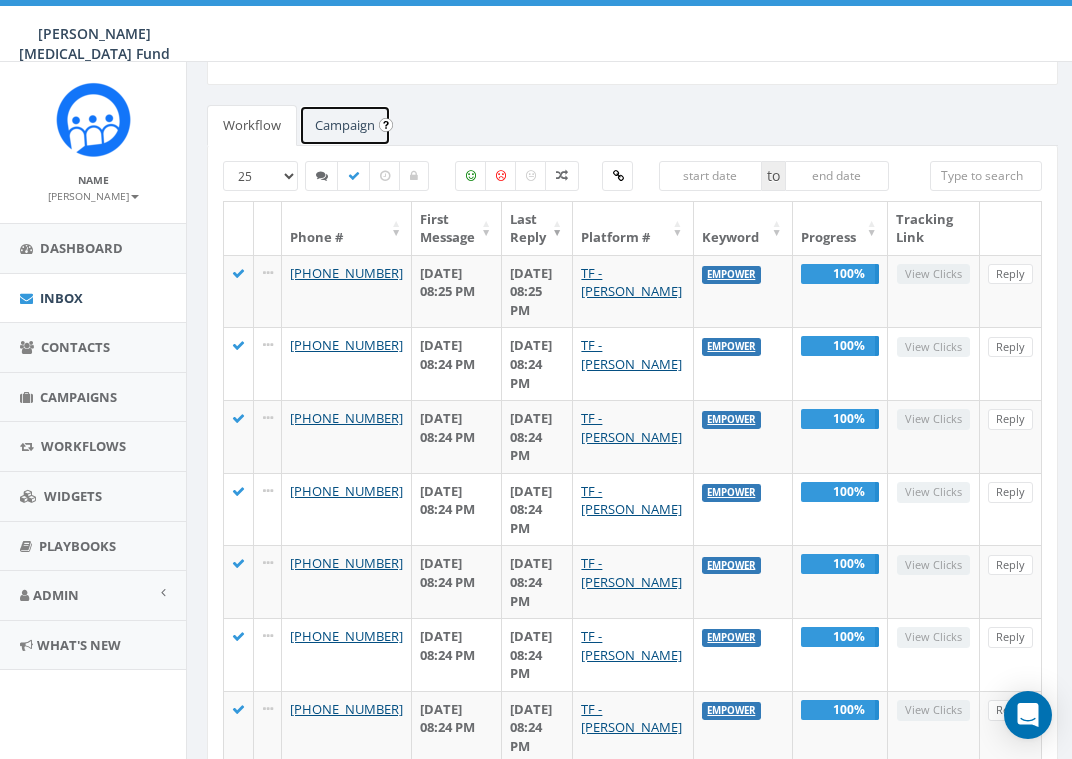 click on "Campaign" at bounding box center [345, 125] 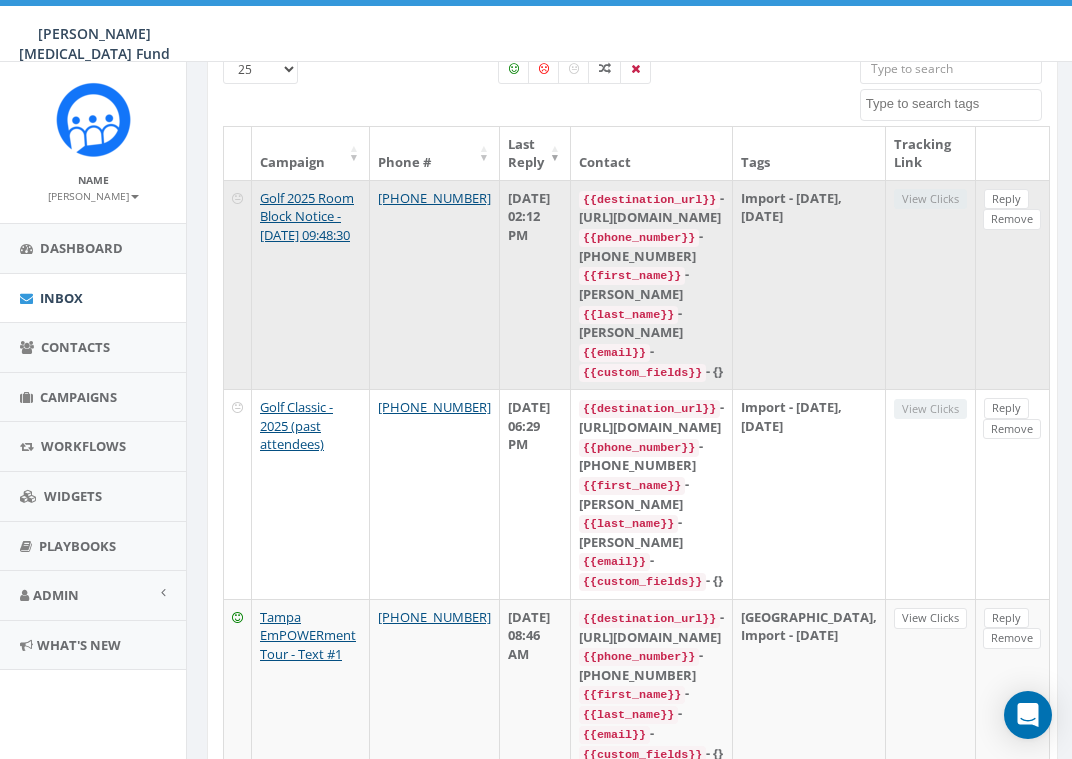 scroll, scrollTop: 183, scrollLeft: 0, axis: vertical 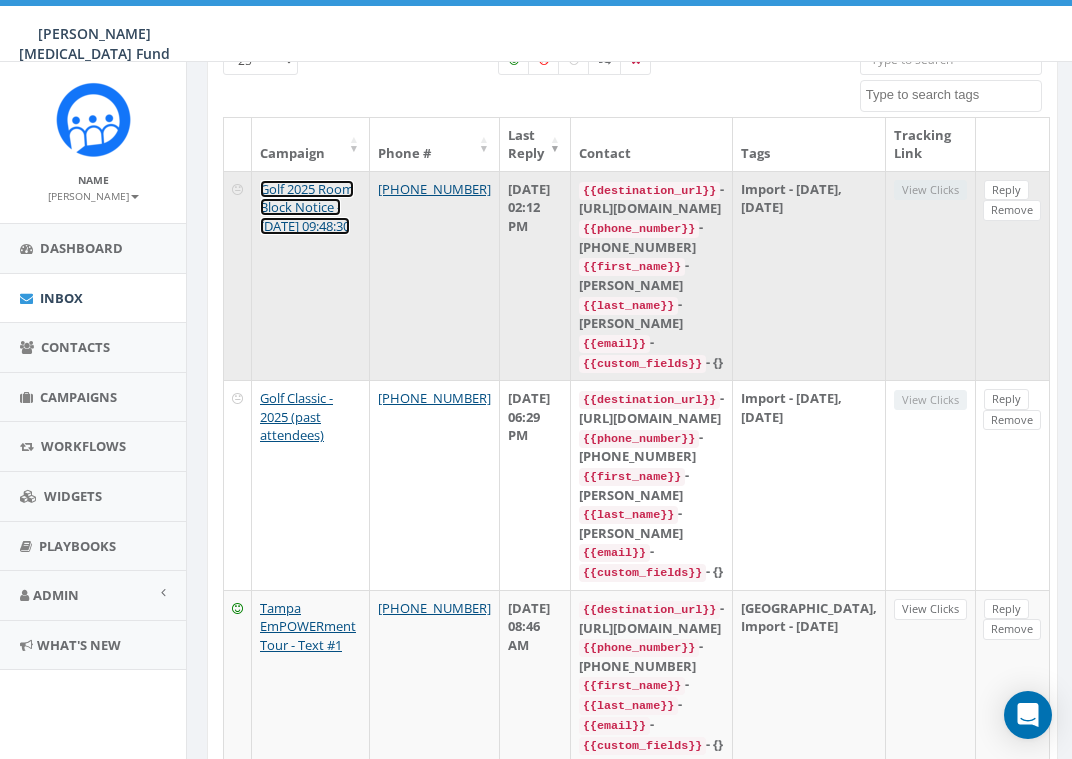 click on "Golf 2025 Room Block Notice - [DATE] 09:48:30" at bounding box center [307, 207] 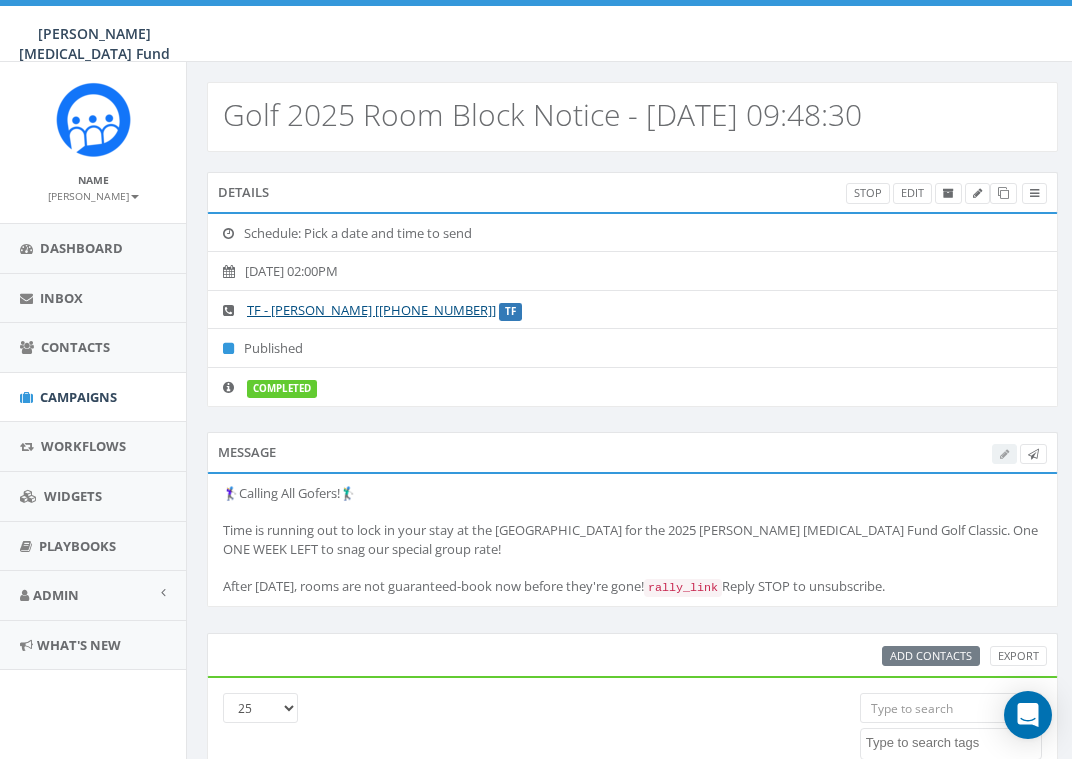 select 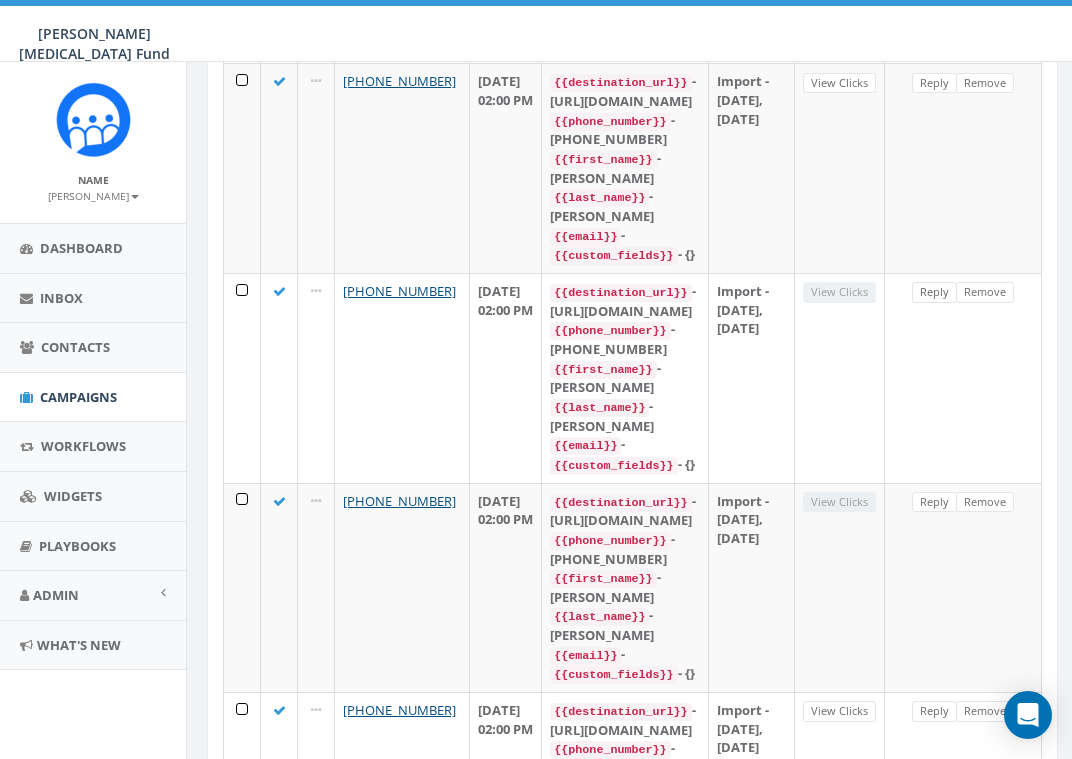 scroll, scrollTop: 838, scrollLeft: 0, axis: vertical 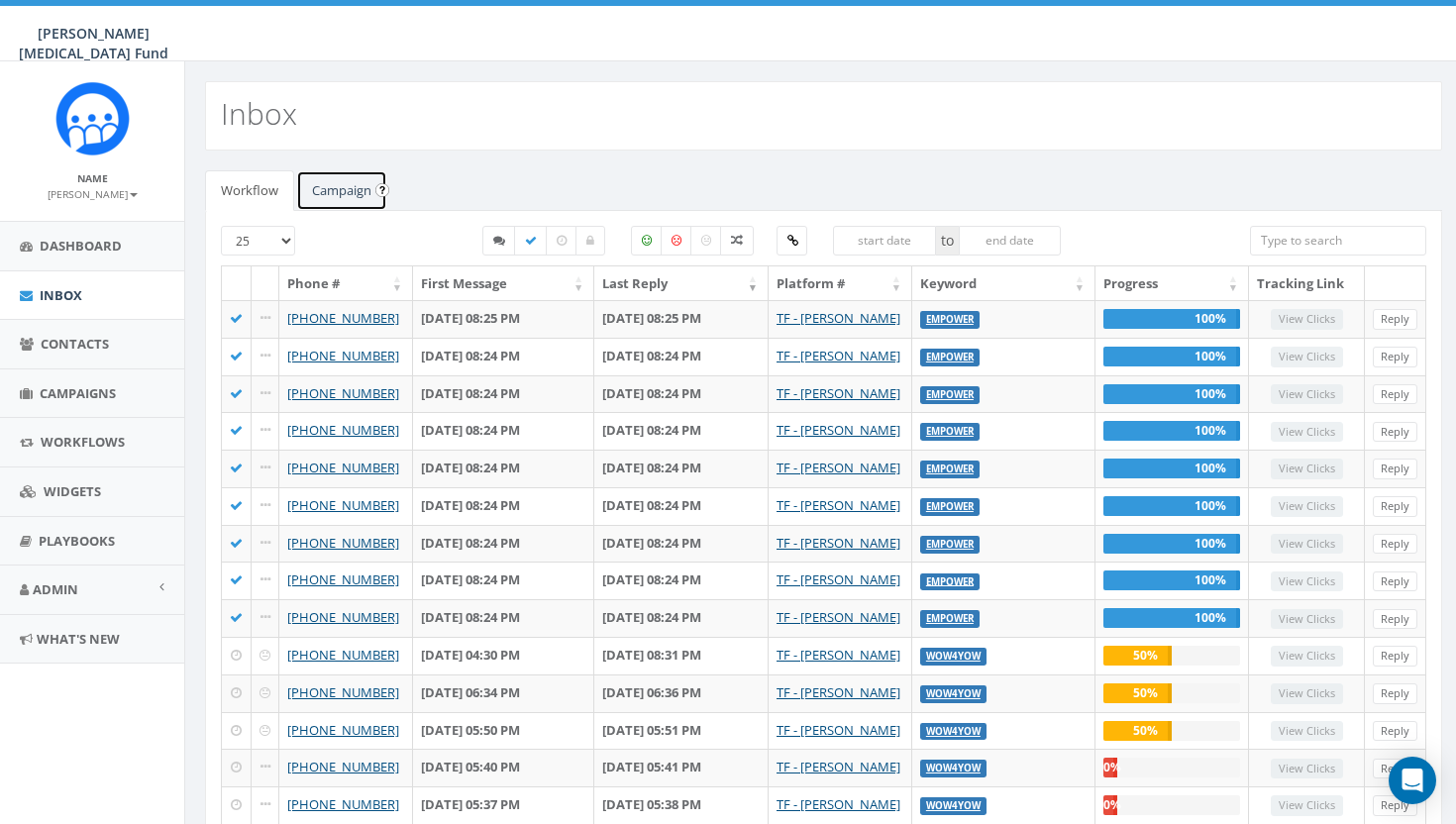 click on "Campaign" at bounding box center [342, 190] 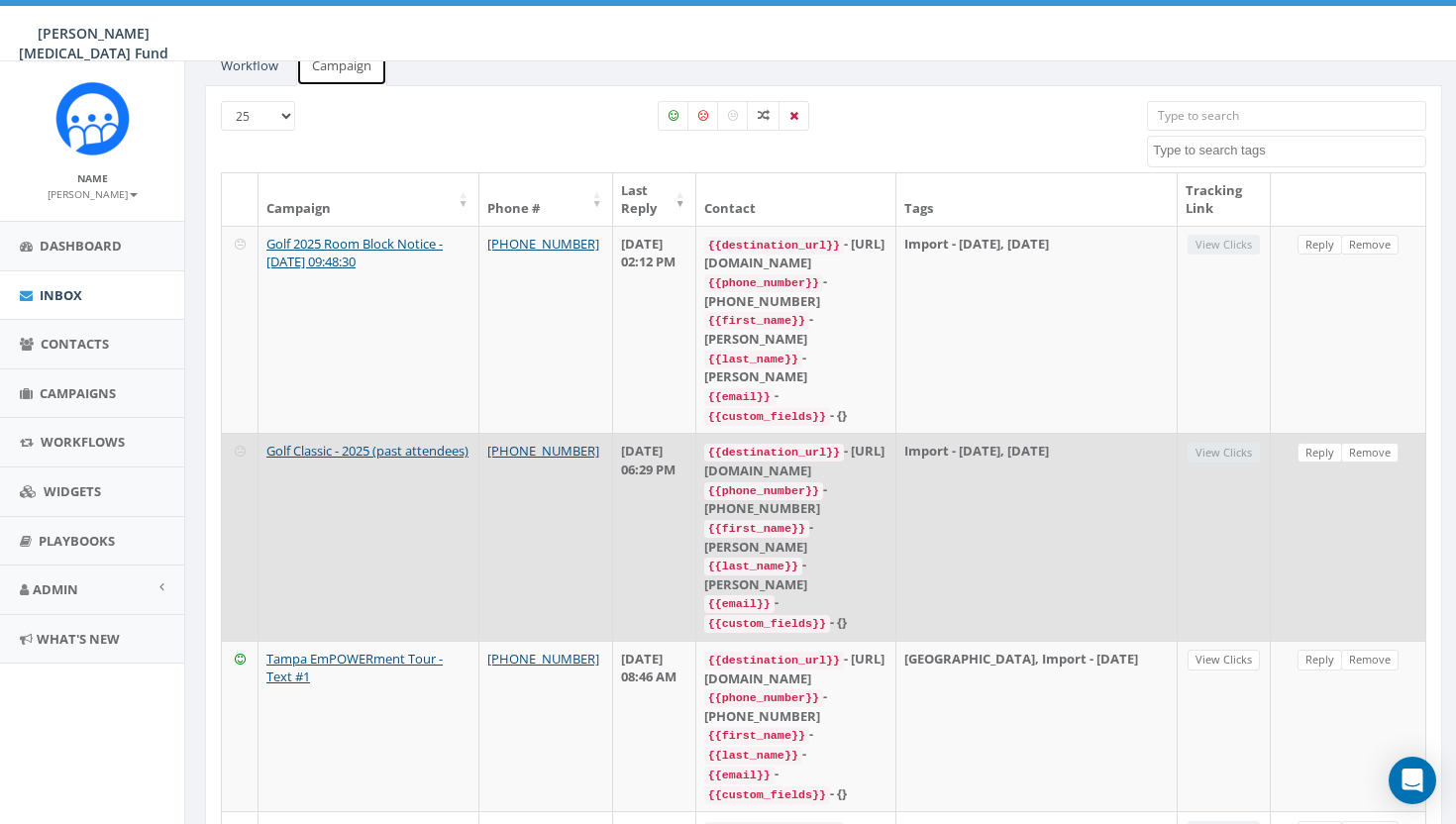 scroll, scrollTop: 126, scrollLeft: 0, axis: vertical 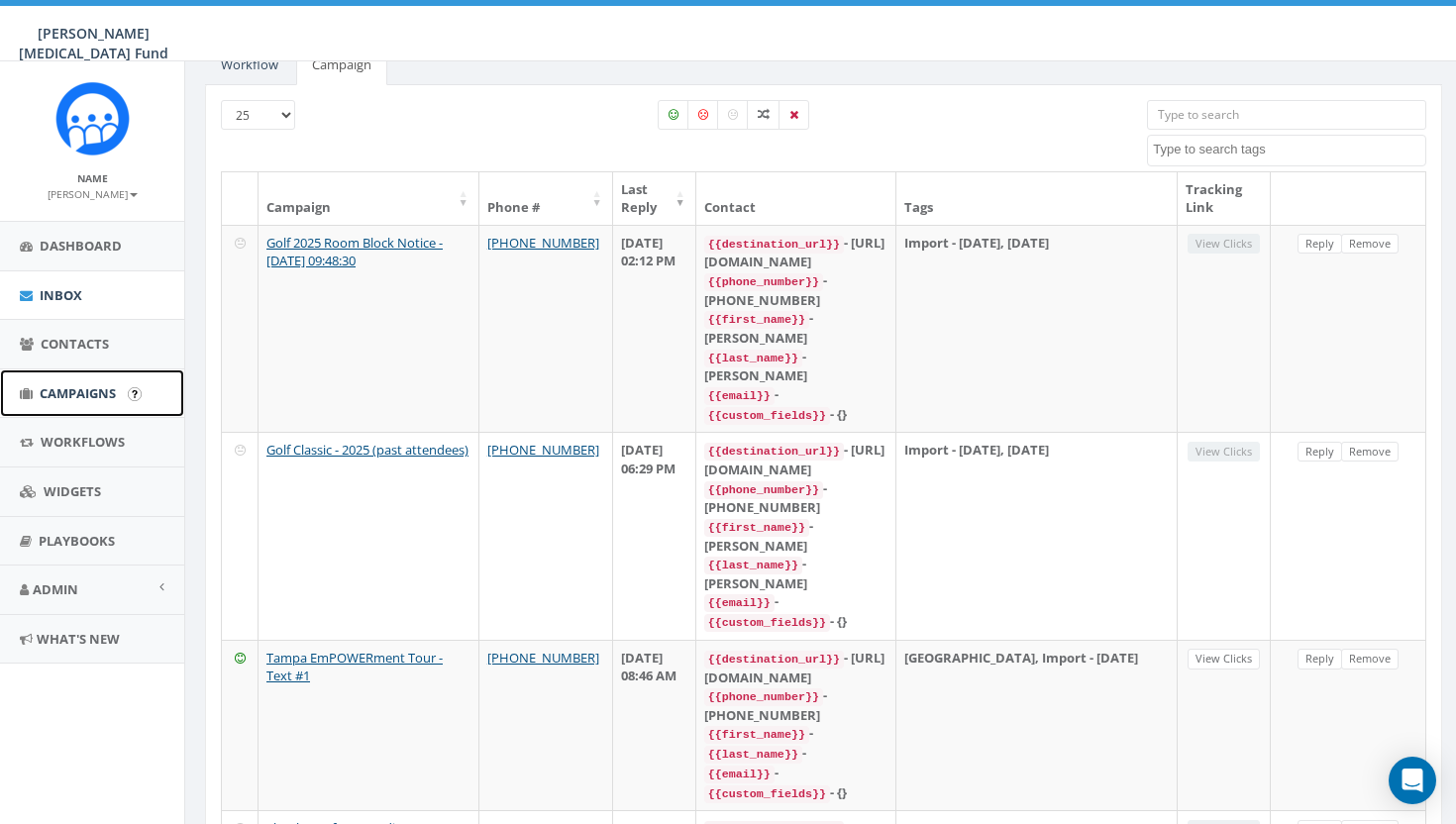 click on "Campaigns" at bounding box center [92, 393] 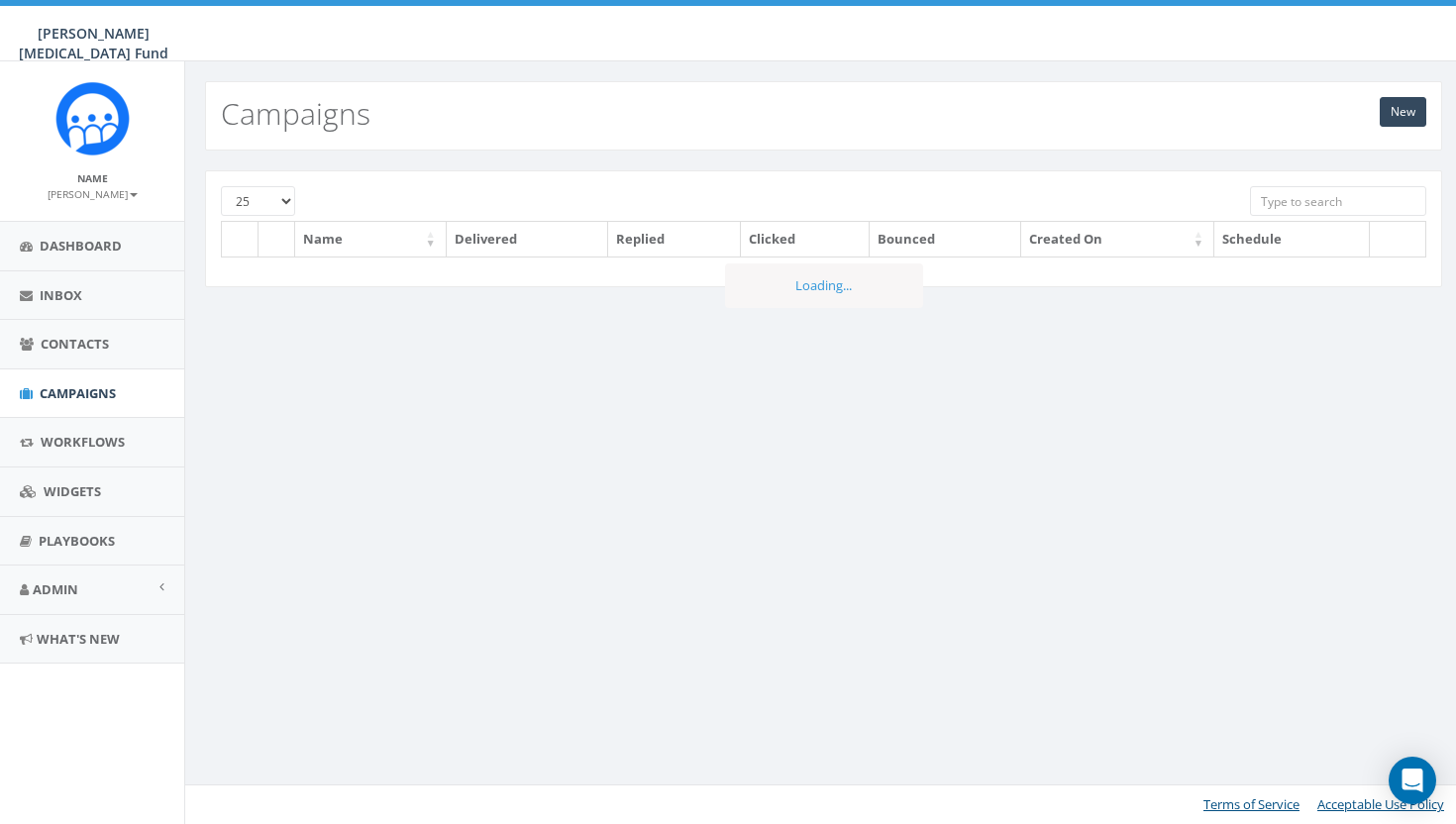scroll, scrollTop: 0, scrollLeft: 0, axis: both 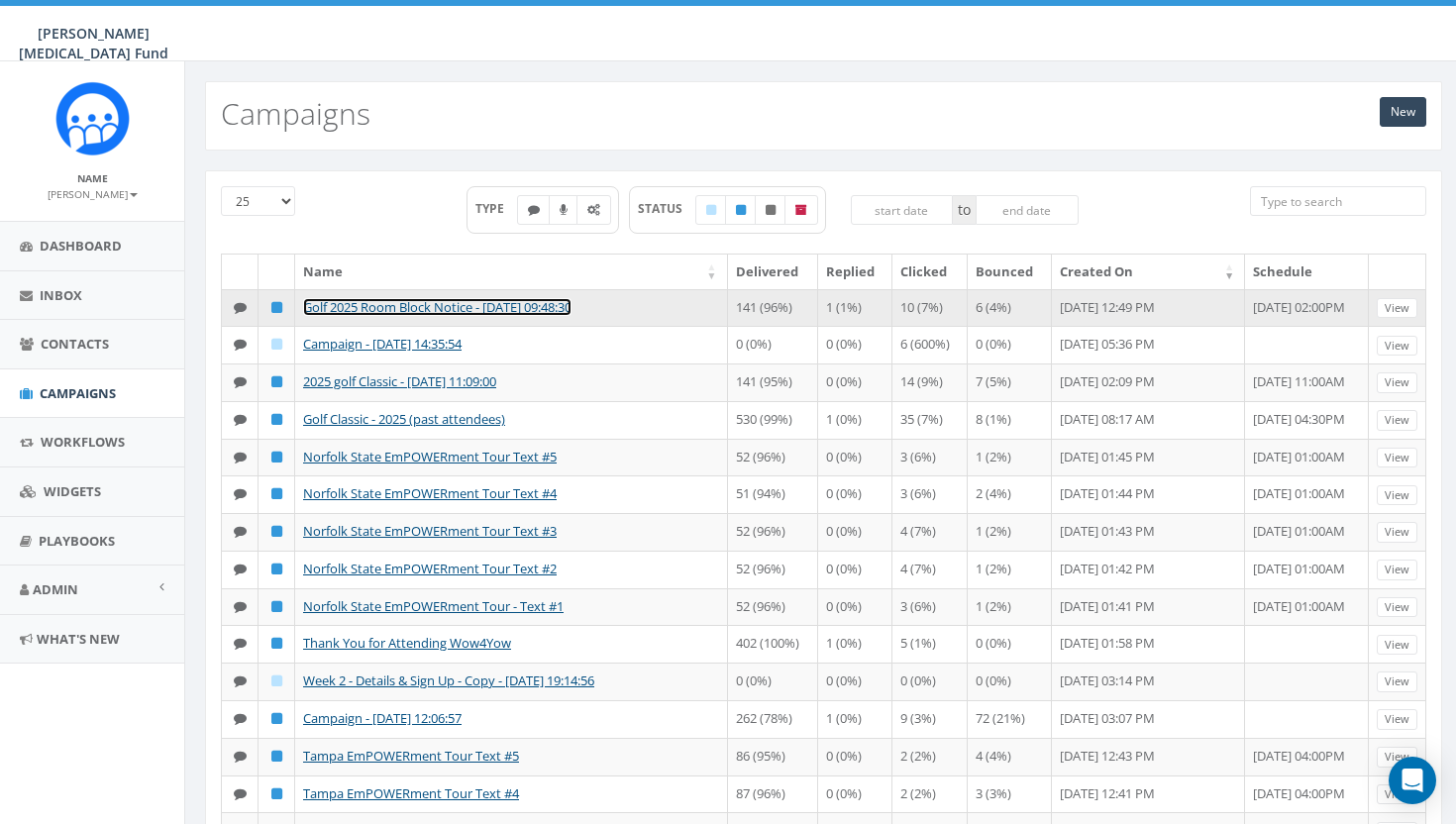 click on "Golf 2025 Room Block Notice - [DATE] 09:48:30" at bounding box center [437, 307] 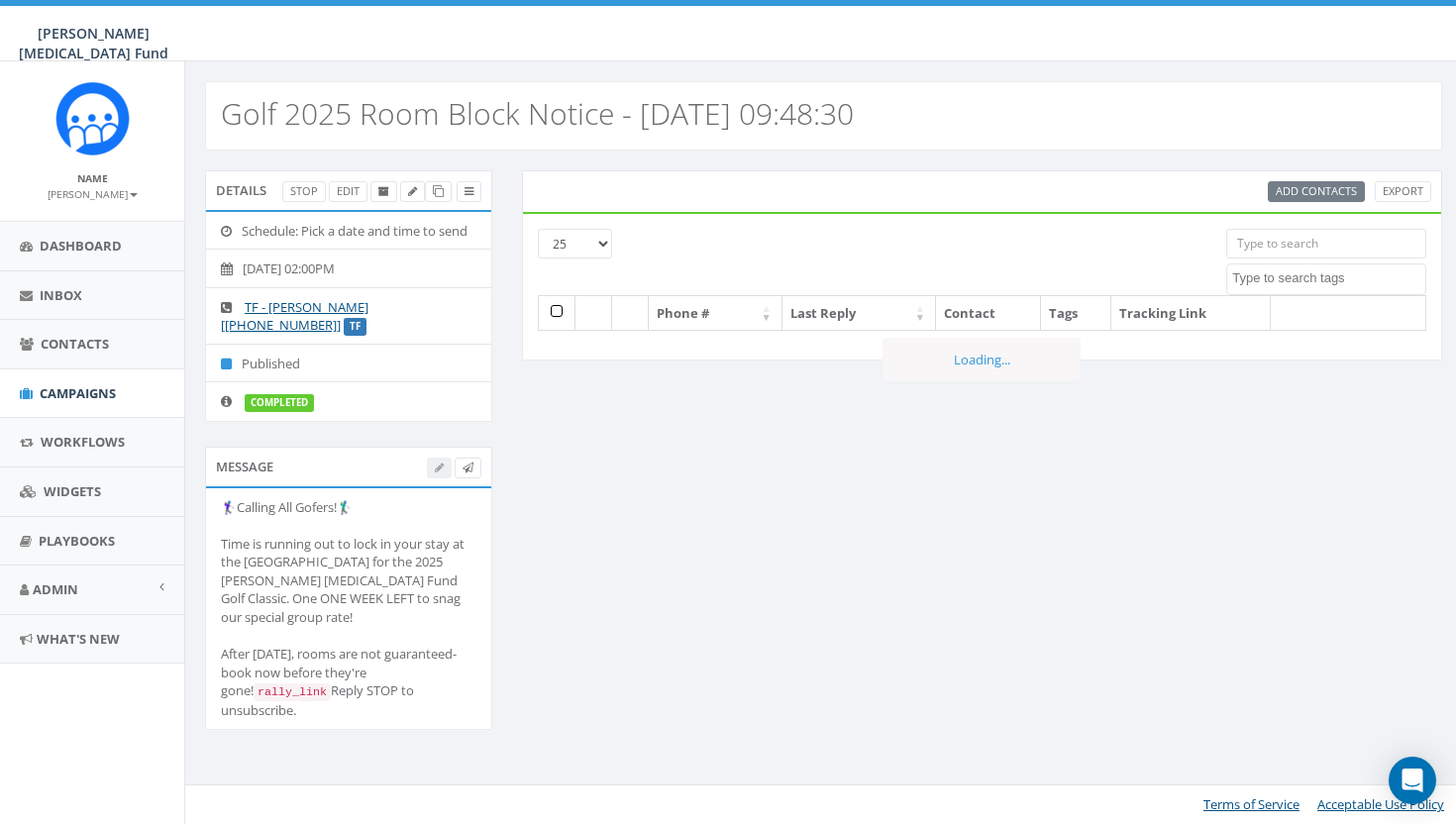 select 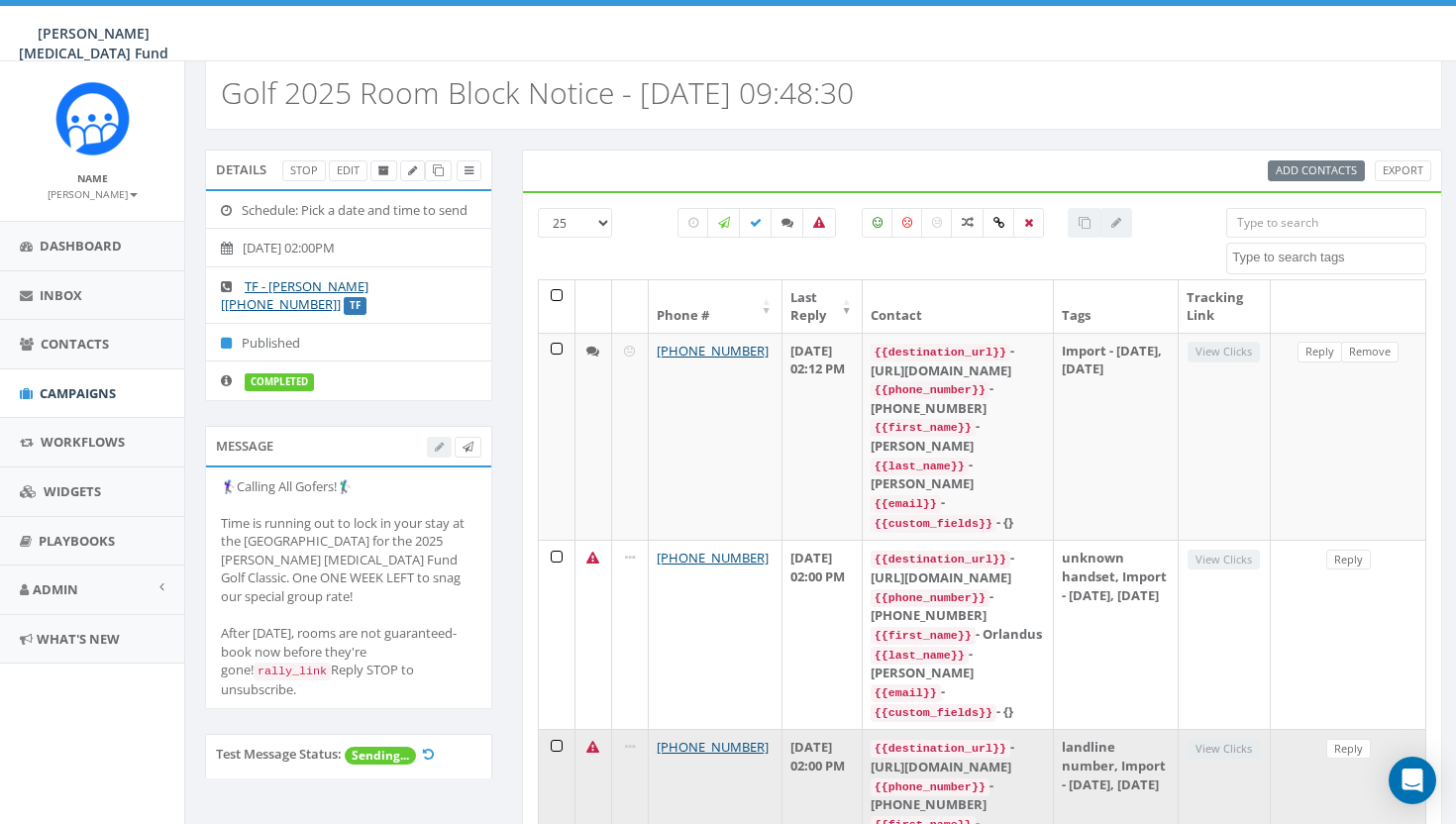 scroll, scrollTop: 0, scrollLeft: 0, axis: both 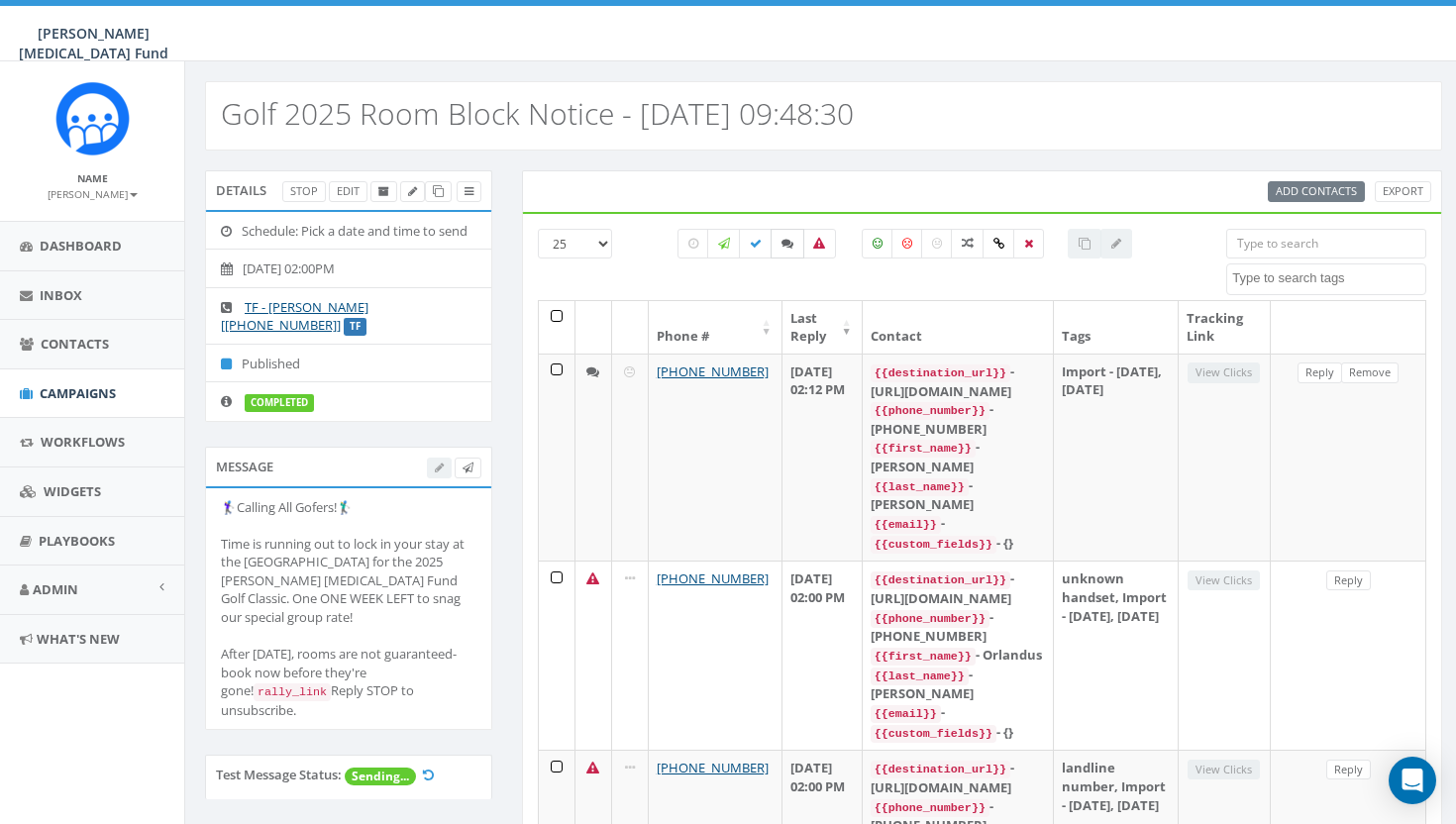 click at bounding box center (787, 244) 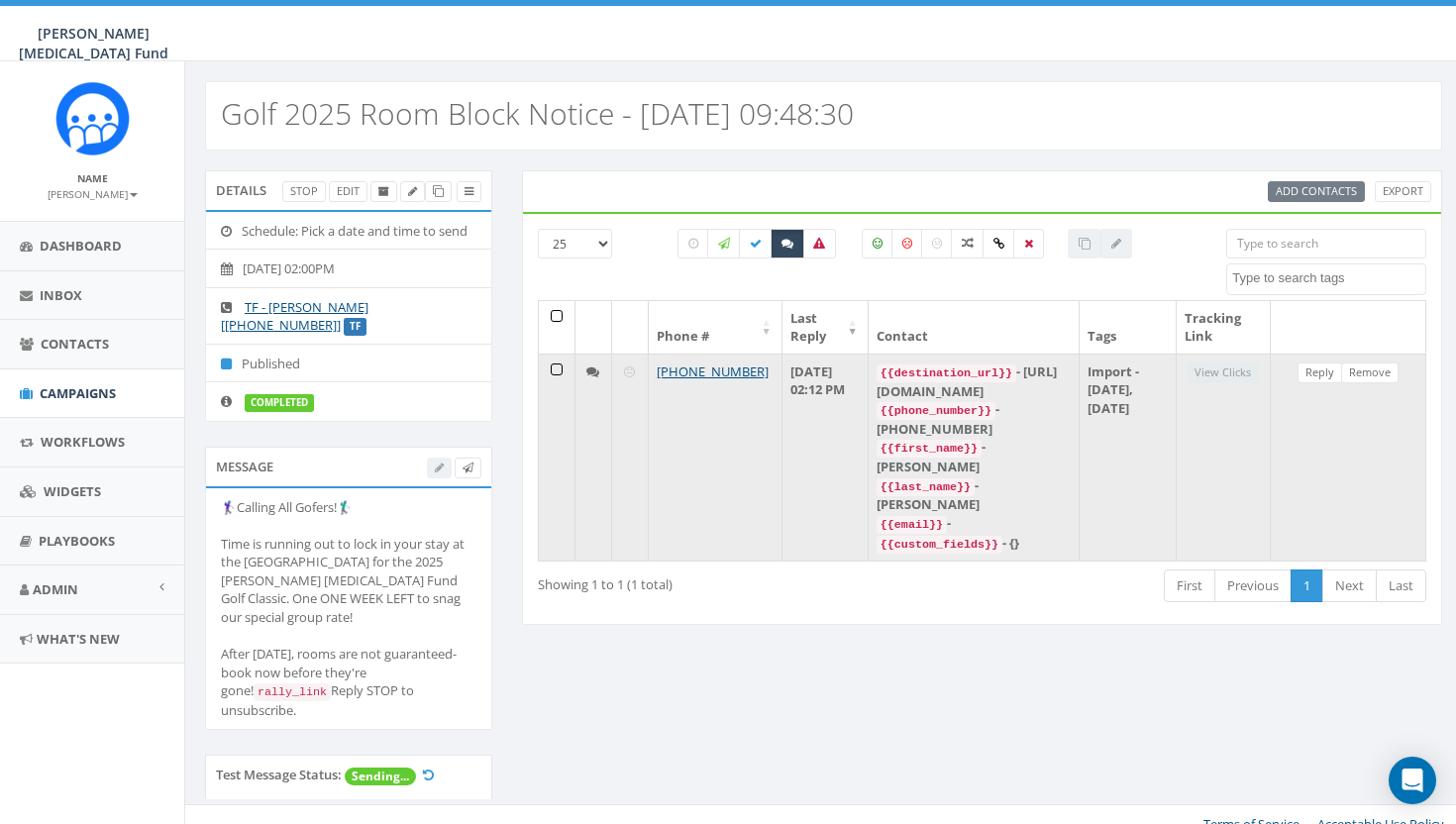 click on "[PHONE_NUMBER]" at bounding box center (715, 458) 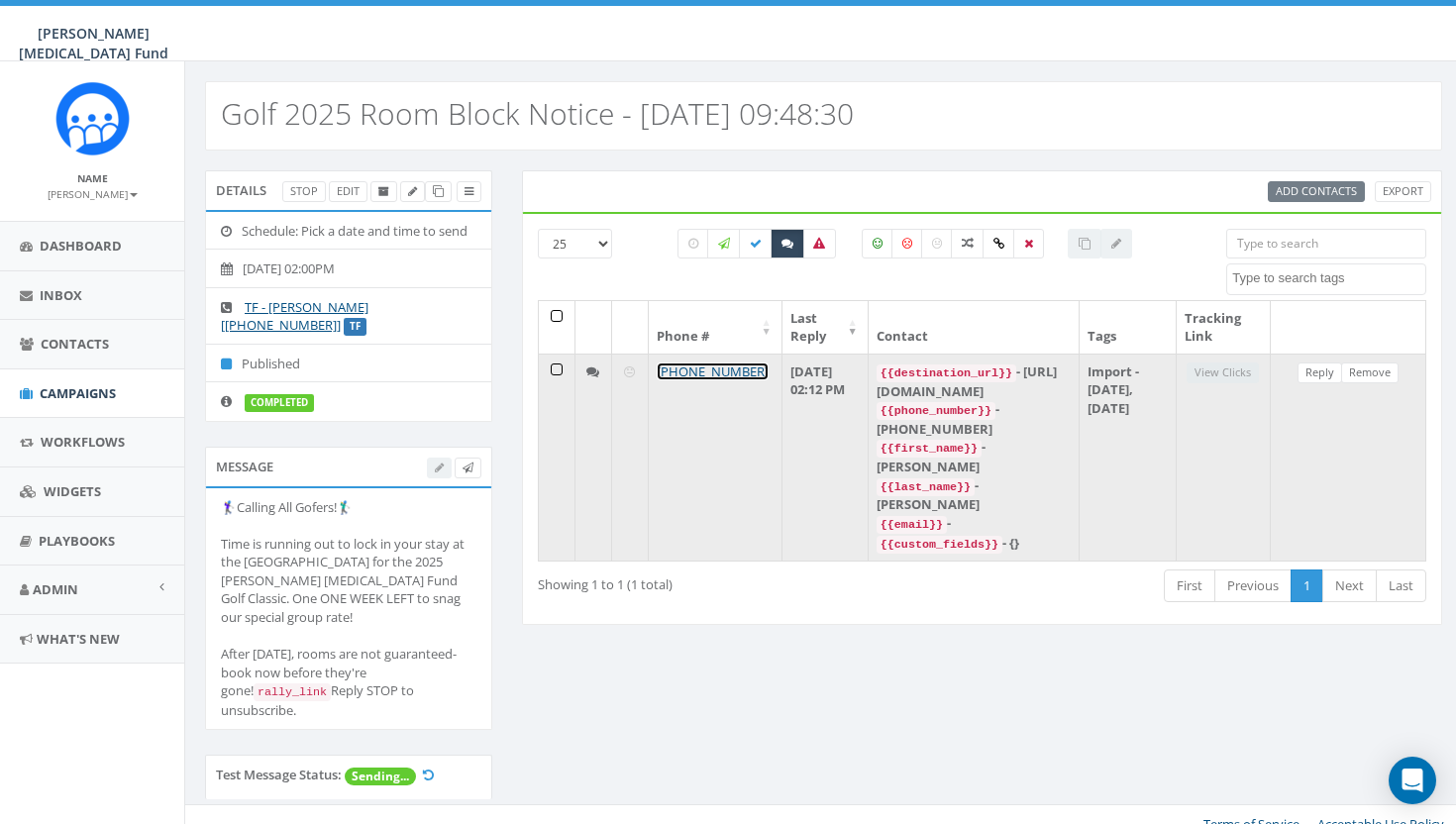 click on "[PHONE_NUMBER]" at bounding box center (712, 371) 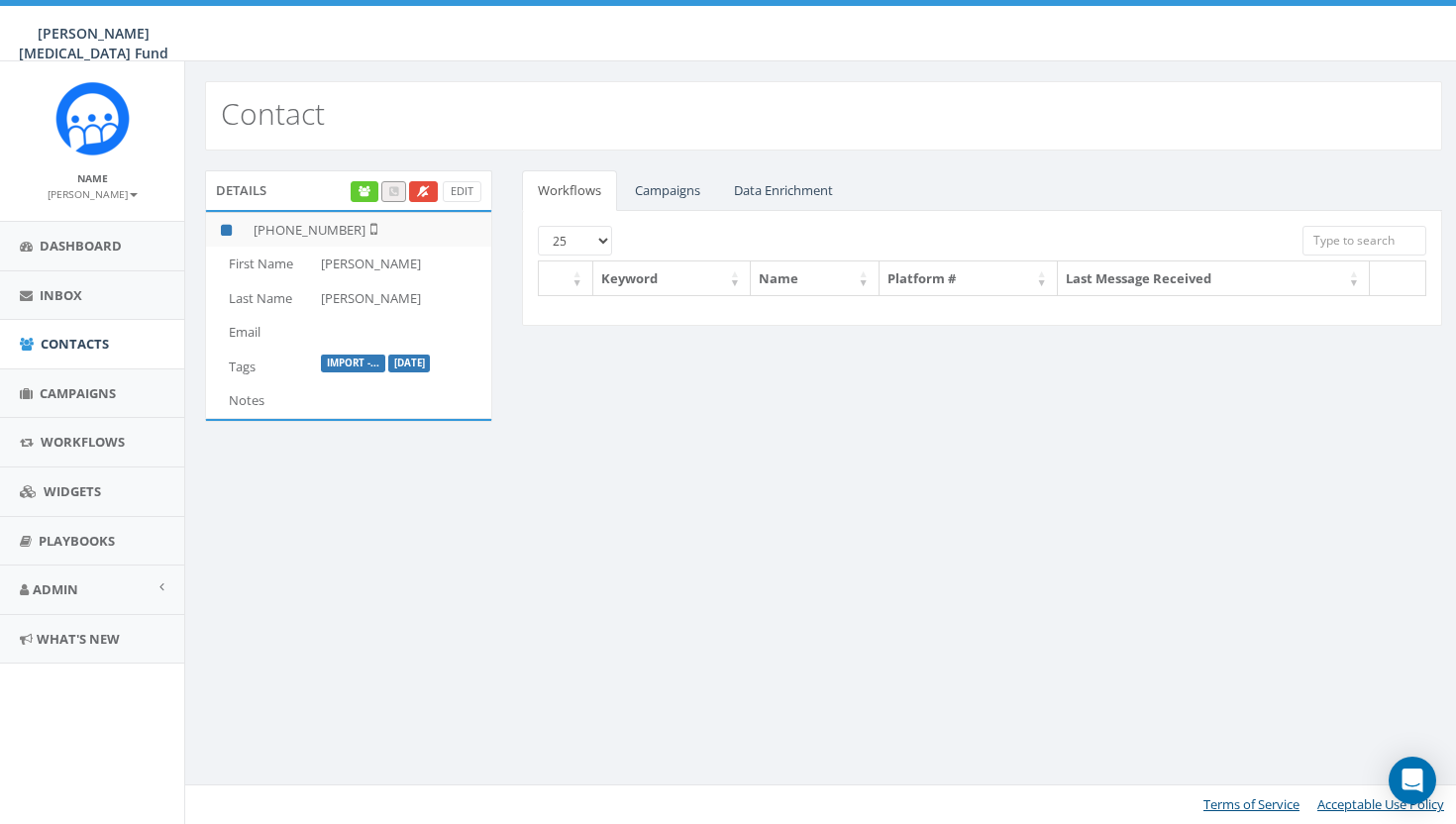 scroll, scrollTop: 0, scrollLeft: 0, axis: both 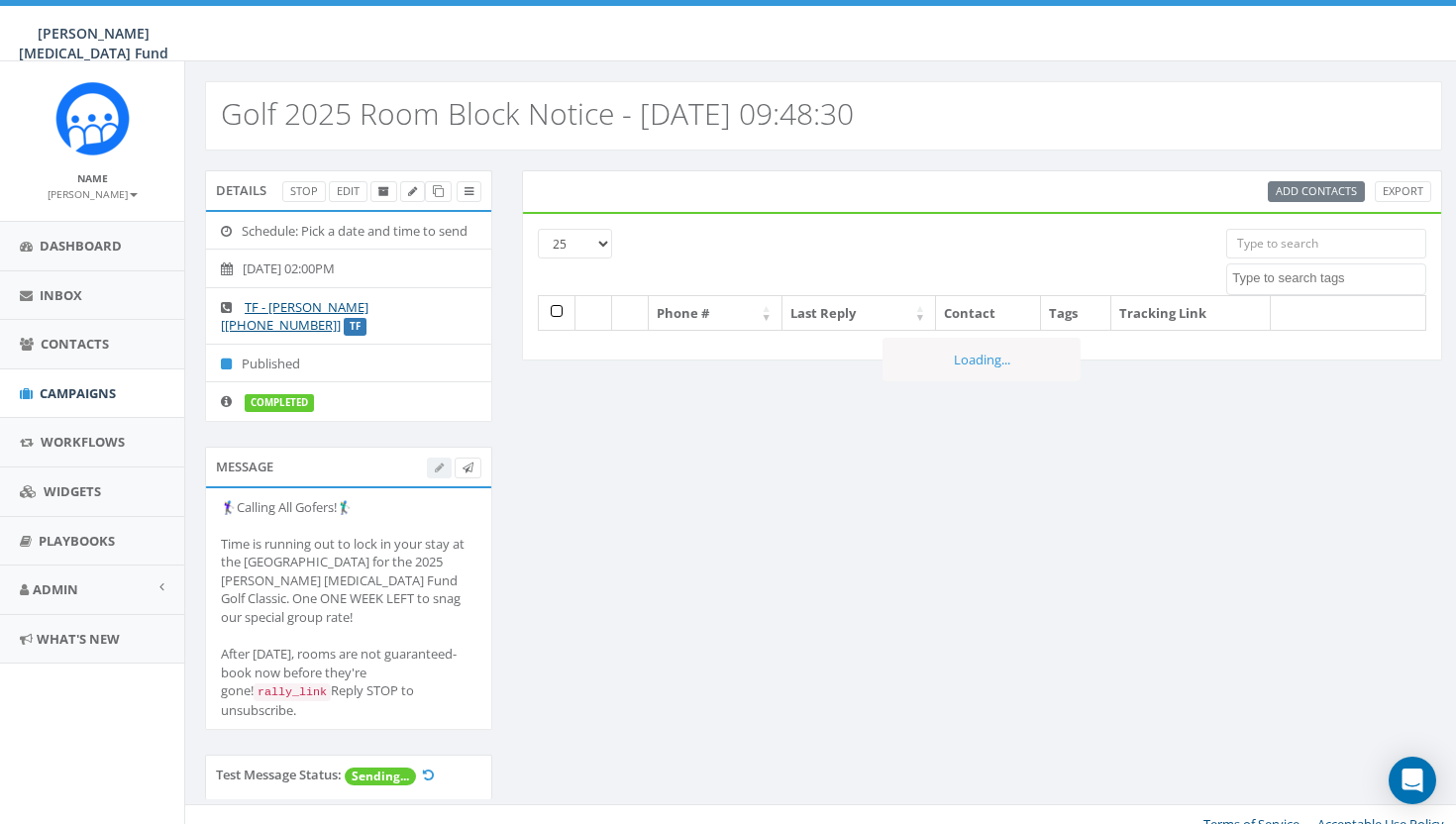 select 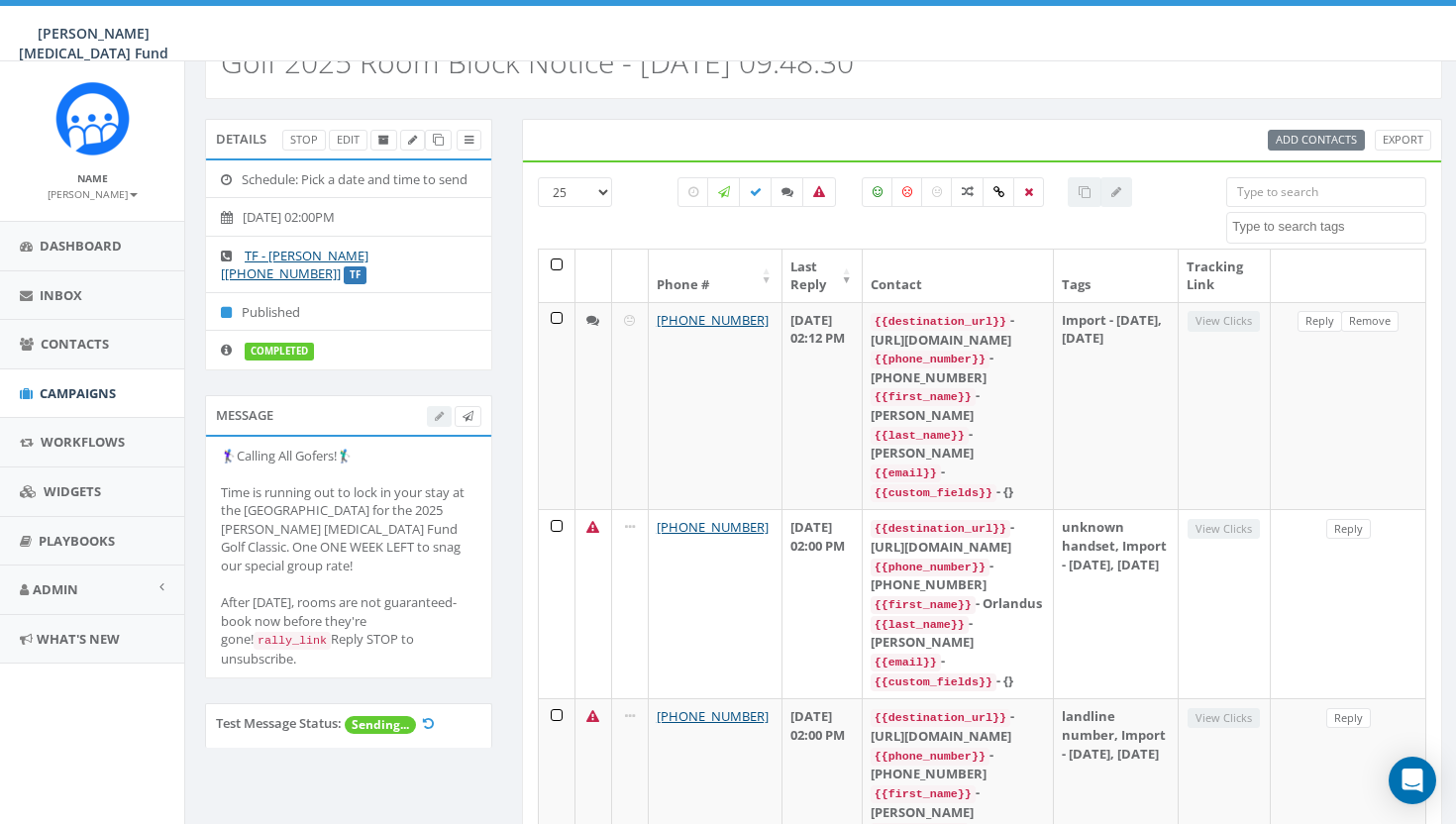scroll, scrollTop: 0, scrollLeft: 0, axis: both 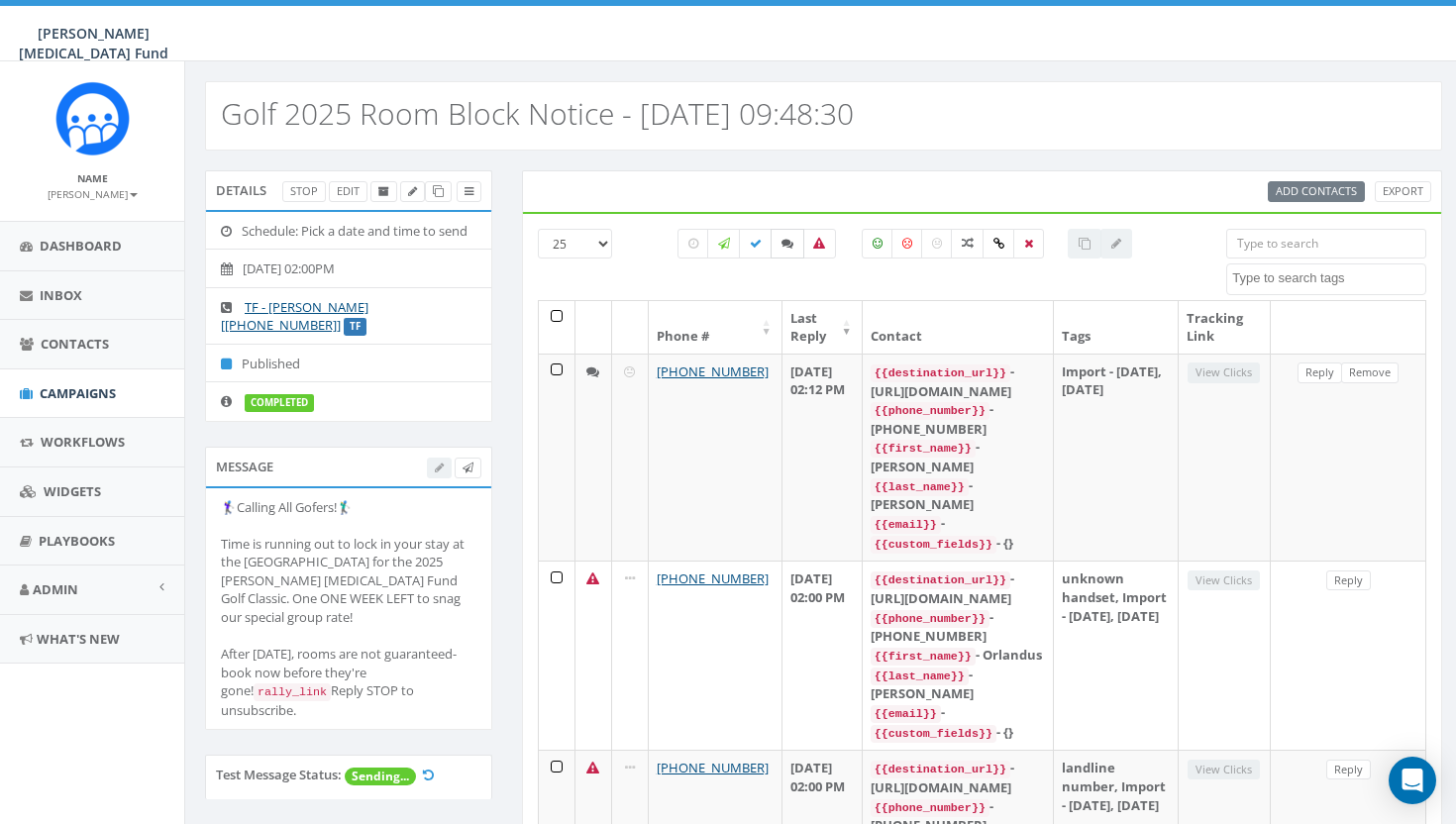 click at bounding box center (787, 244) 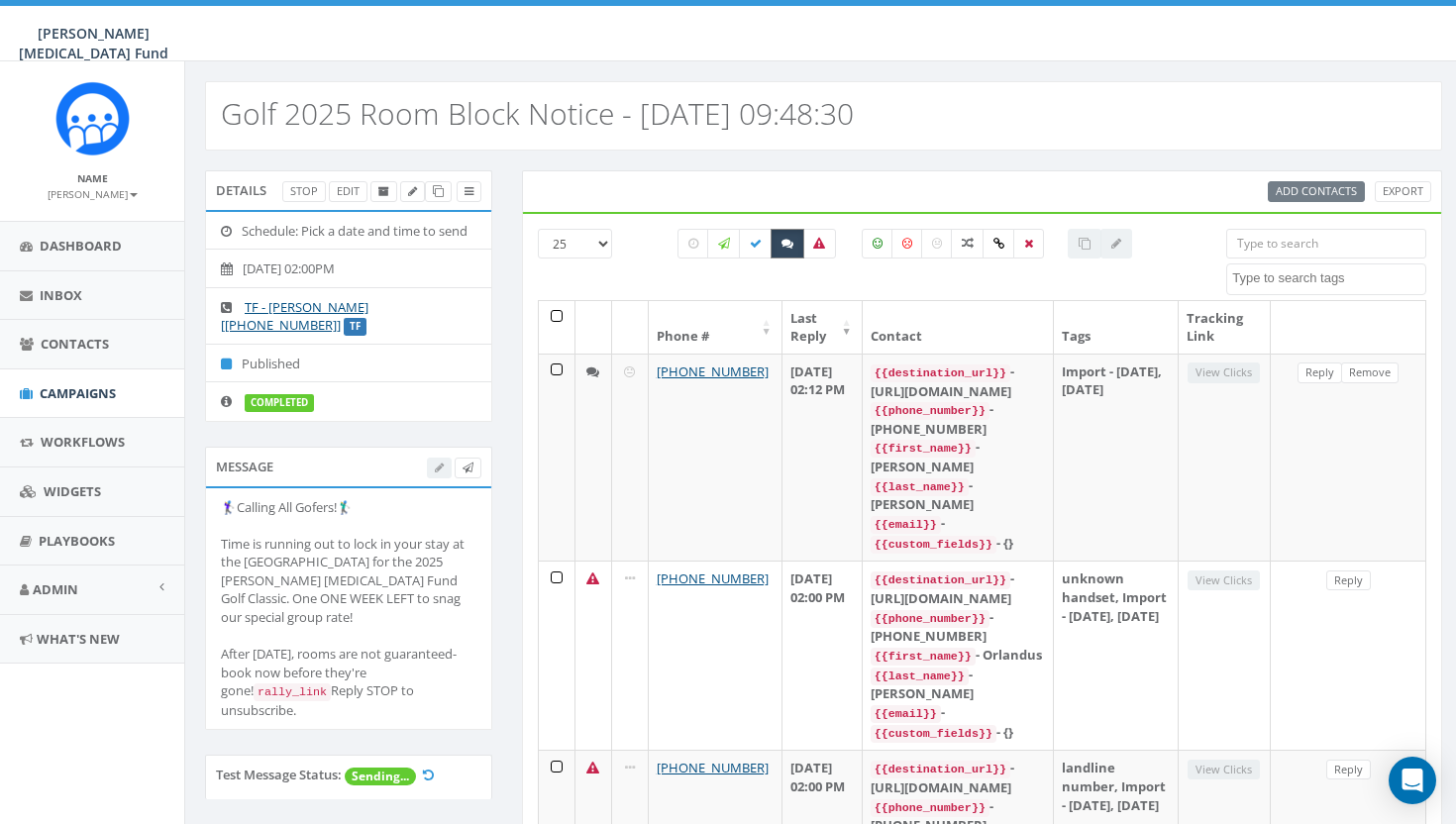 click at bounding box center [787, 244] 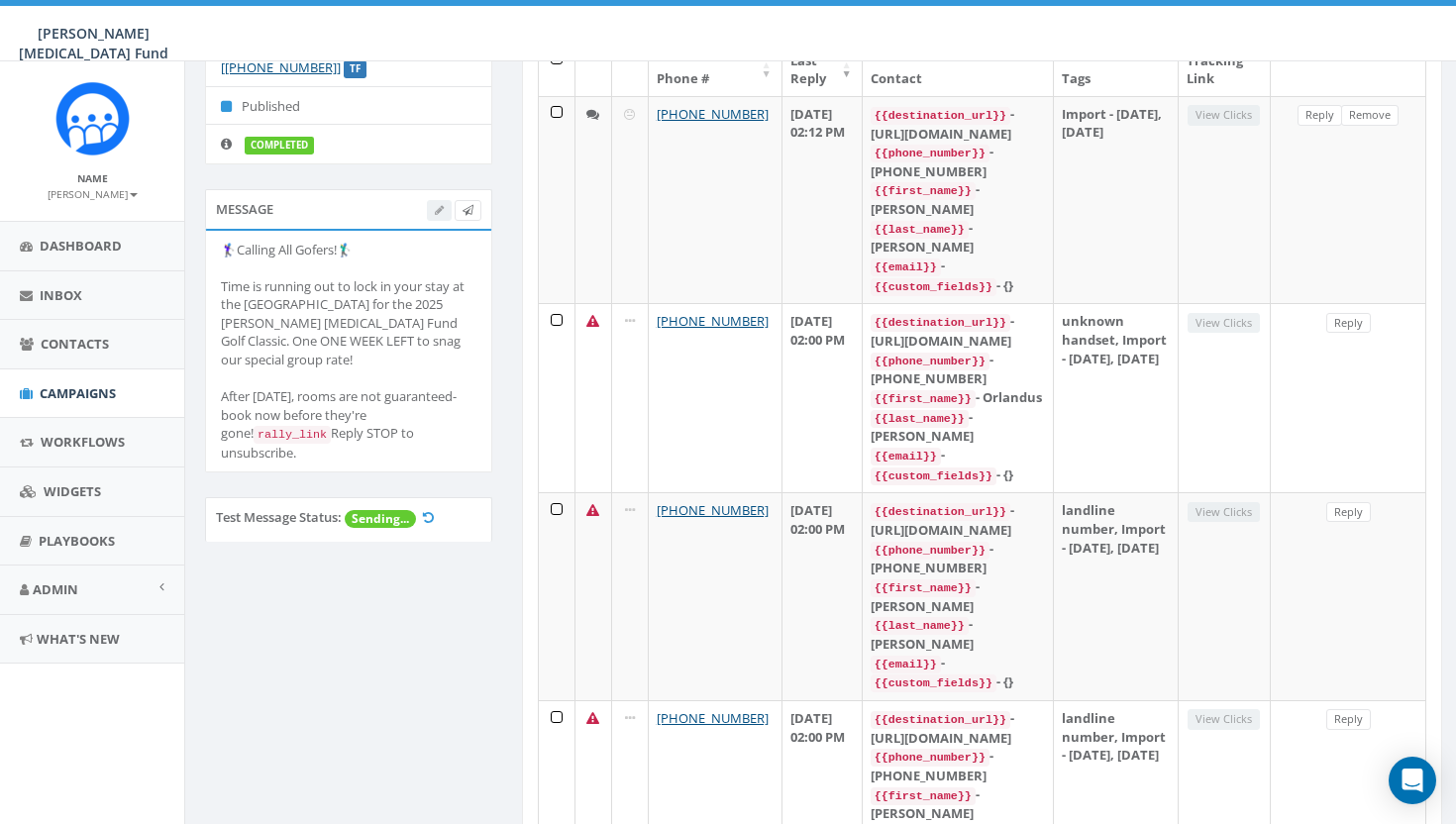 scroll, scrollTop: 0, scrollLeft: 0, axis: both 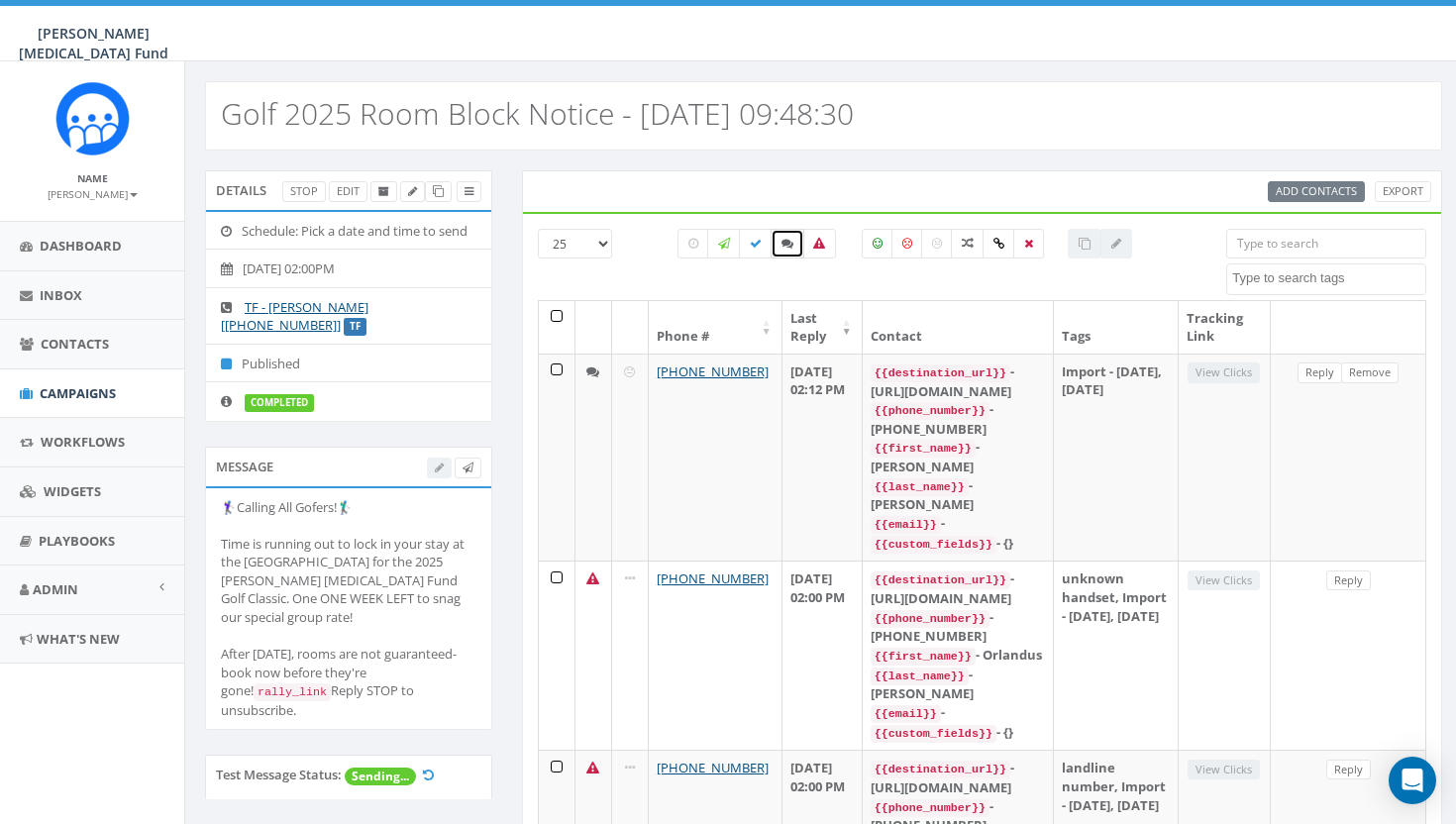 click at bounding box center (787, 244) 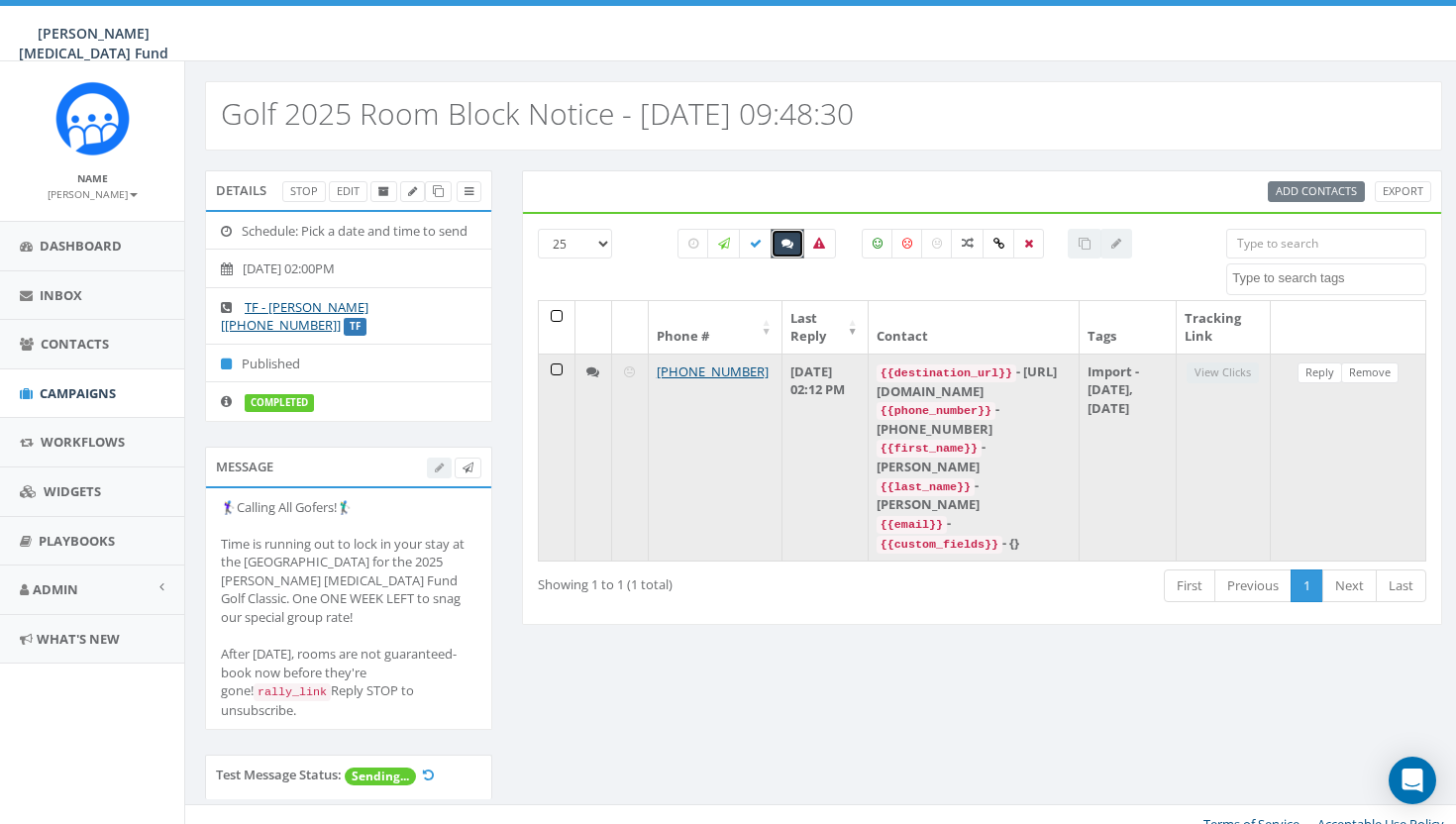 click at bounding box center (592, 371) 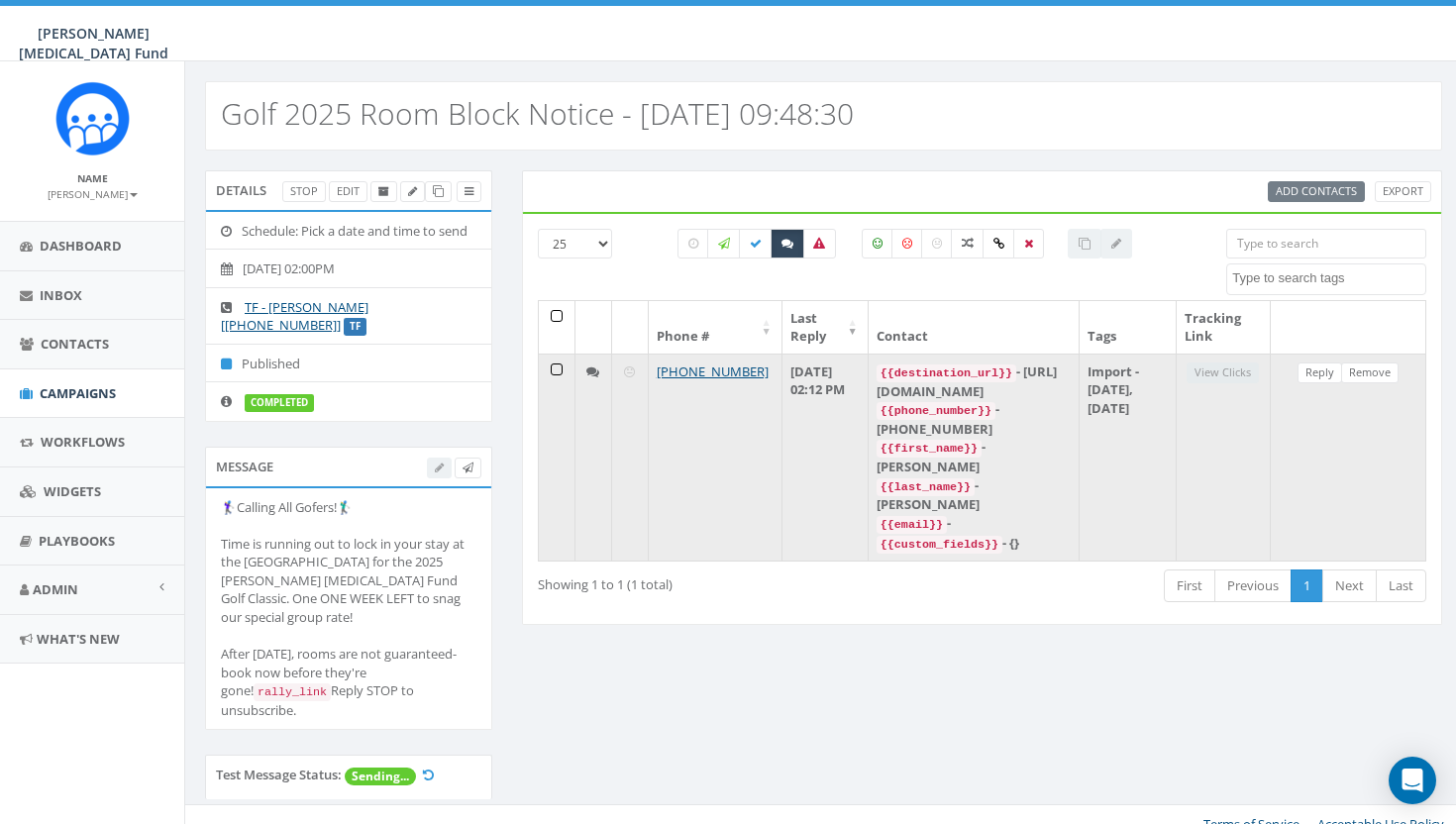 click at bounding box center (557, 458) 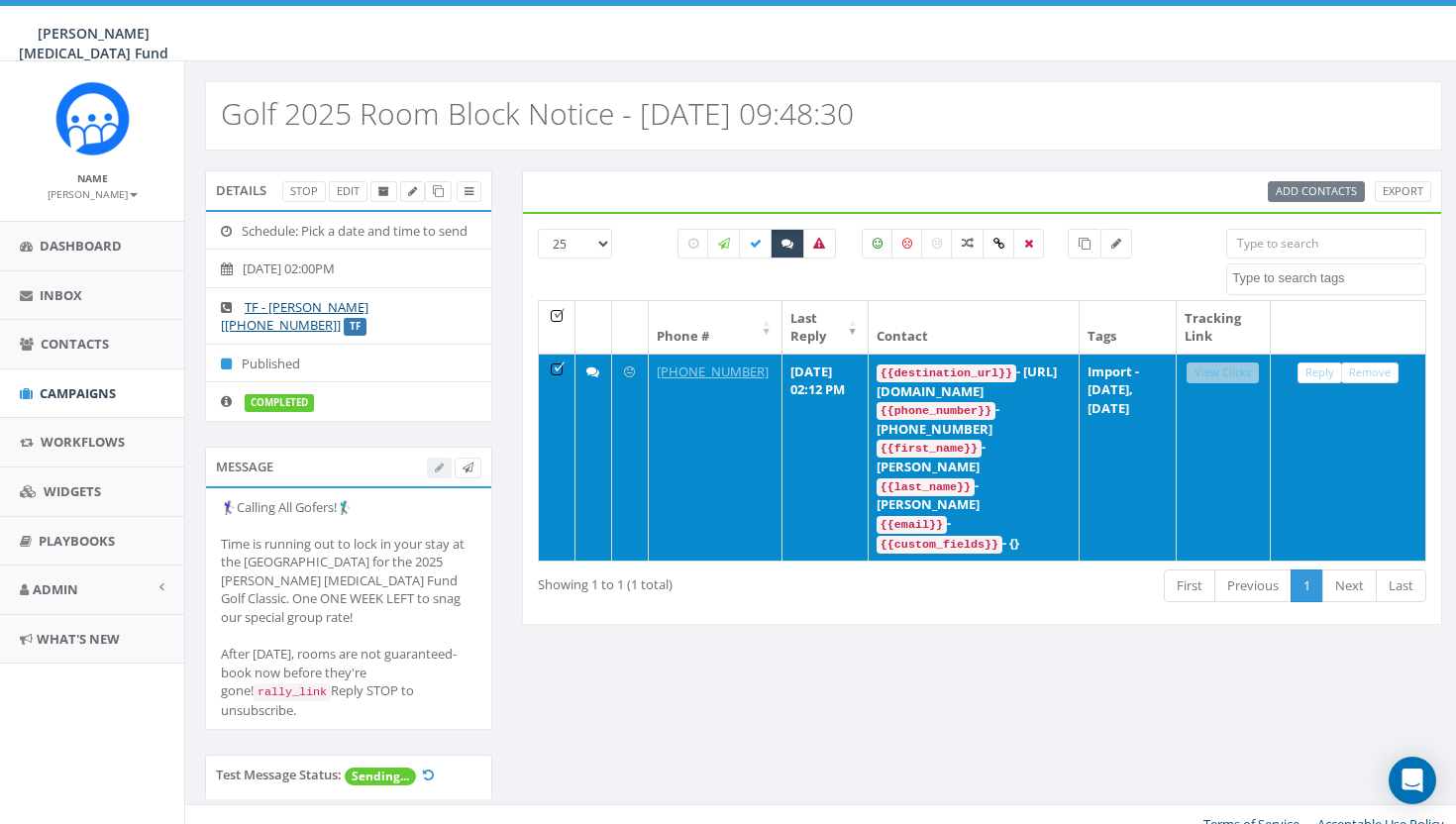 click at bounding box center [557, 458] 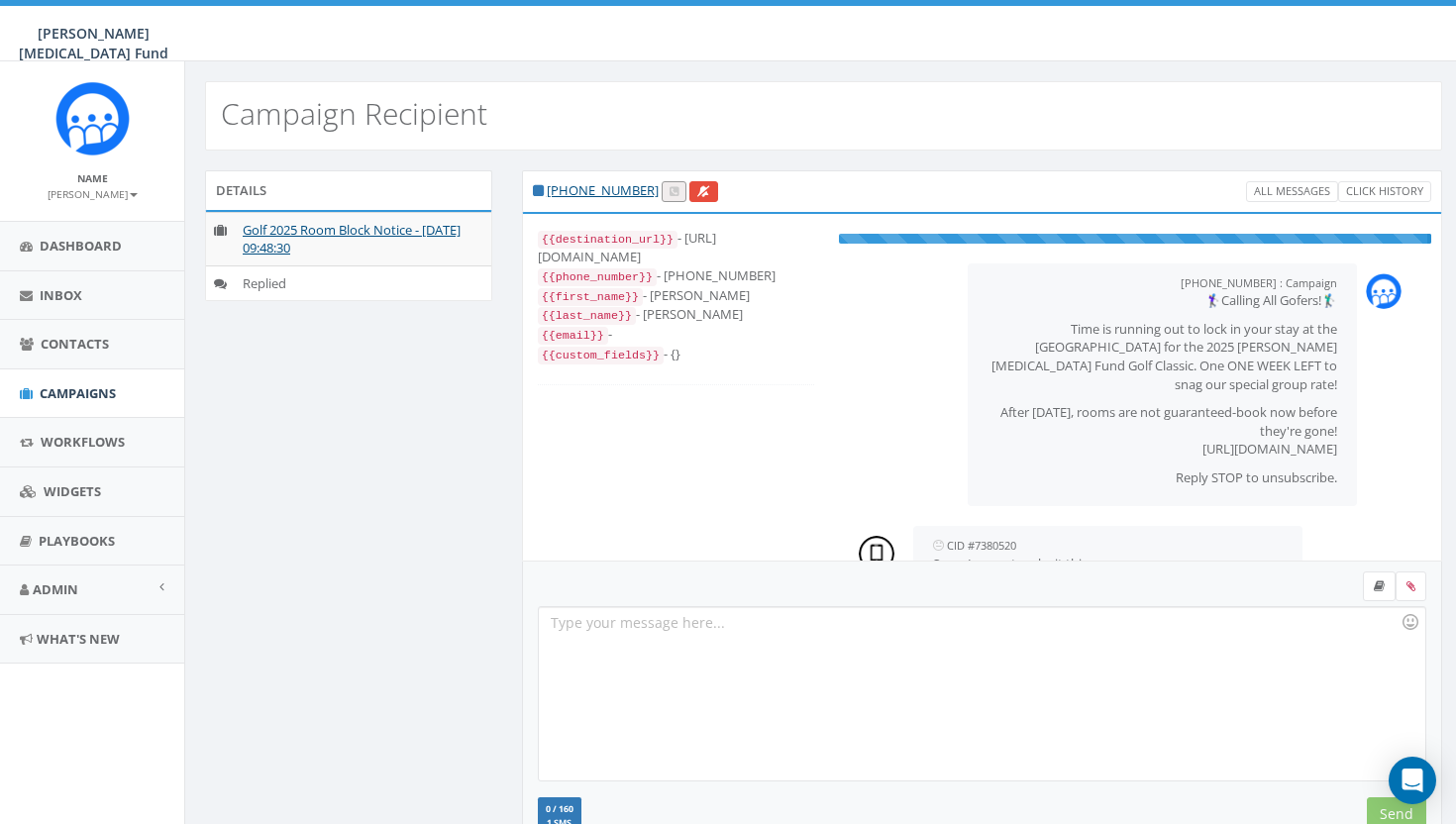 scroll, scrollTop: 0, scrollLeft: 0, axis: both 